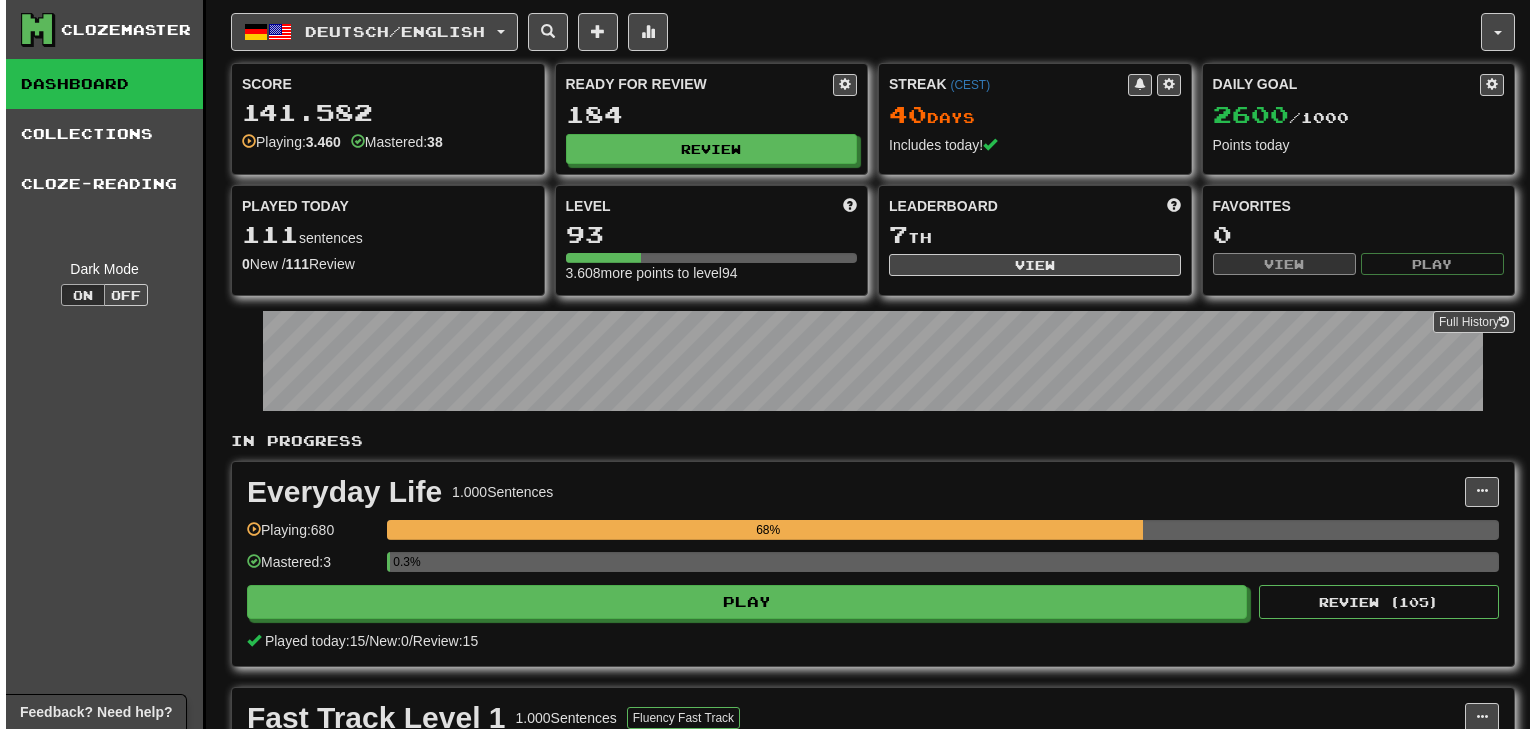 scroll, scrollTop: 0, scrollLeft: 0, axis: both 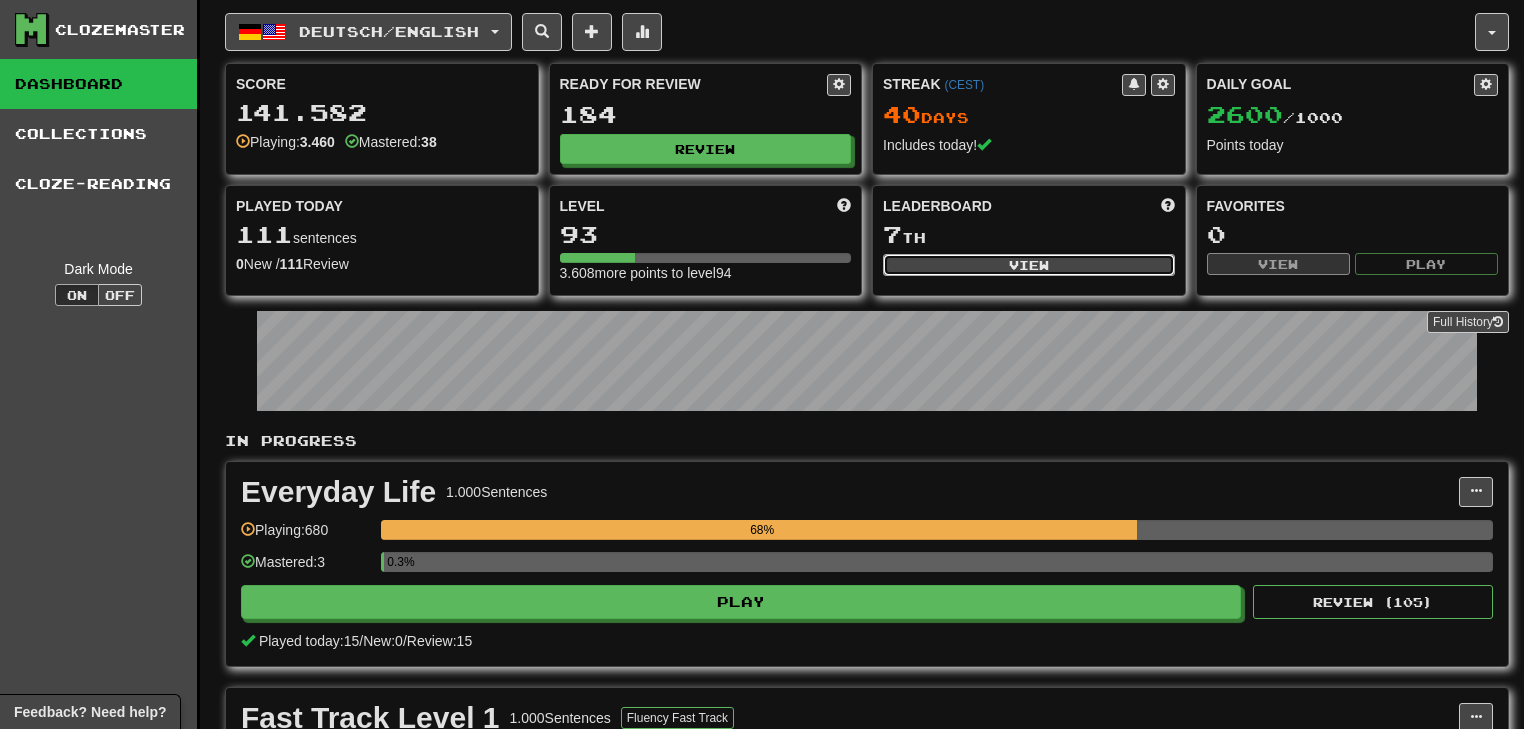 click on "View" at bounding box center [1029, 265] 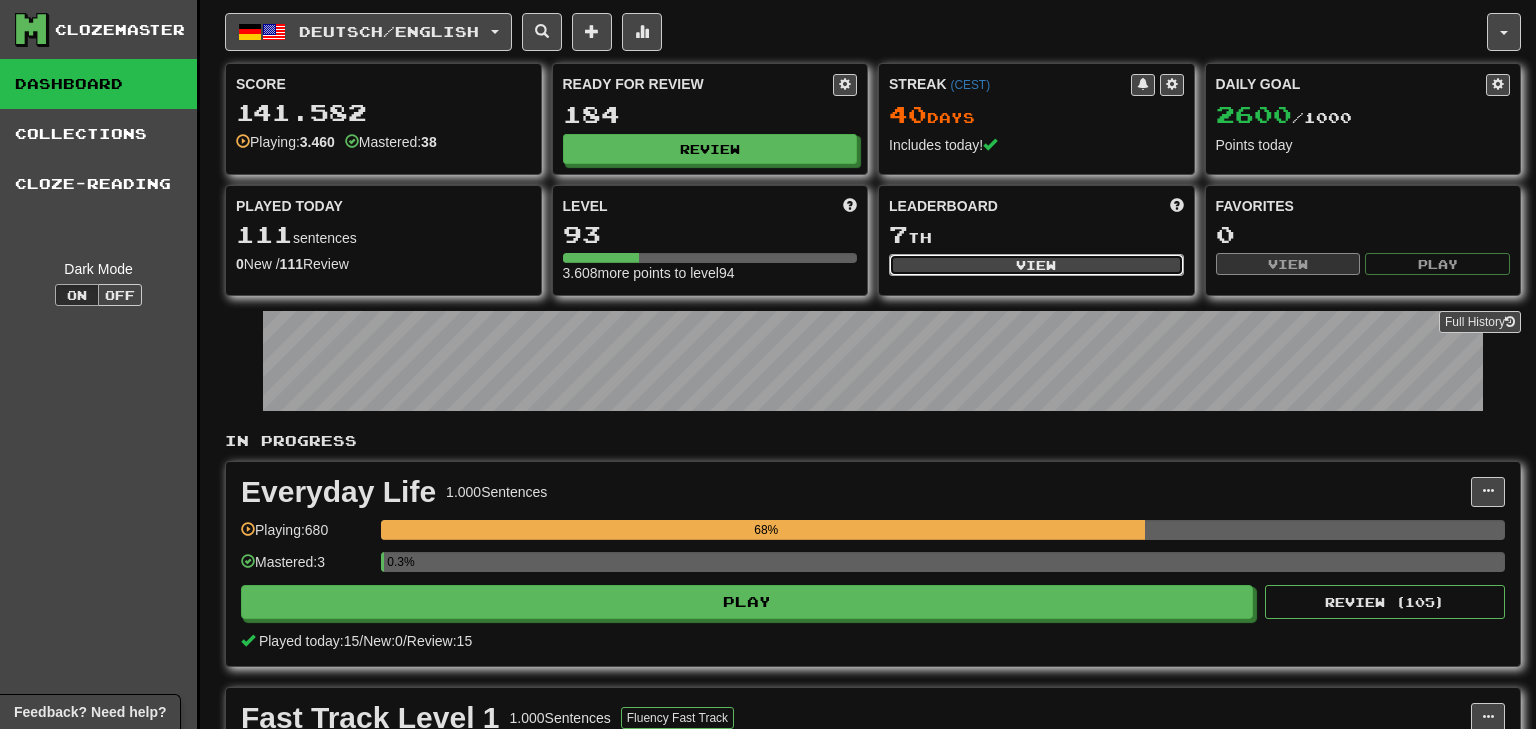 select on "**********" 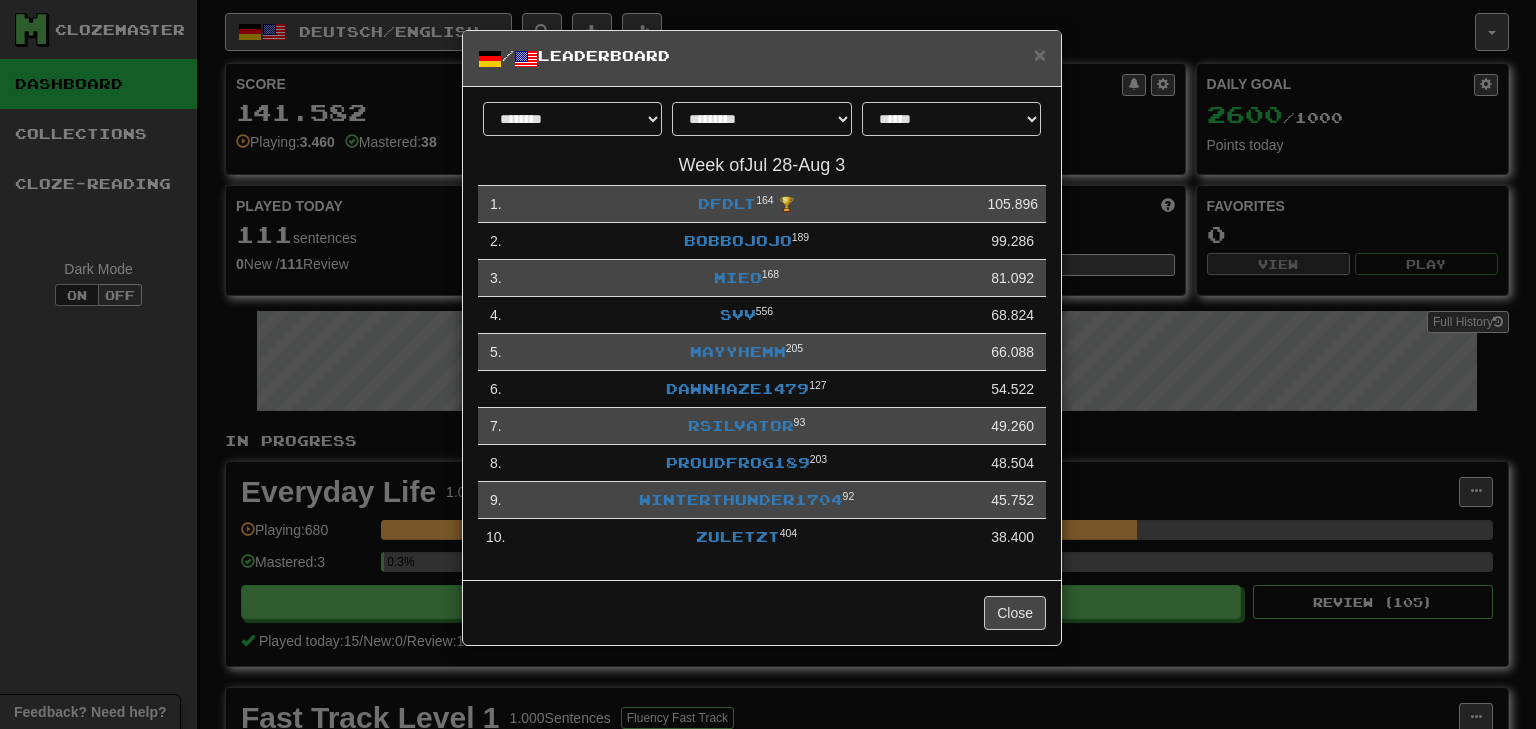 click on "**********" at bounding box center [768, 364] 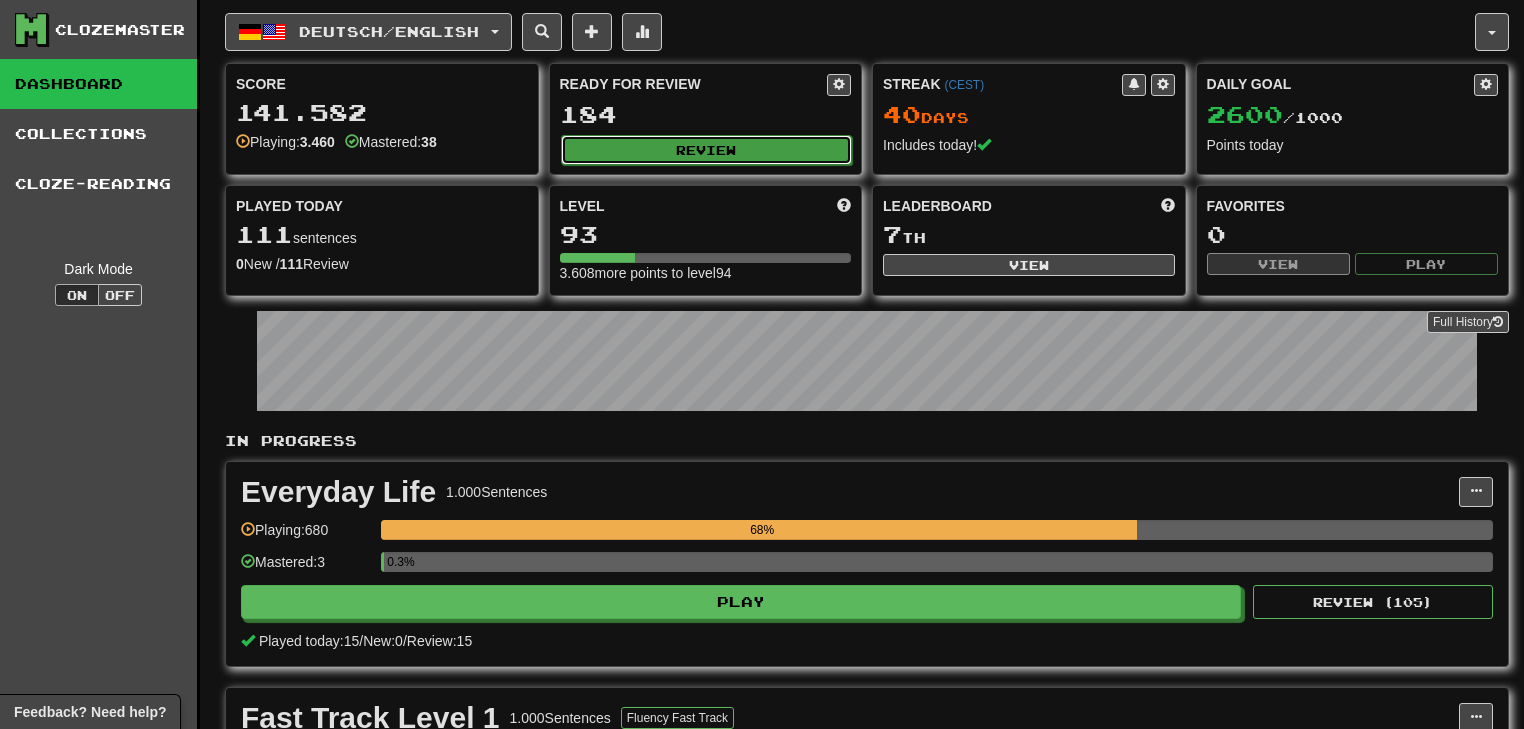 click on "Review" at bounding box center (707, 150) 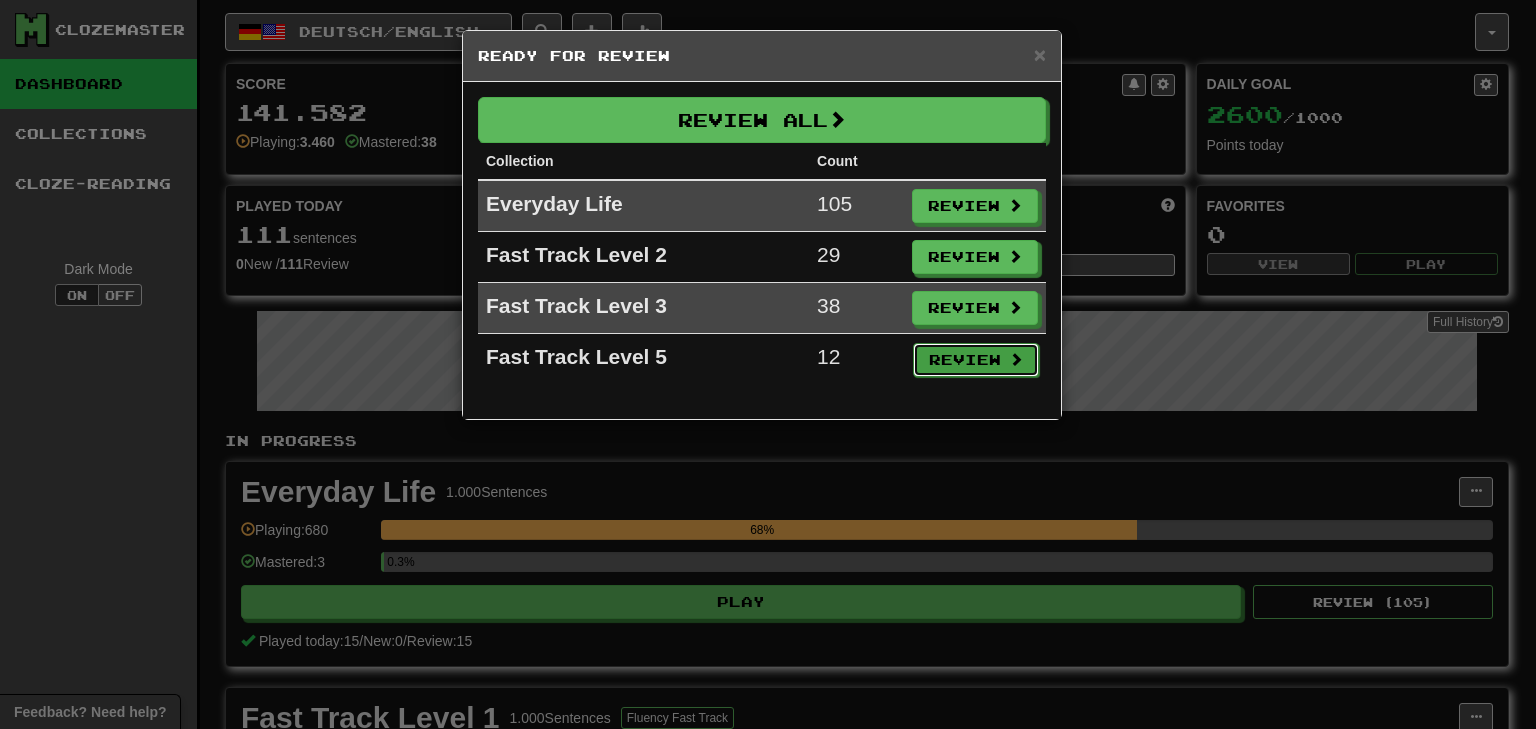 click on "Review" at bounding box center (976, 360) 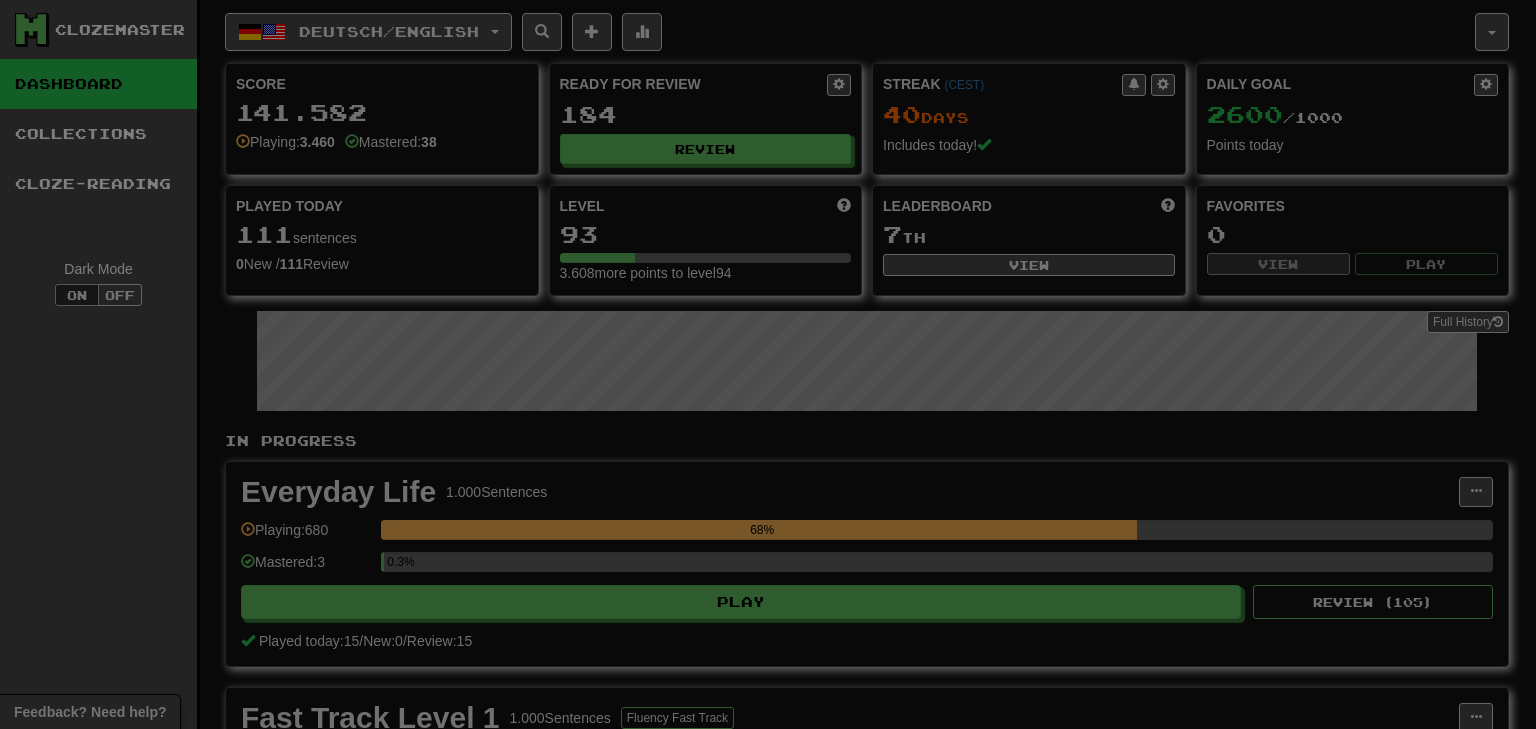 select on "********" 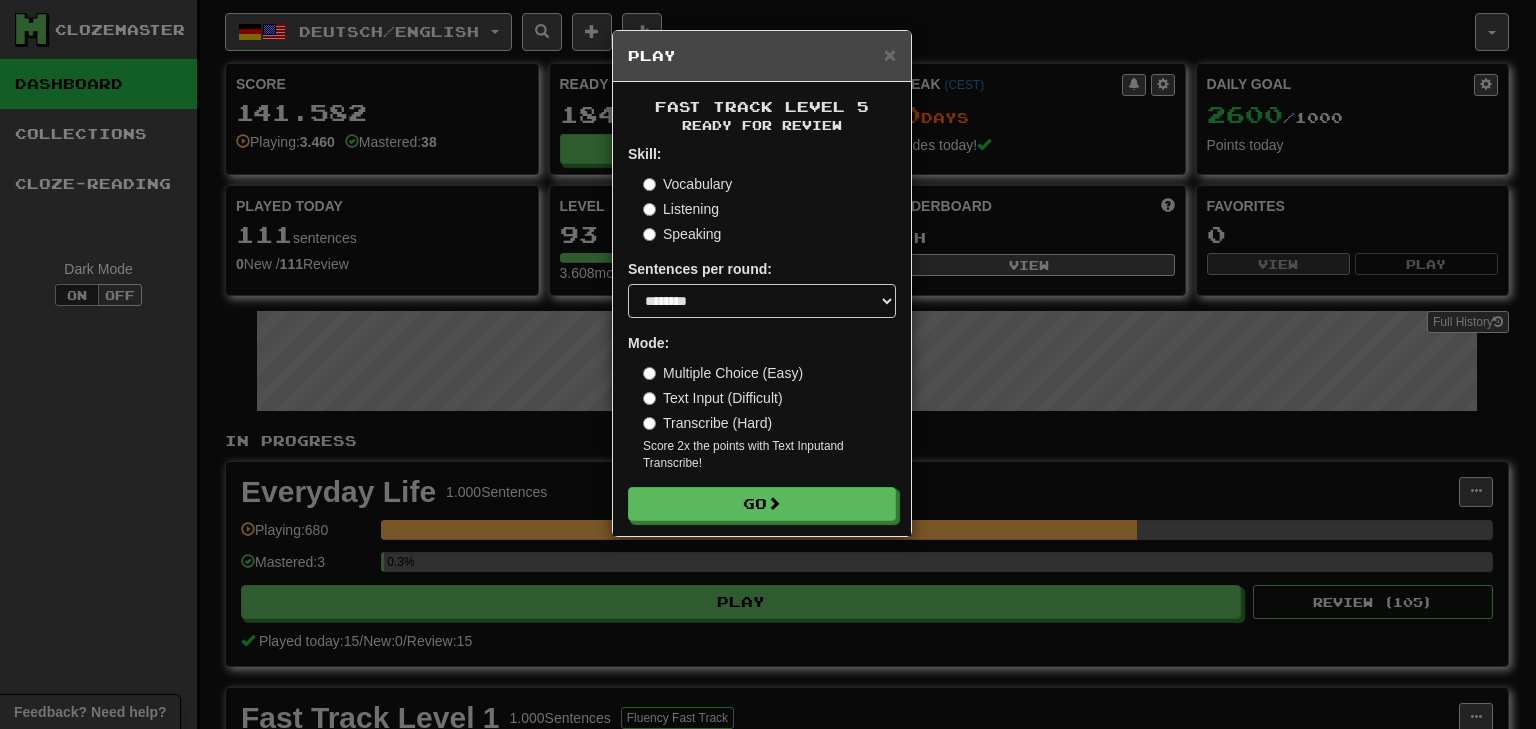 click on "Transcribe (Hard)" at bounding box center [707, 423] 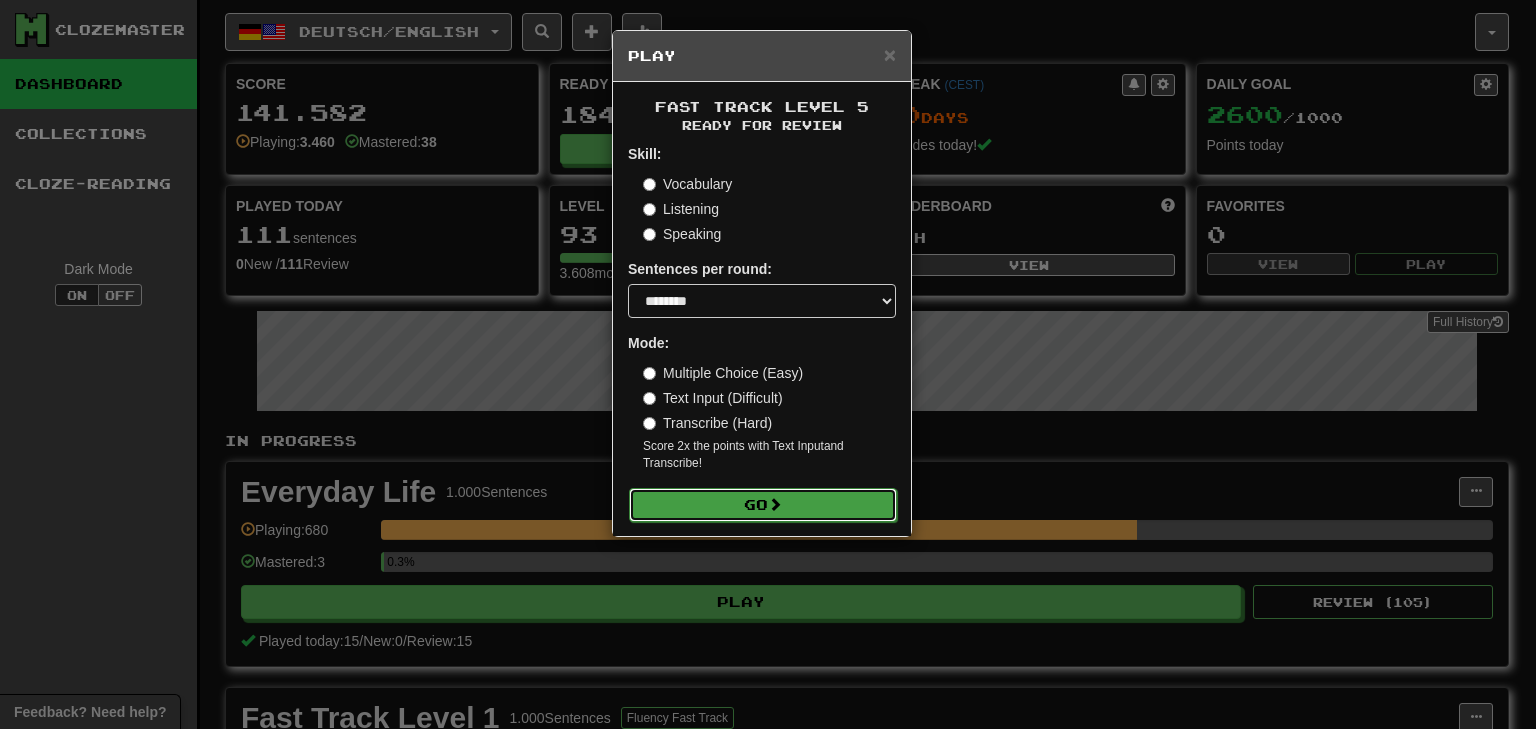 click on "Go" at bounding box center (763, 505) 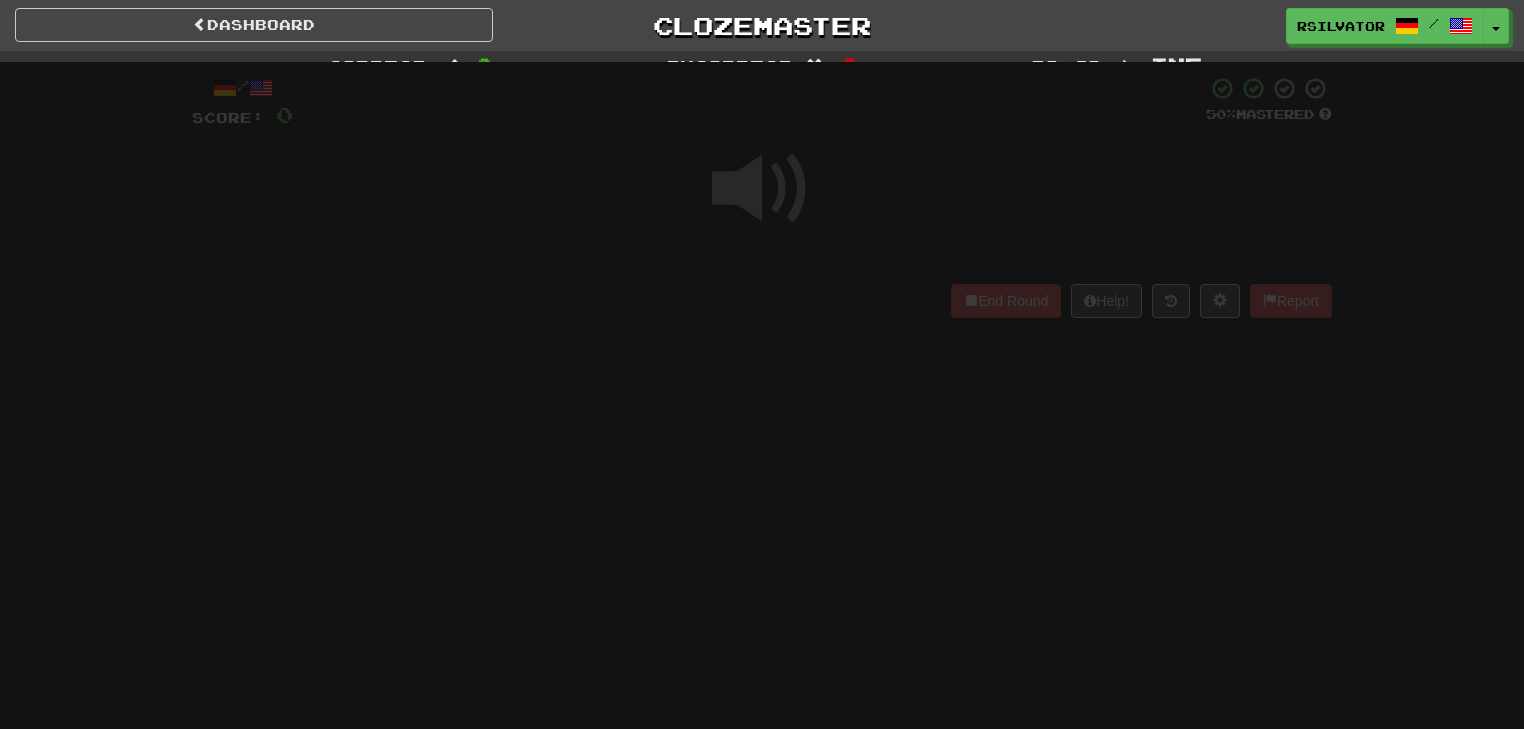 scroll, scrollTop: 0, scrollLeft: 0, axis: both 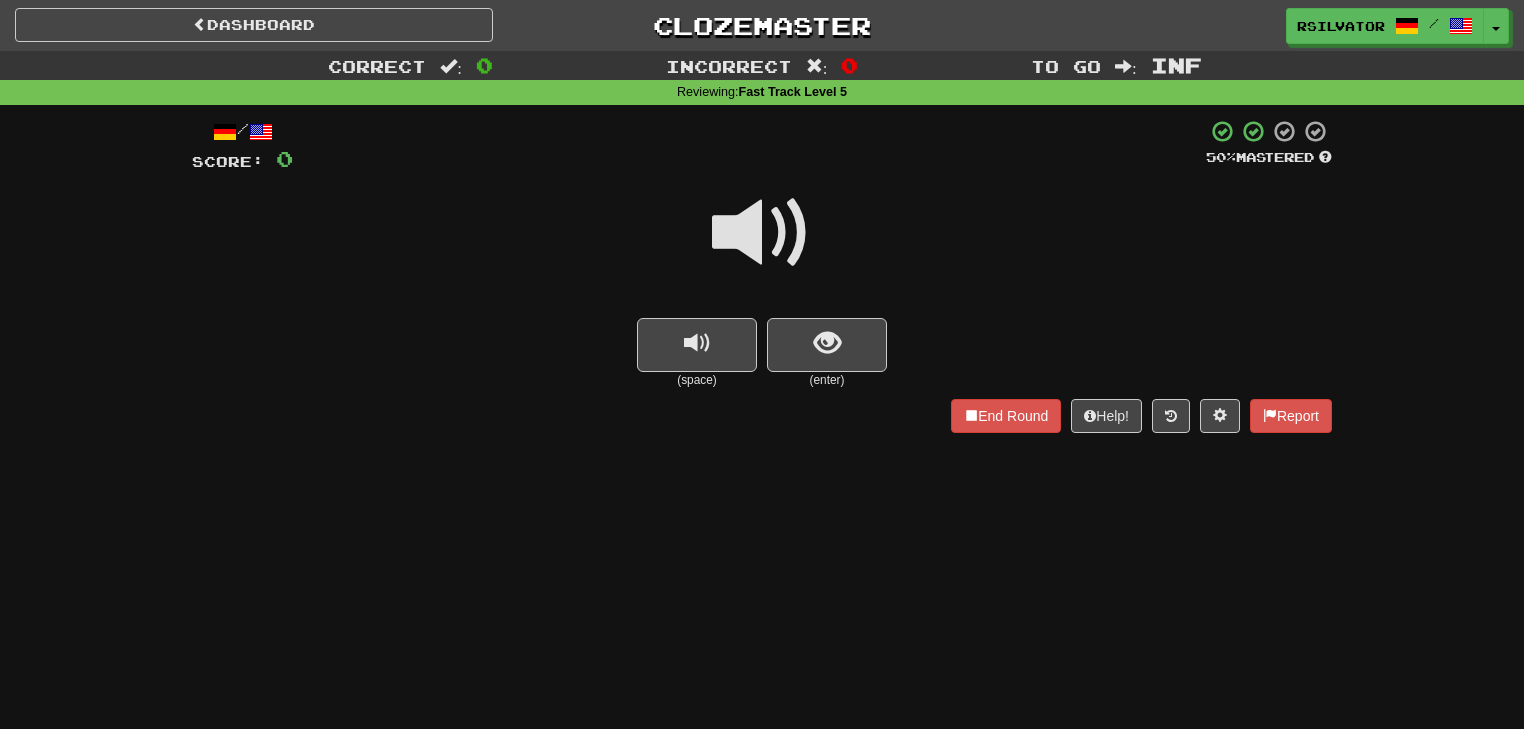 click on "/  Score:   0 50 %  Mastered (space) (enter)  End Round  Help!  Report" at bounding box center [762, 282] 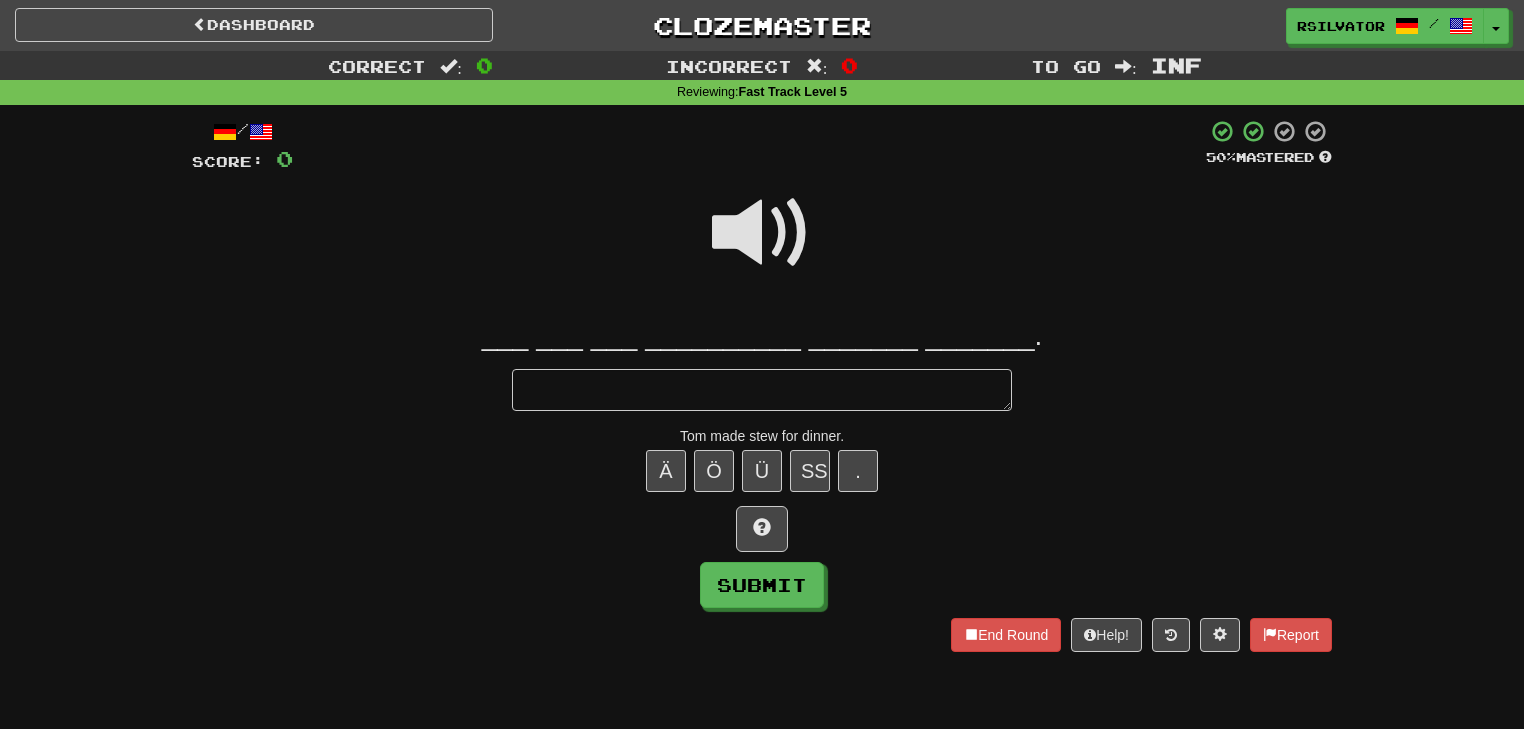 type on "*" 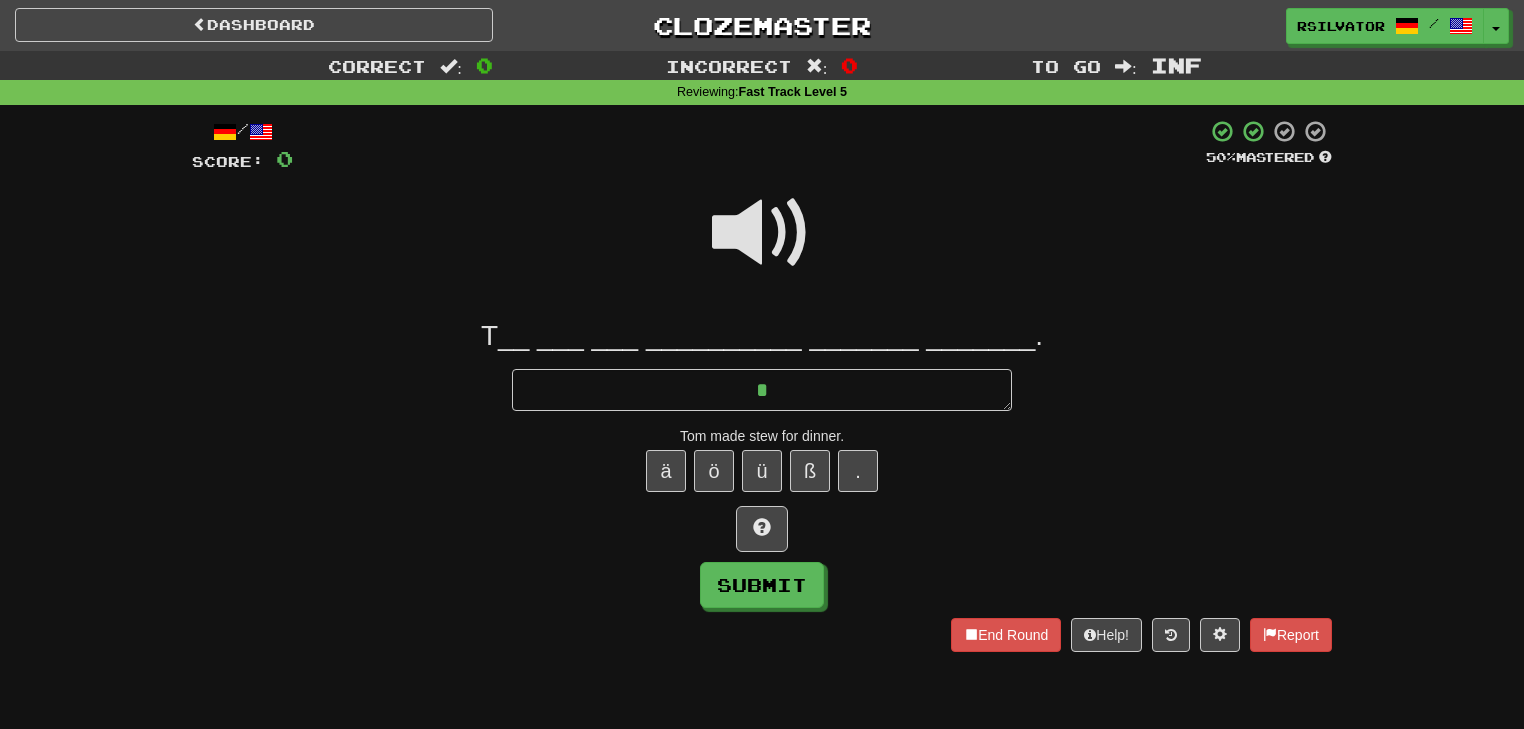 type on "*" 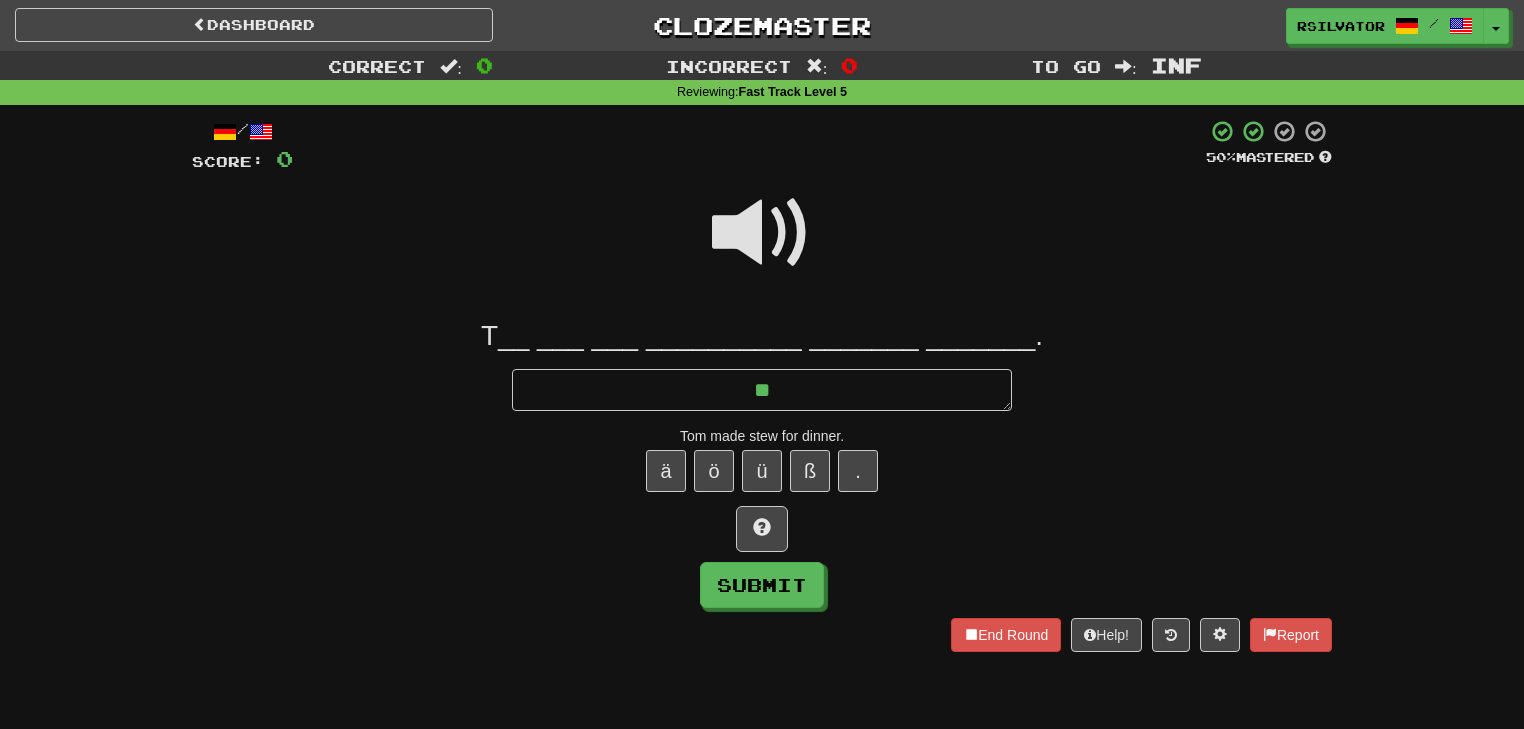 type on "*" 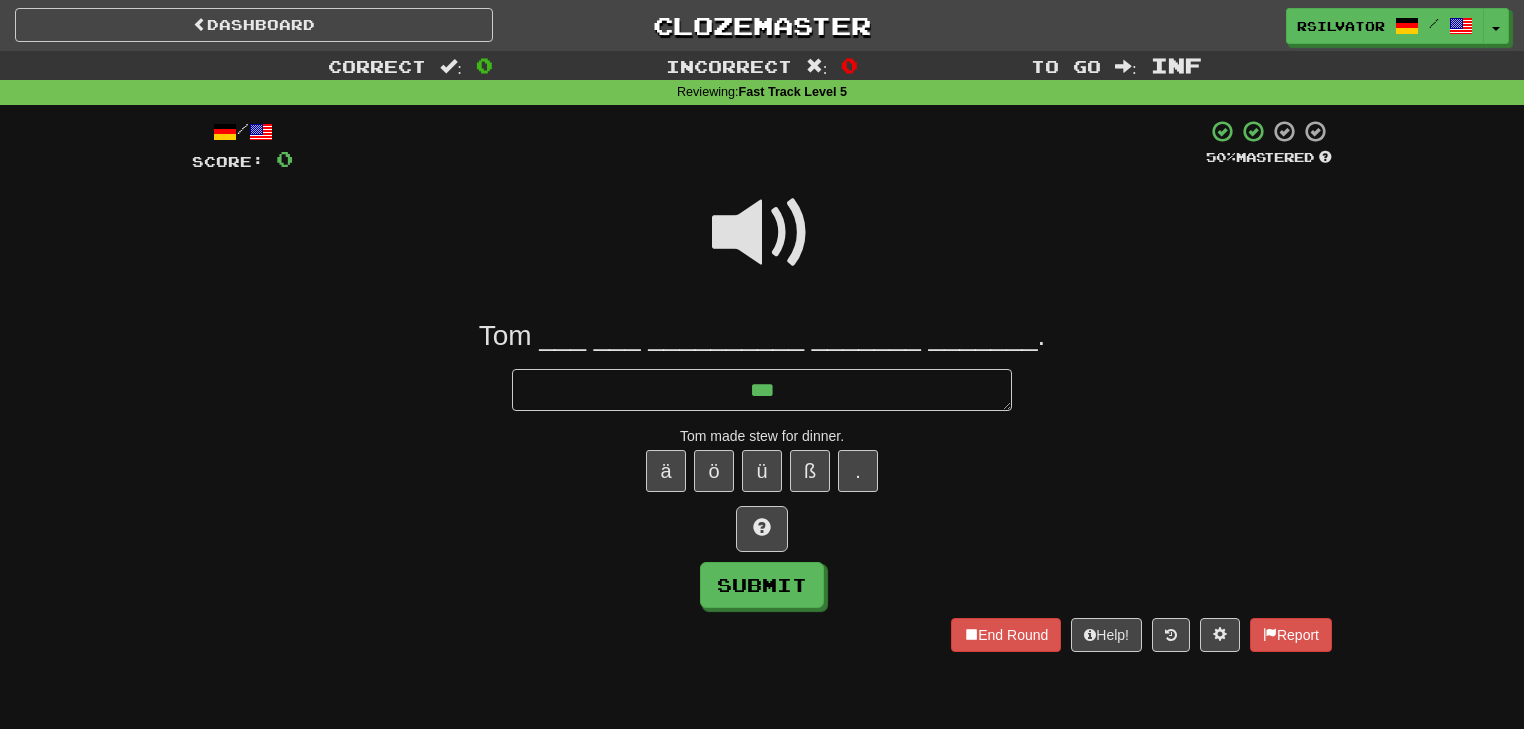 type on "*" 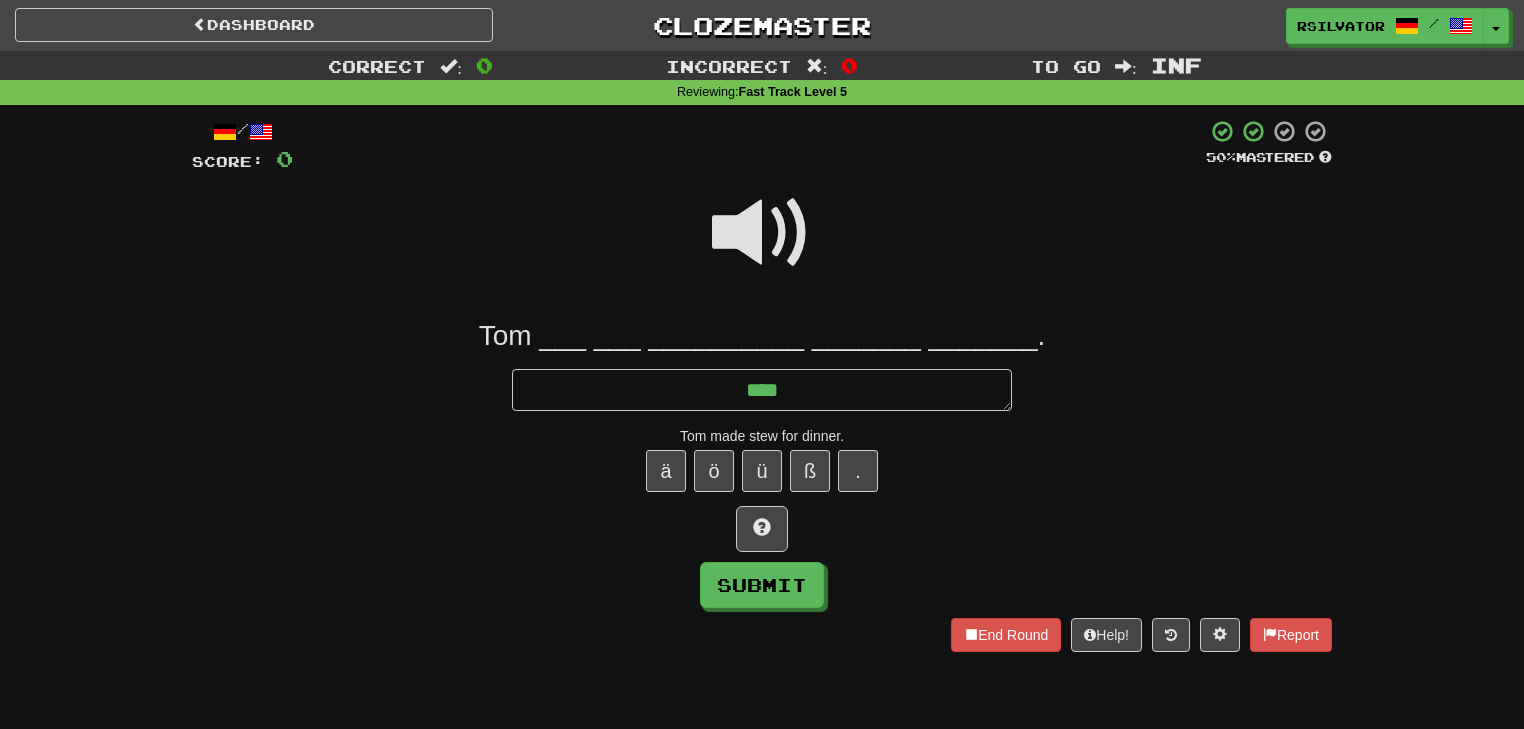 type on "*" 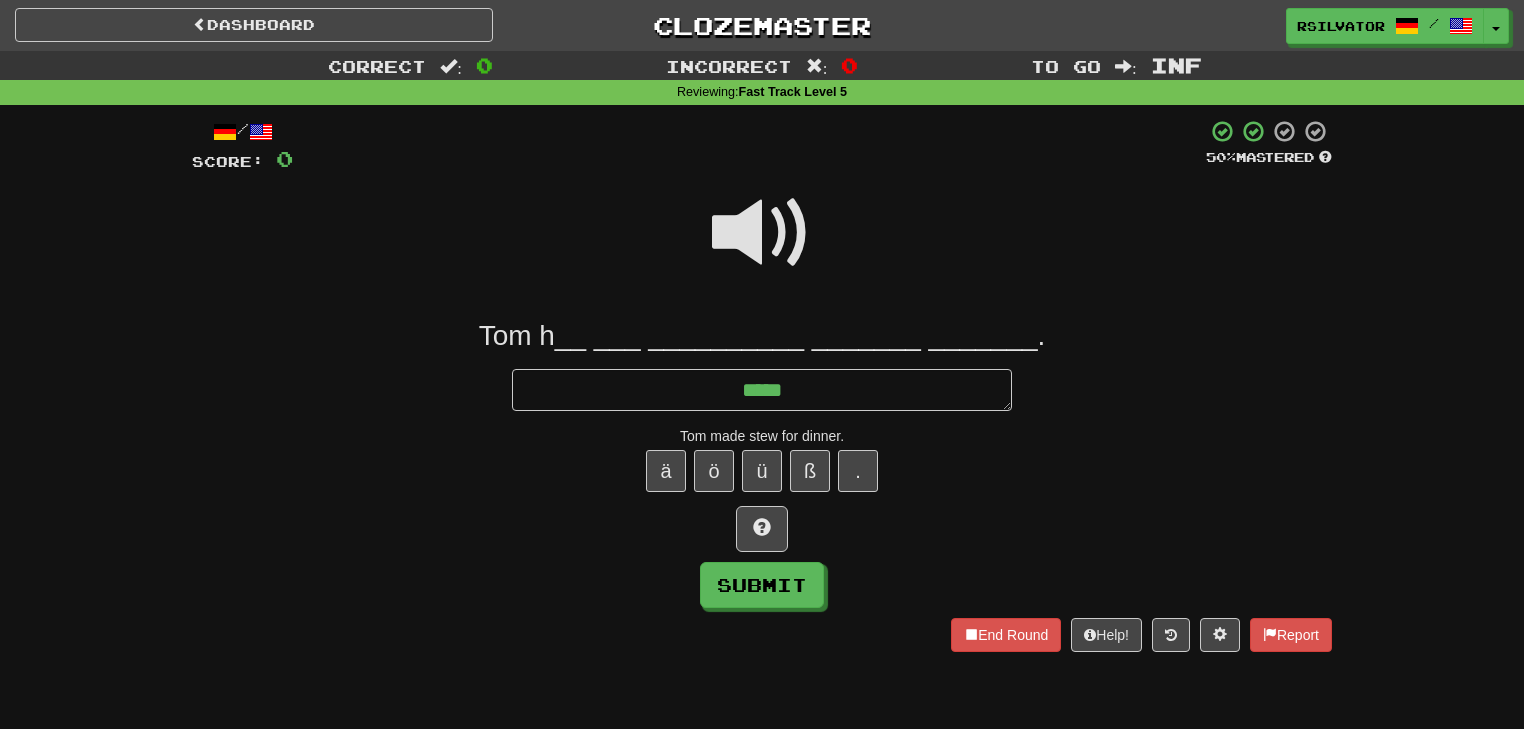 type on "*" 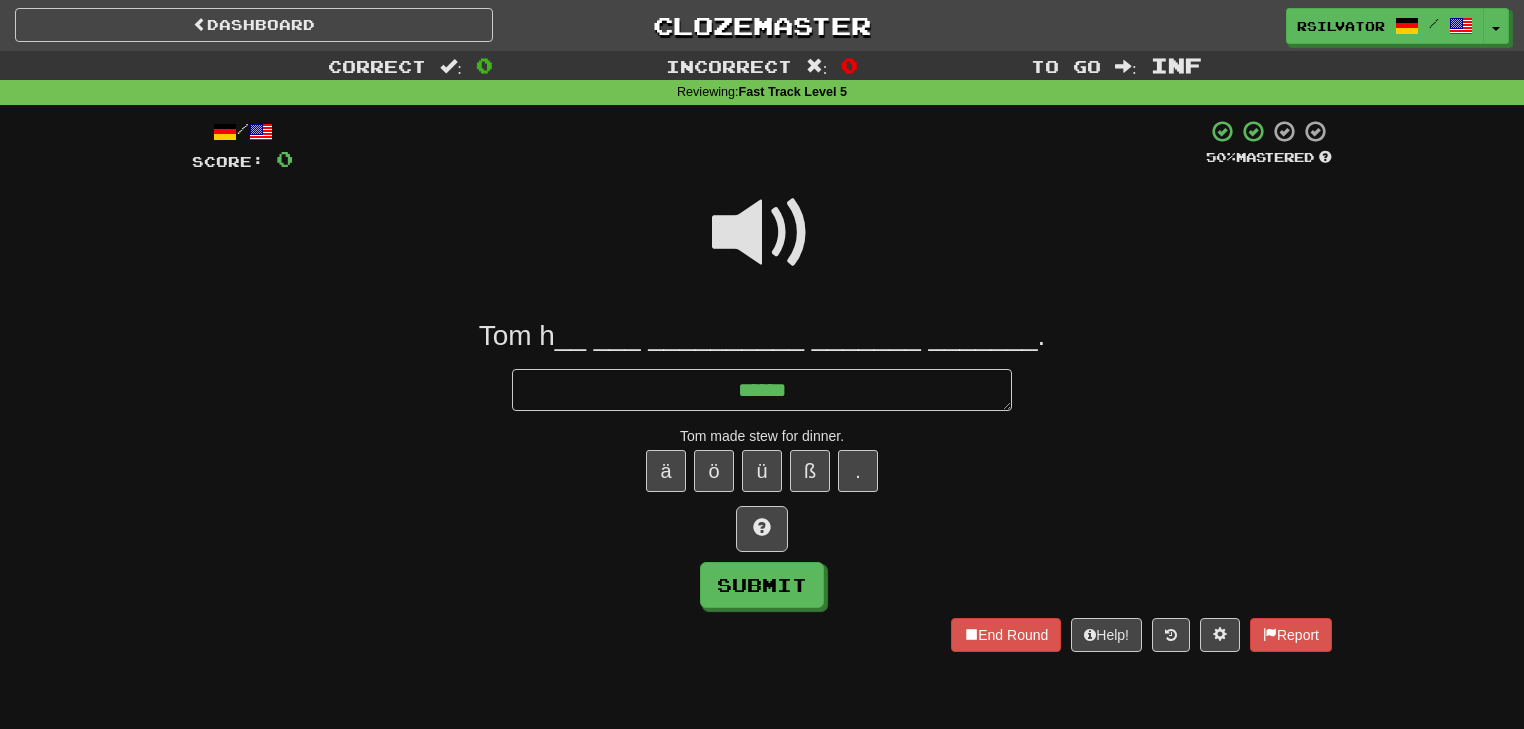 type on "*" 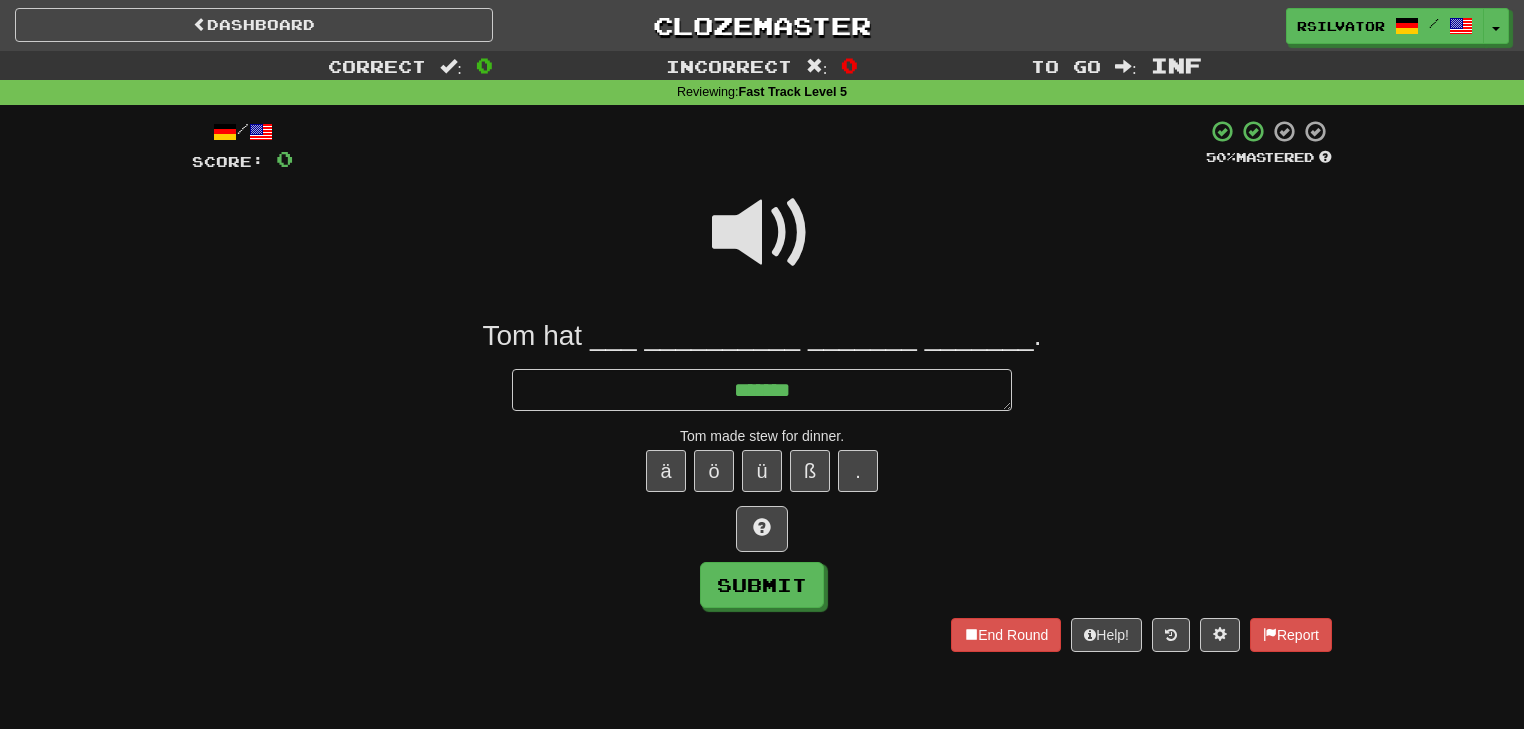 type on "*" 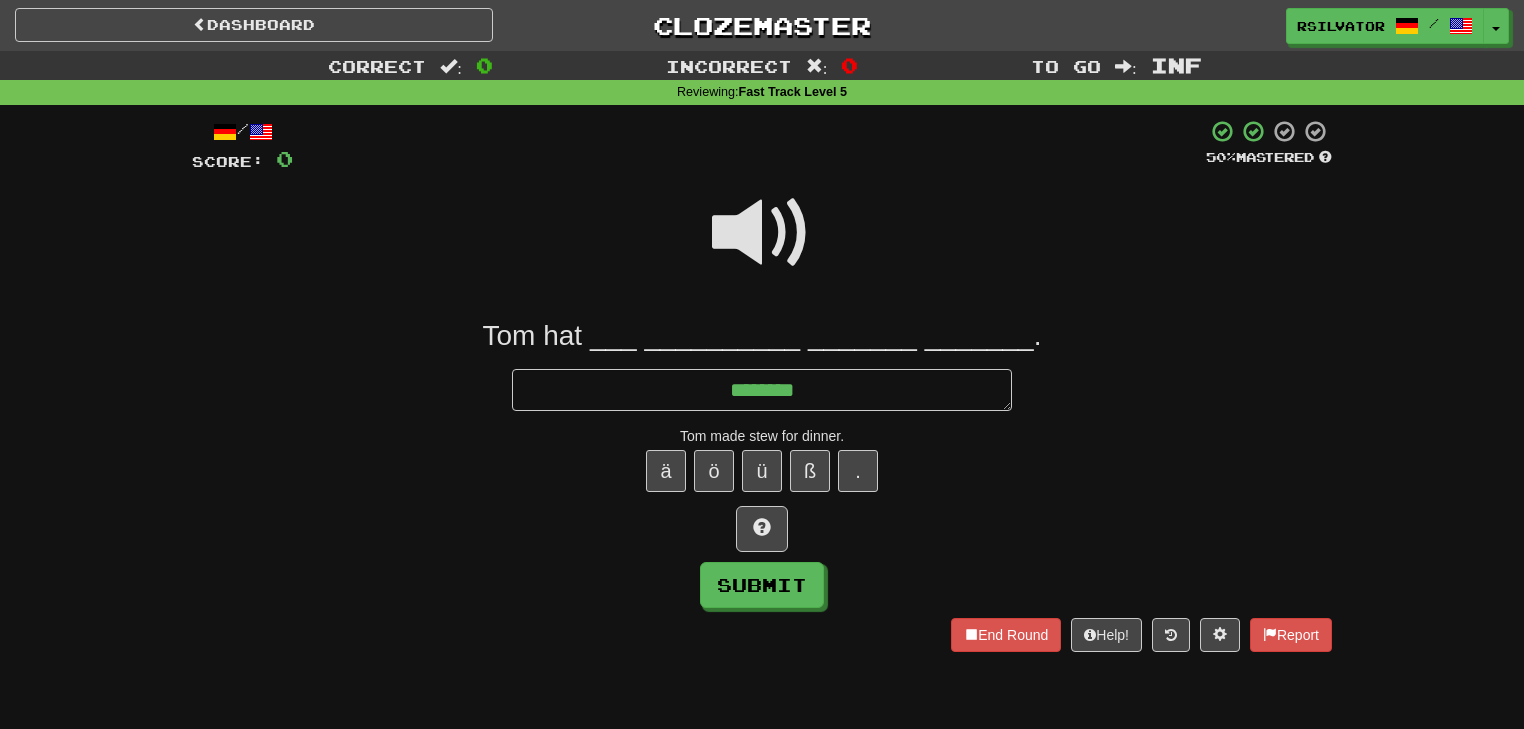 type on "*" 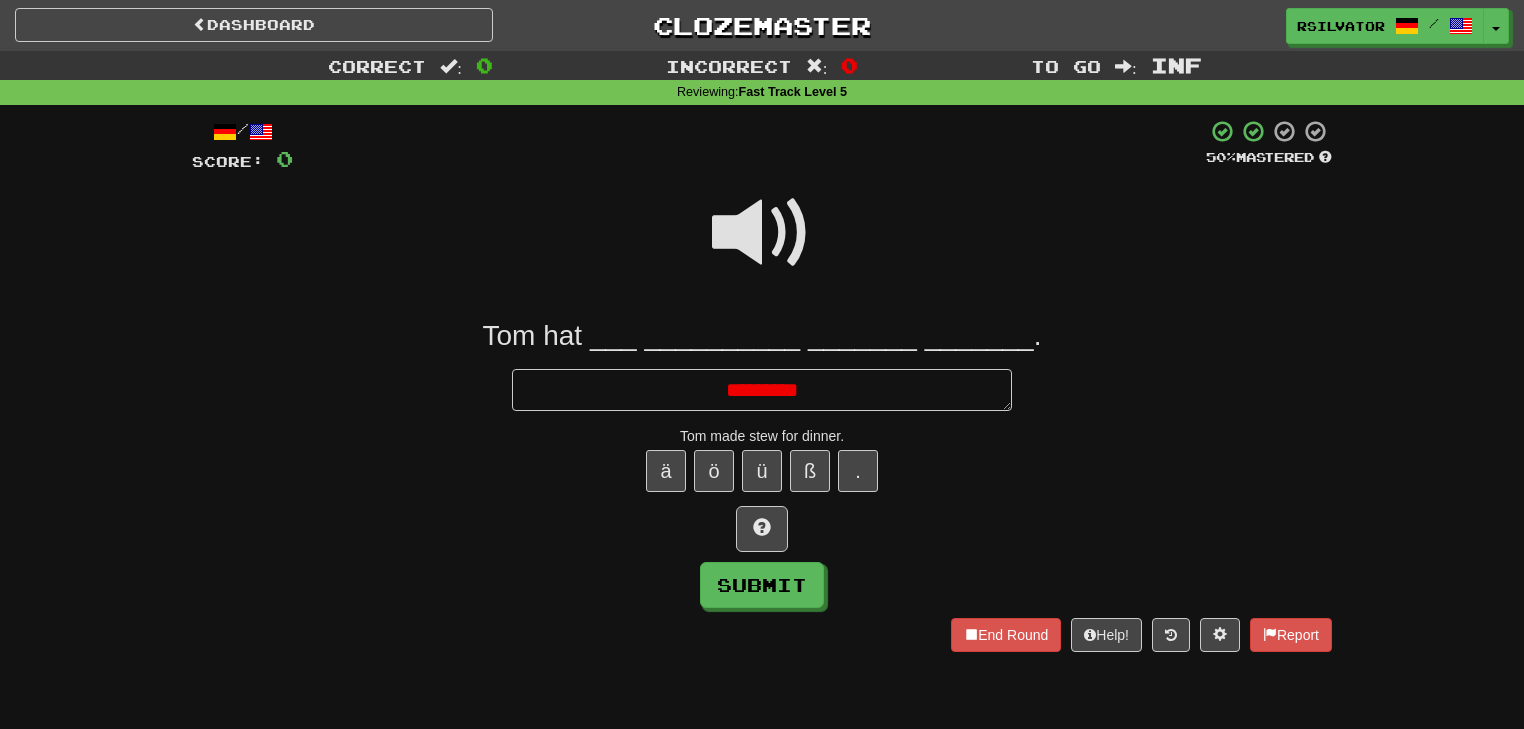 type on "*" 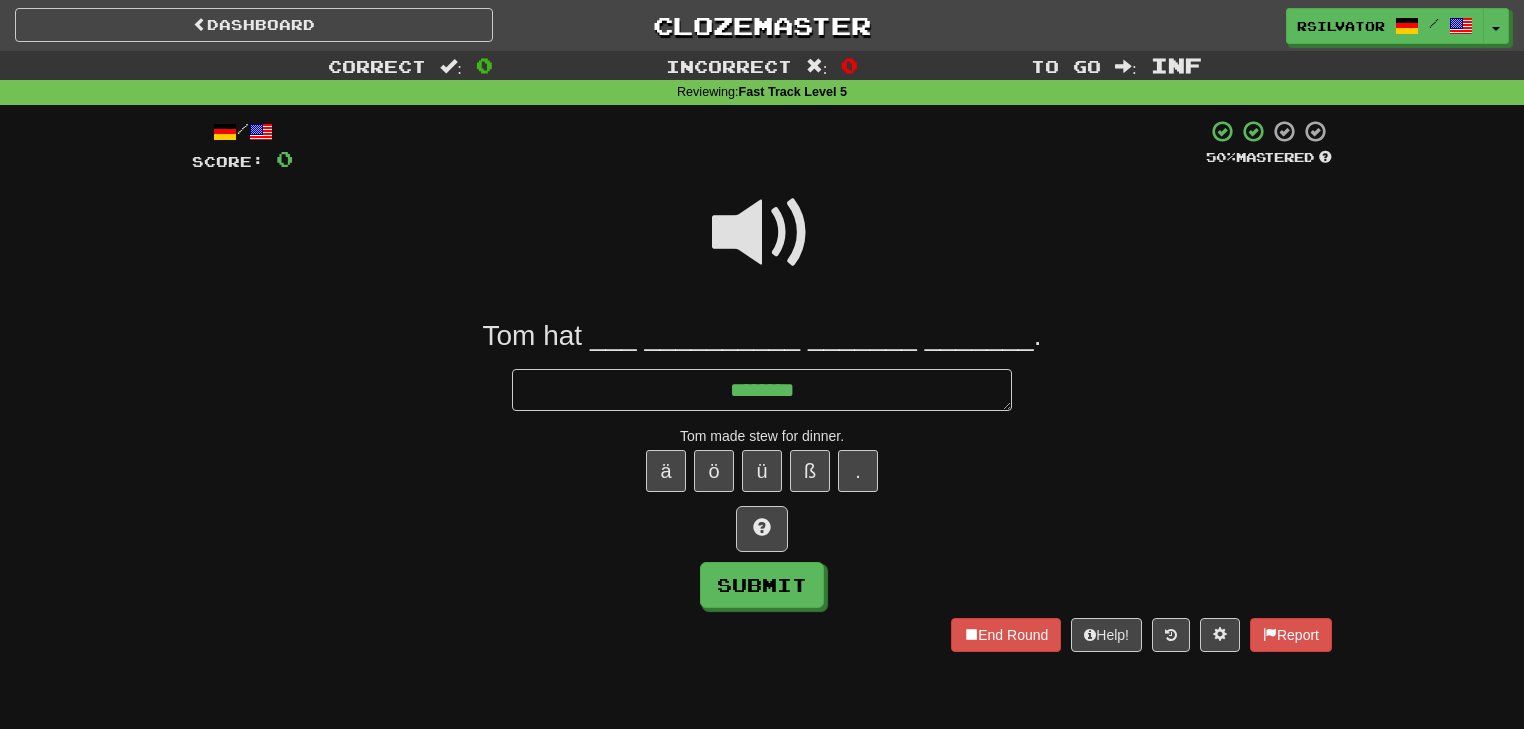 type on "*" 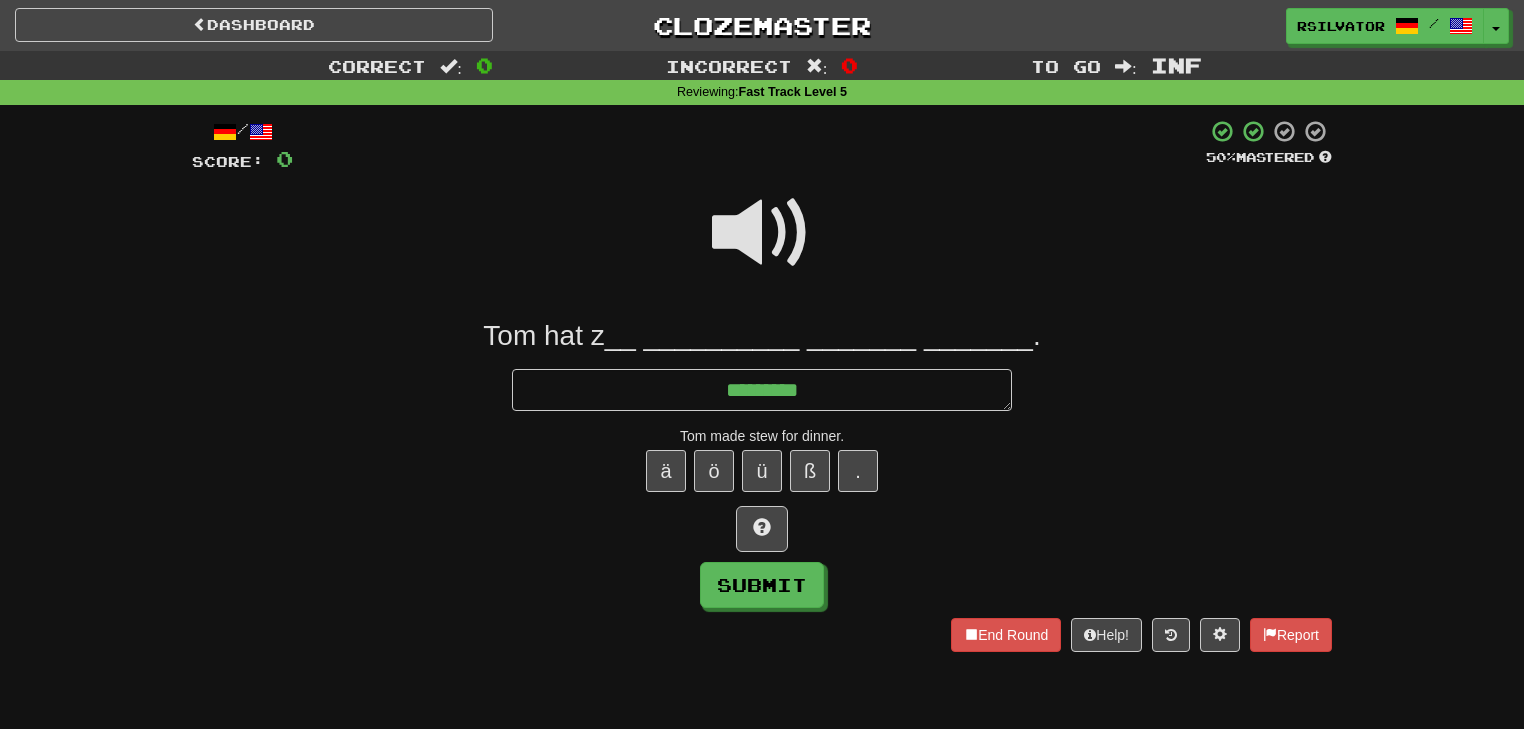 type on "*" 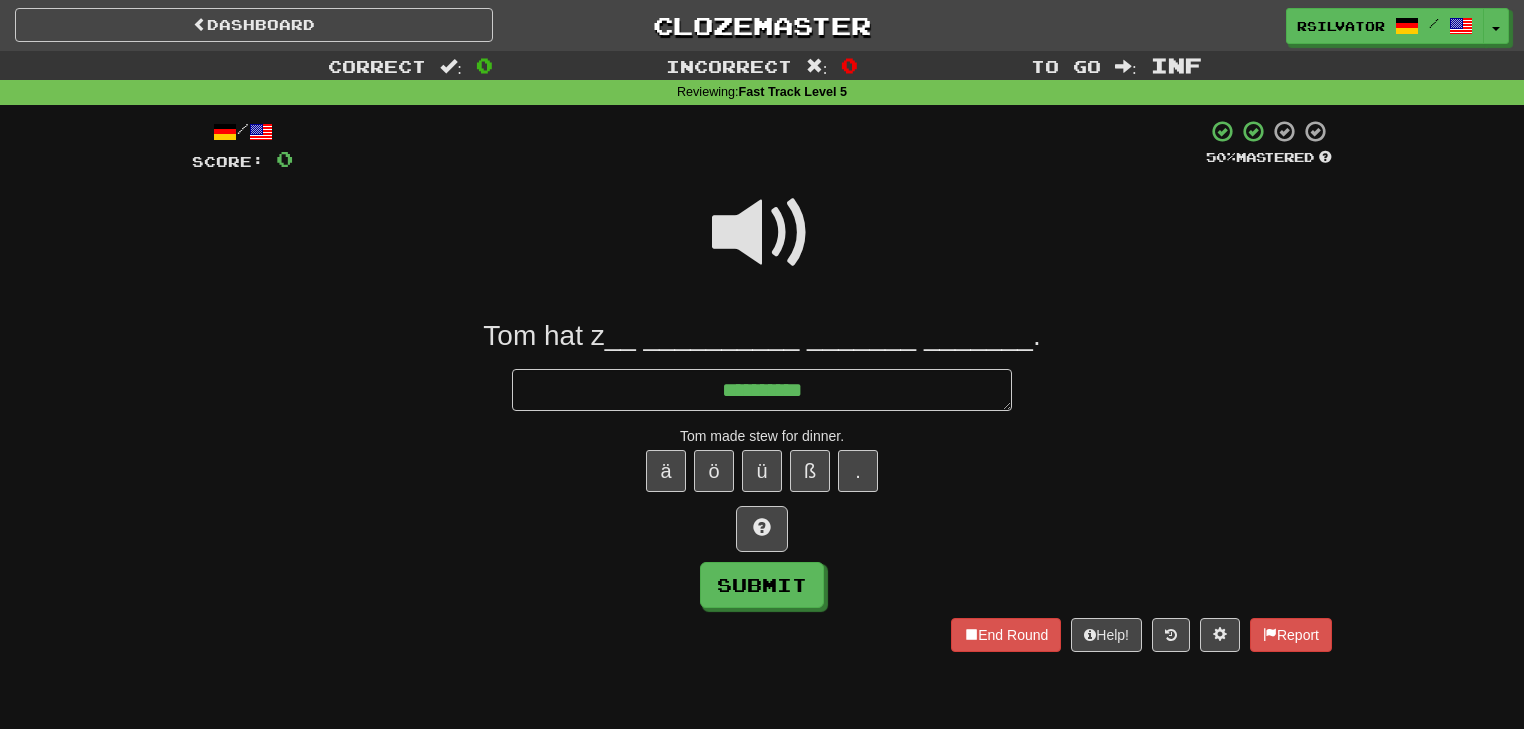 type on "*" 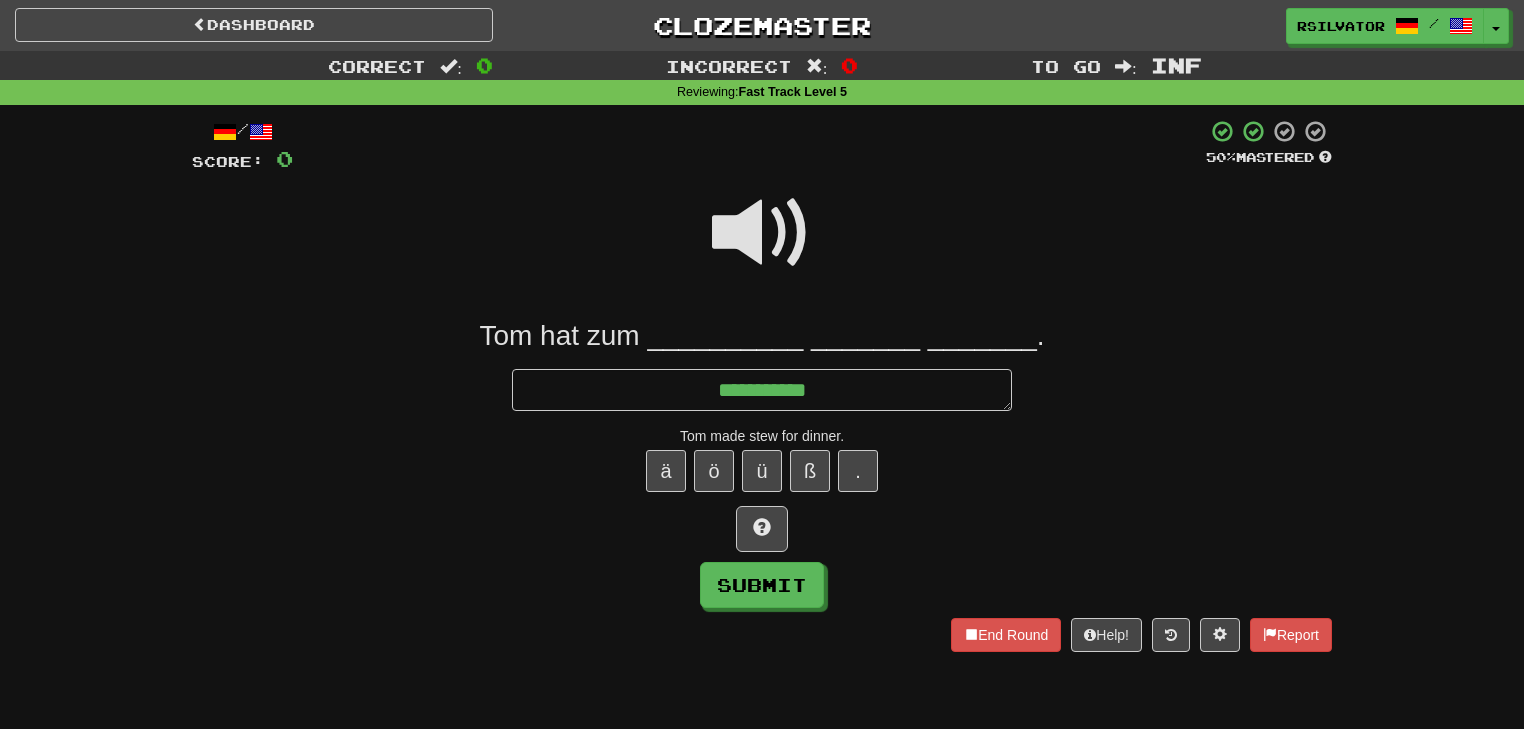 type on "*" 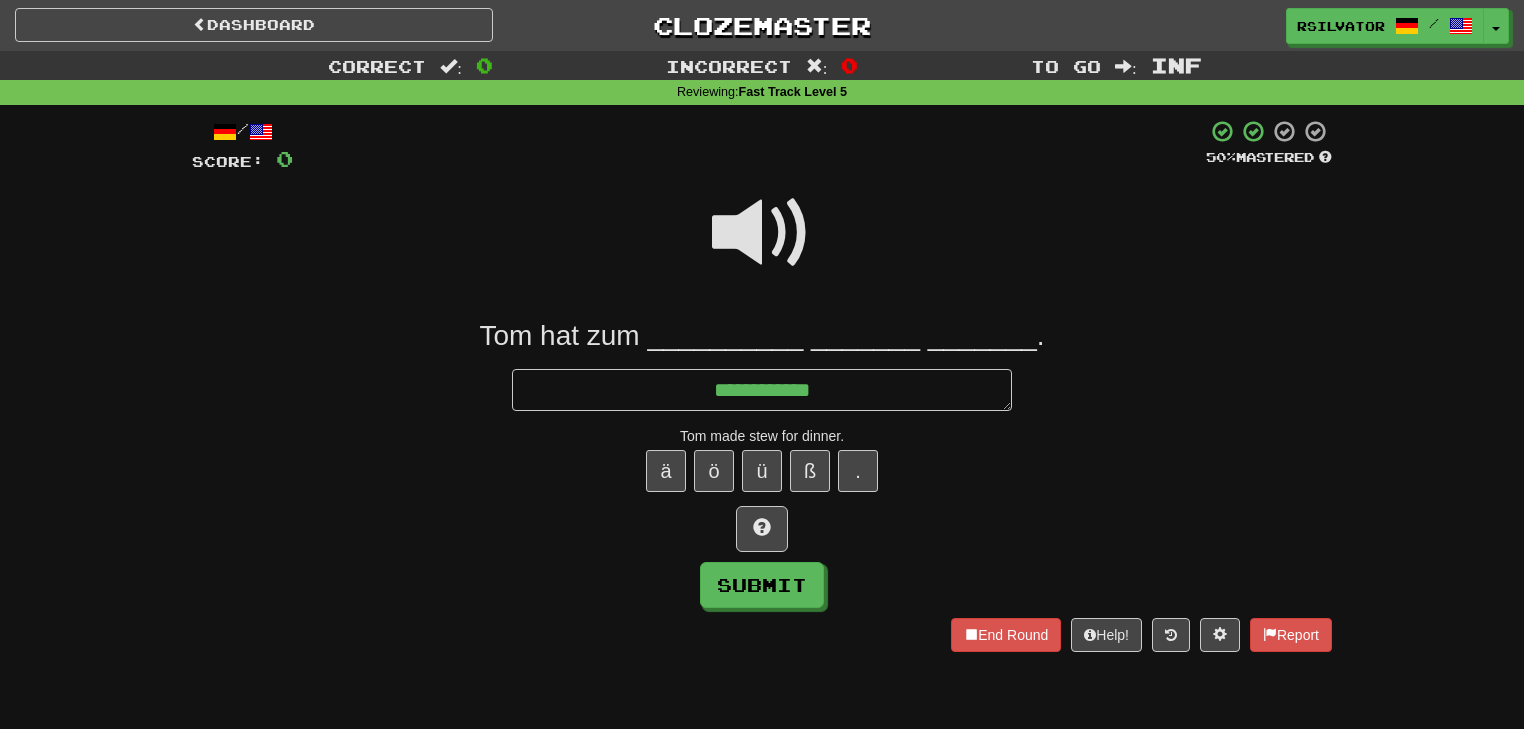 type on "*" 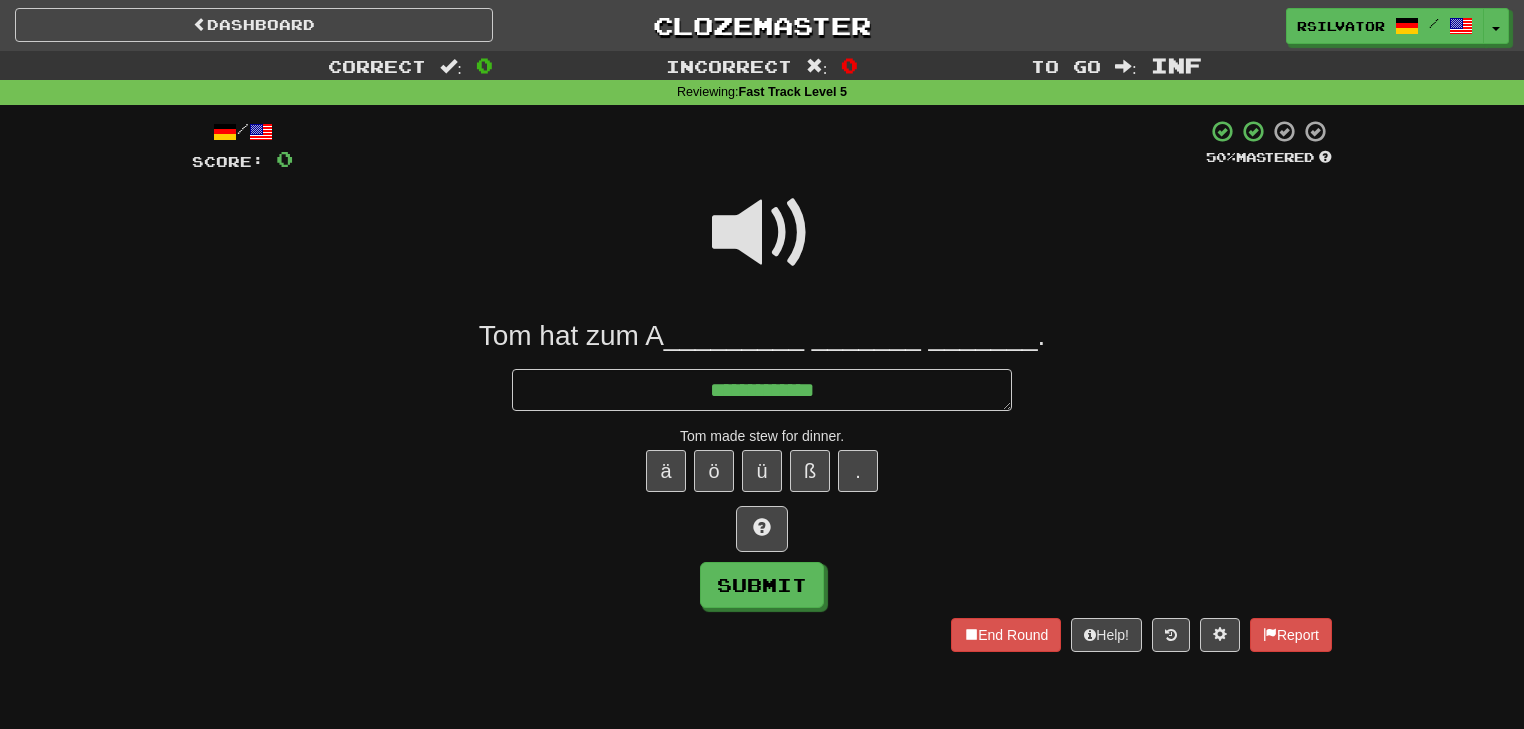 type on "*" 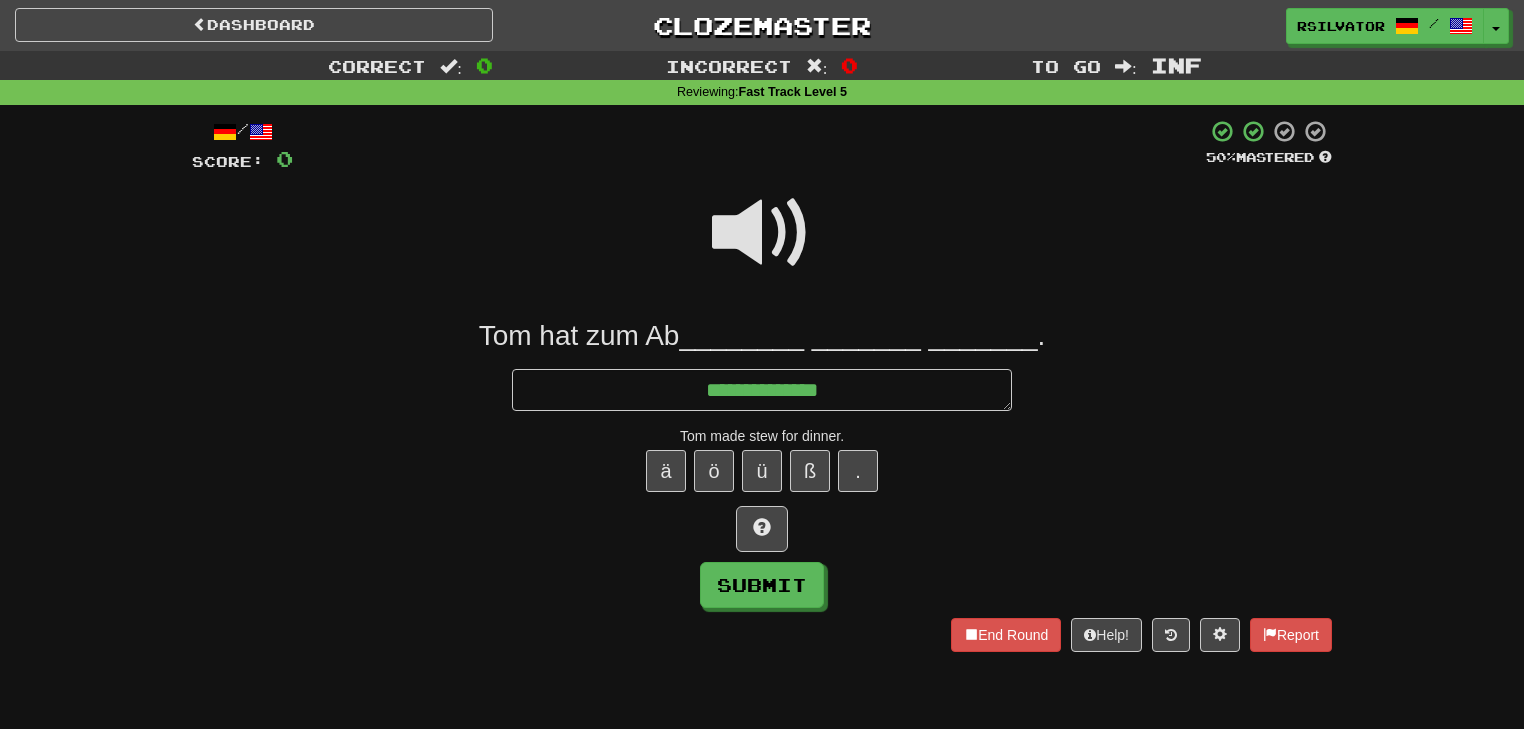 type on "*" 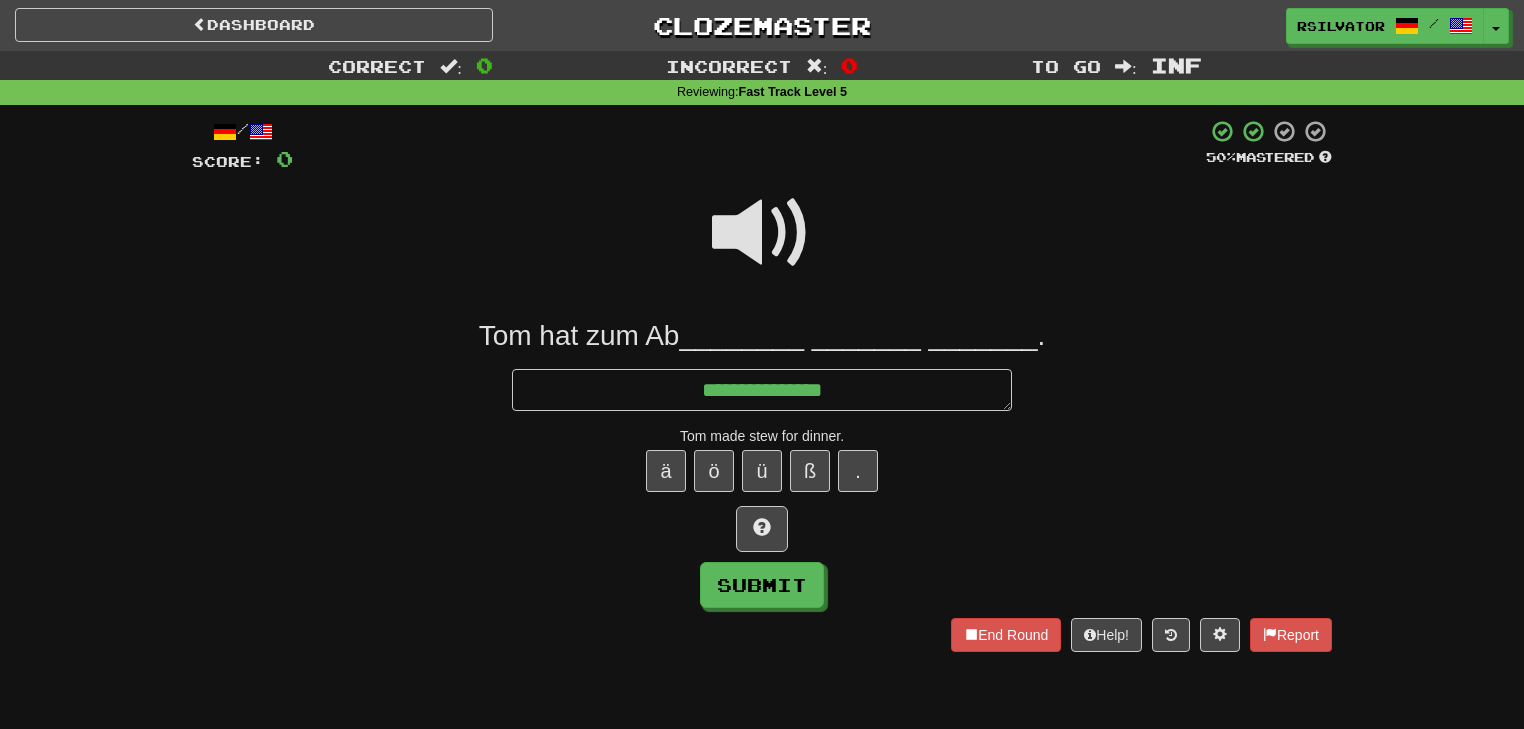 type on "*" 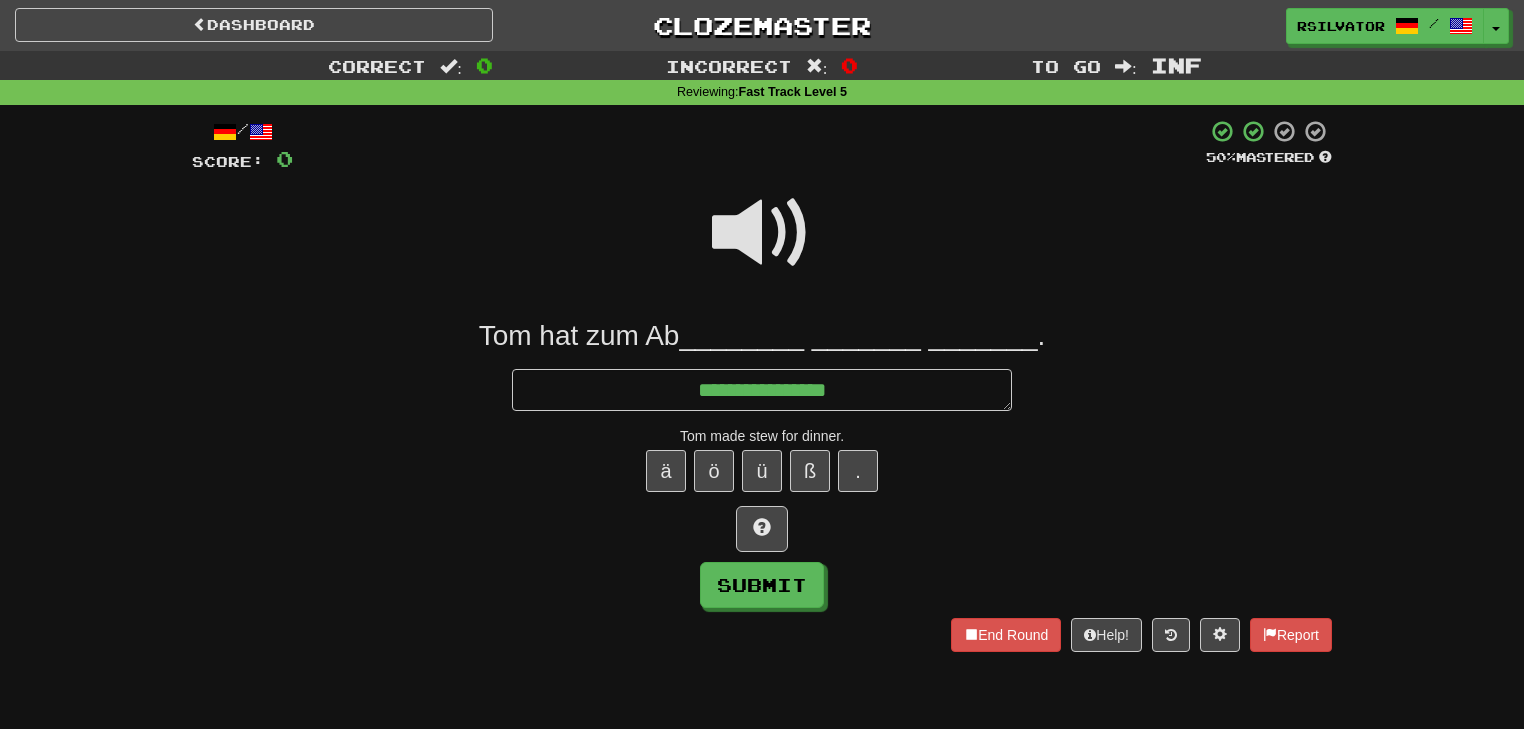 type on "*" 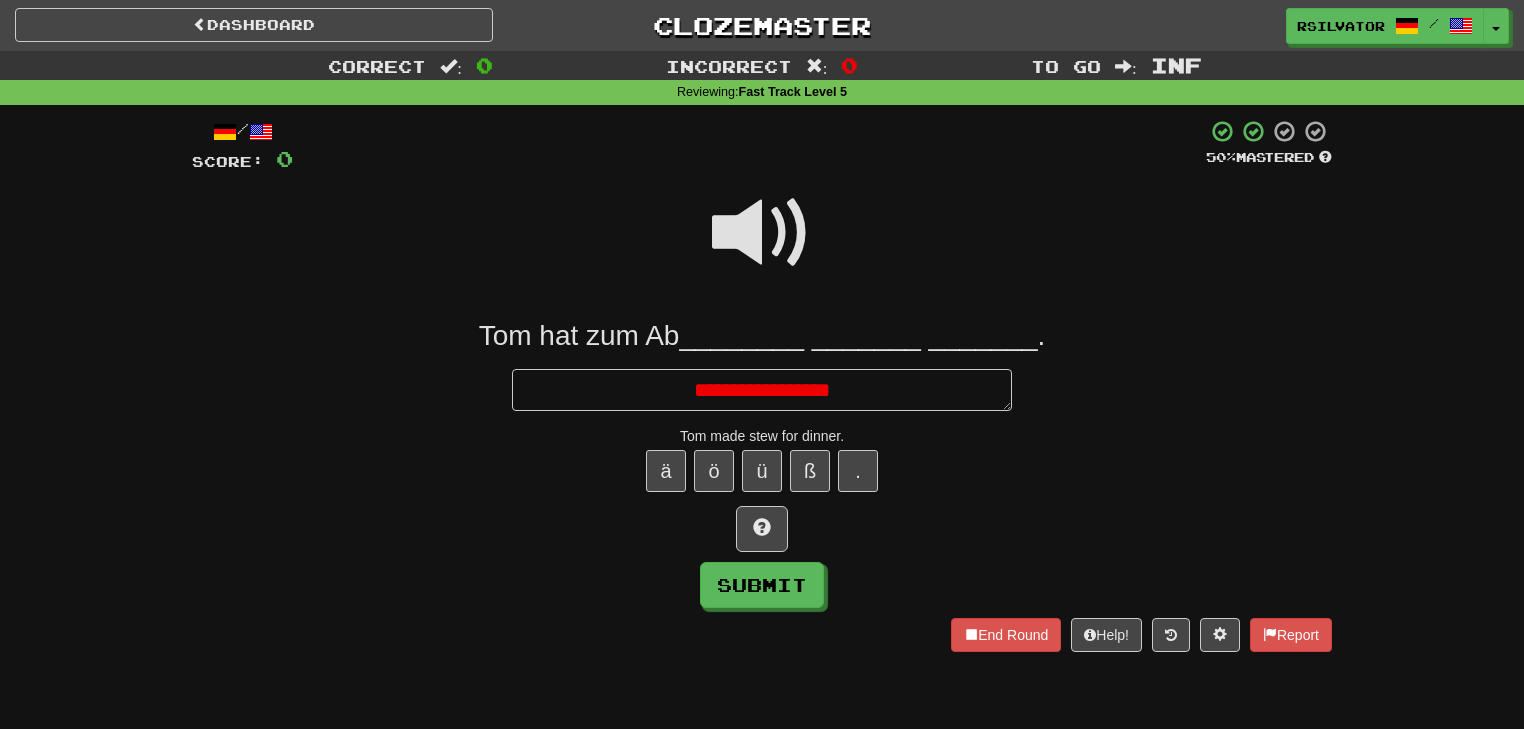 type on "*" 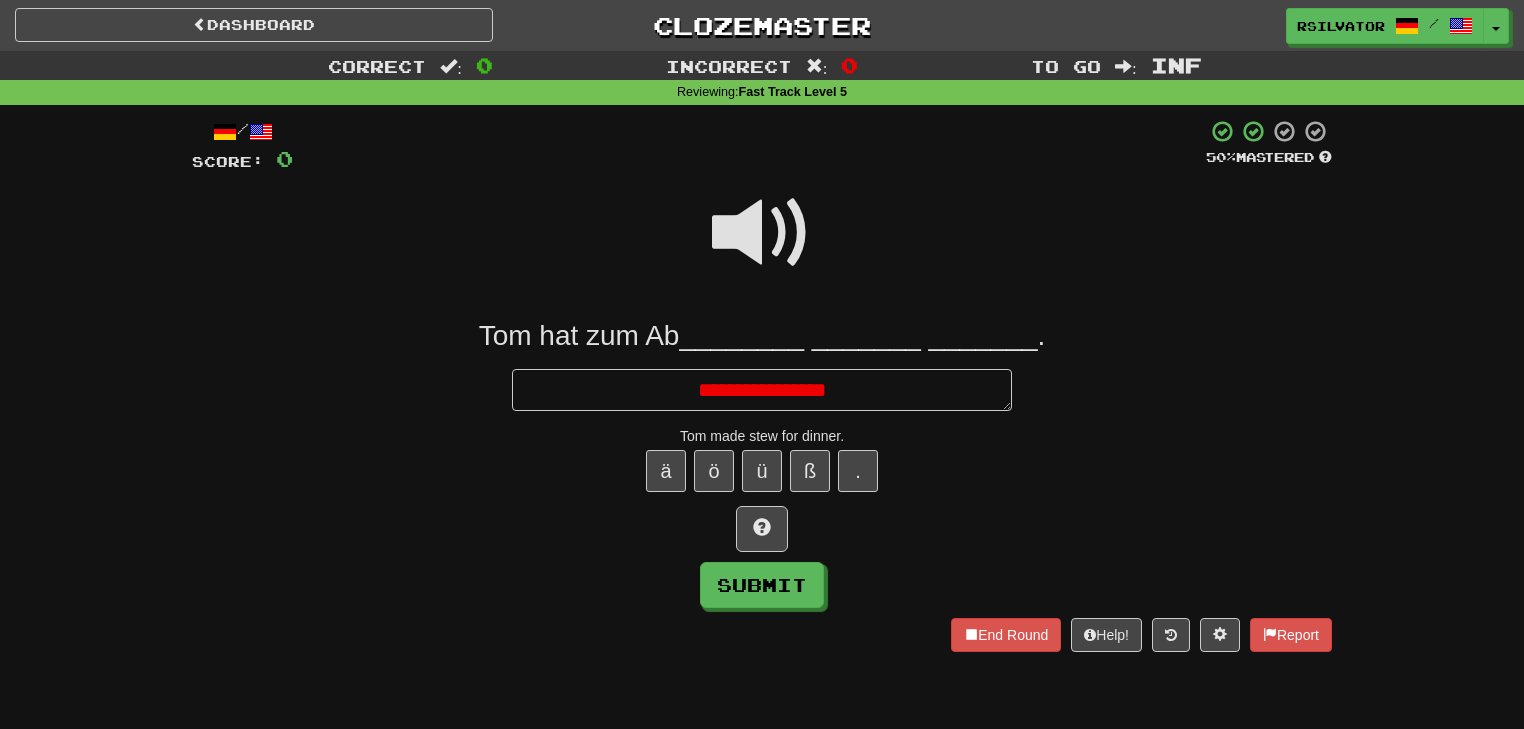 type on "*" 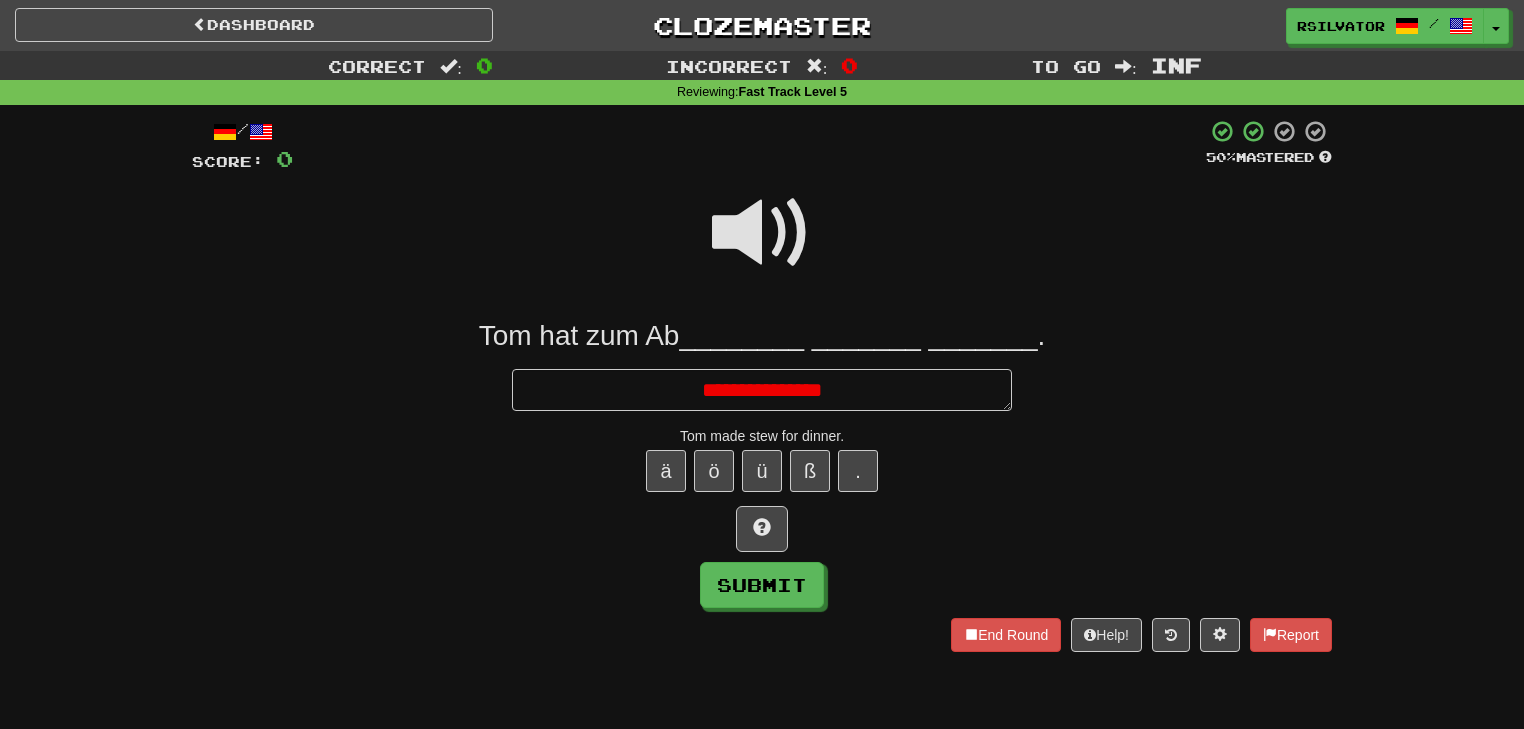 type on "*" 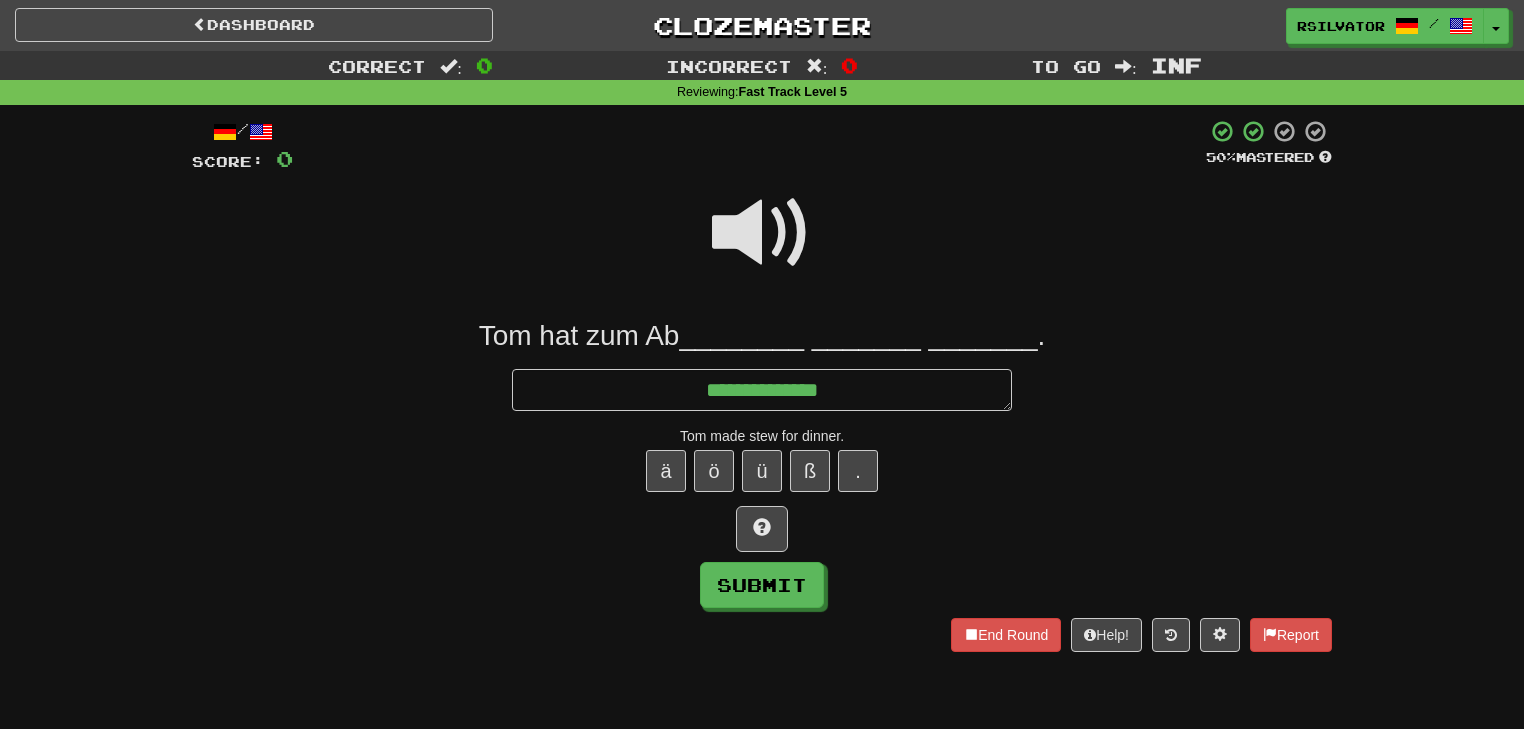 type on "*" 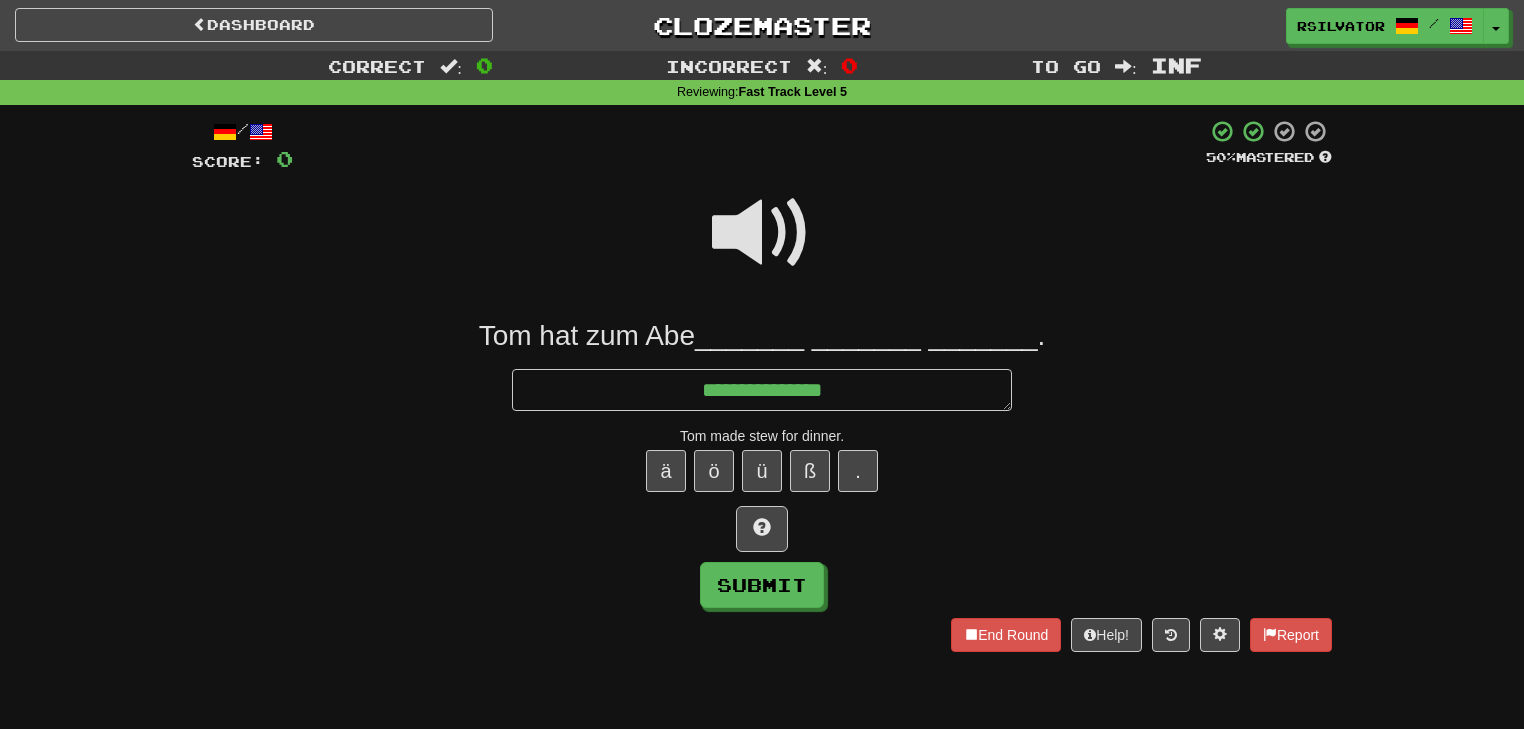 type on "*" 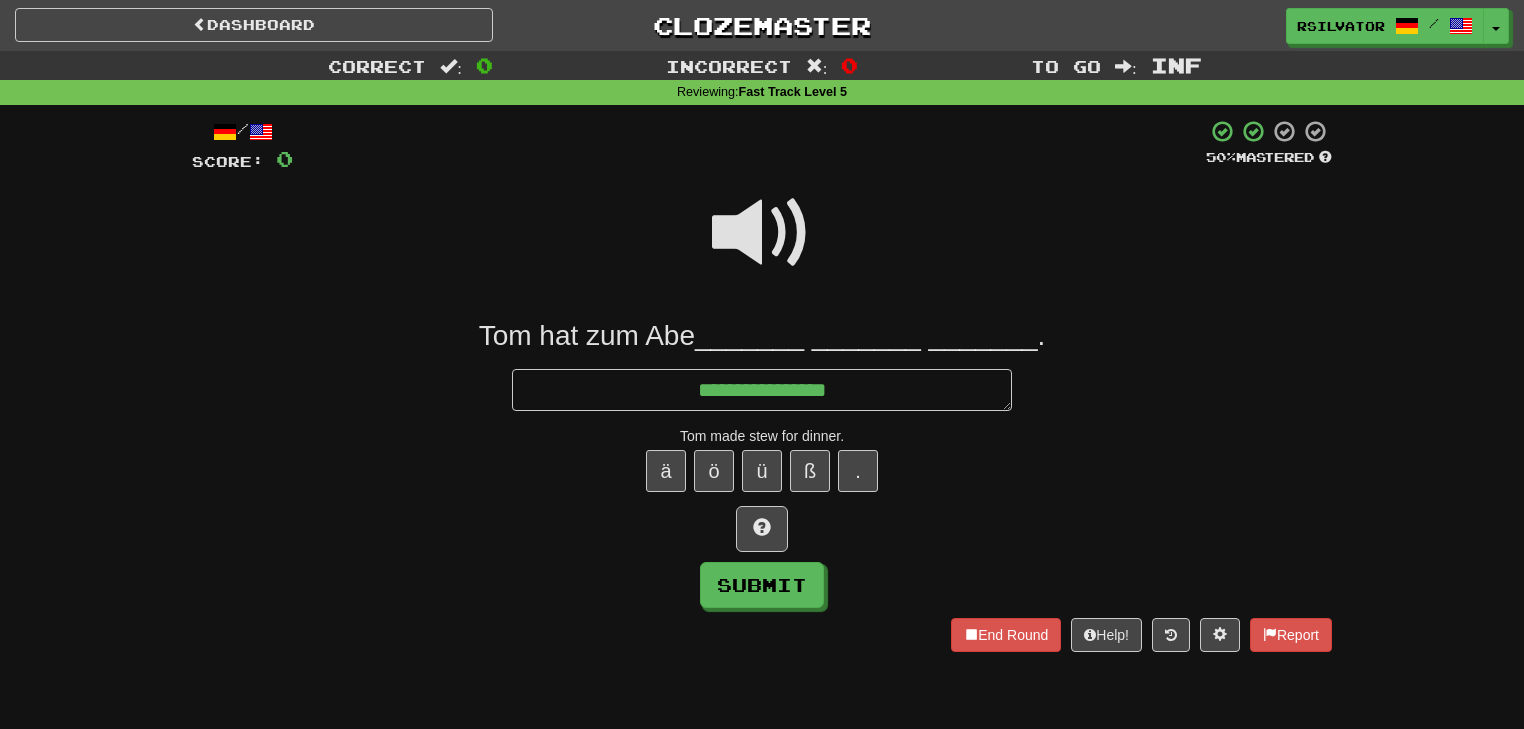 type on "*" 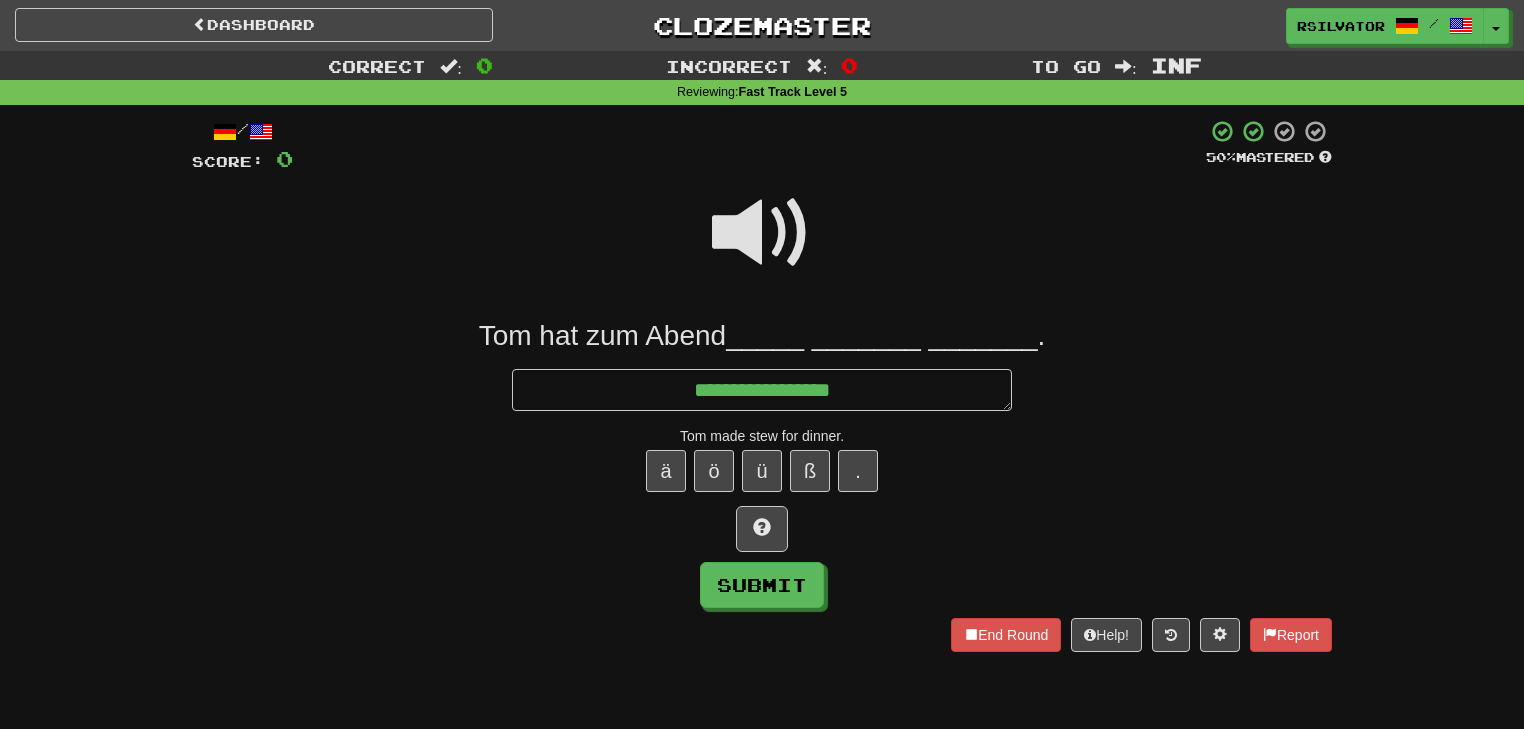 type on "*" 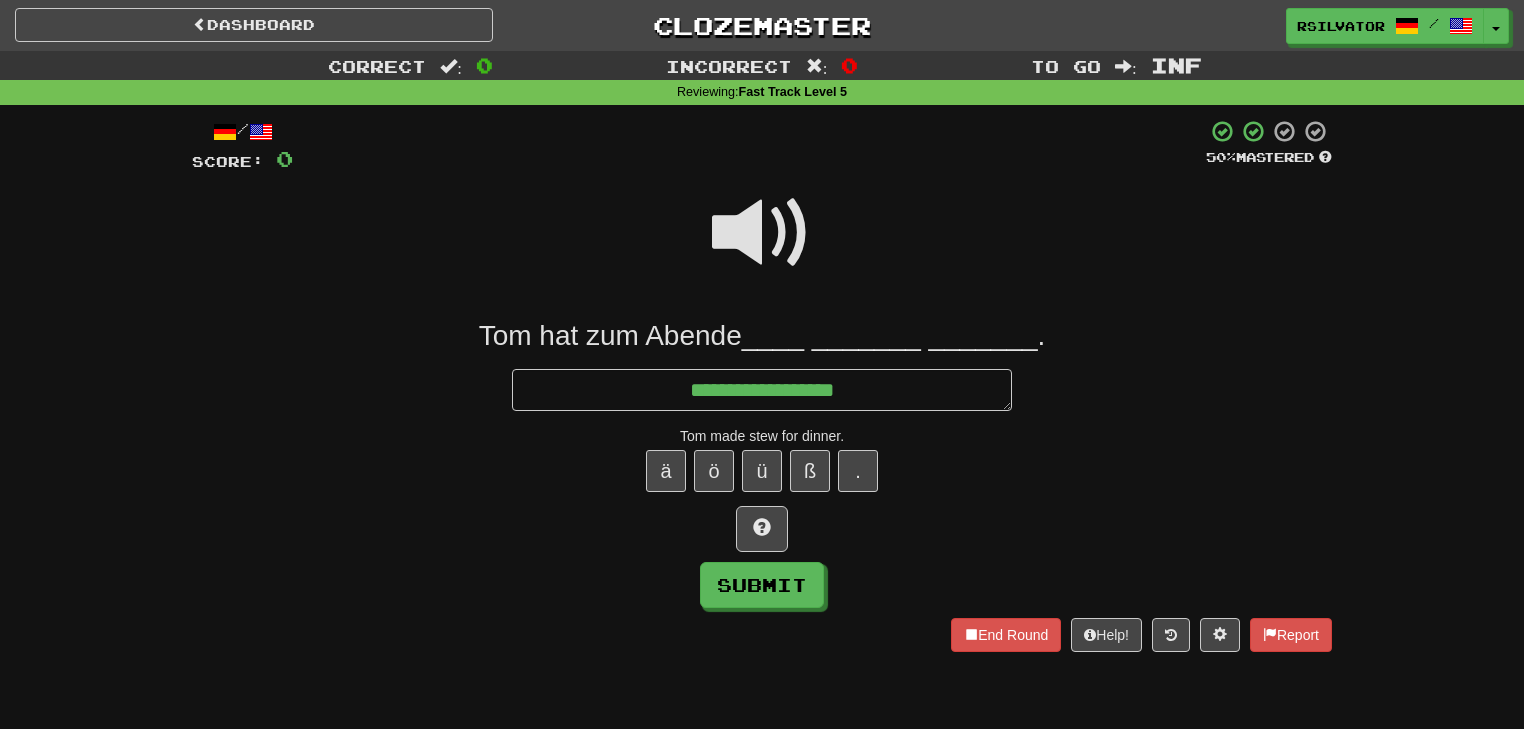 type on "*" 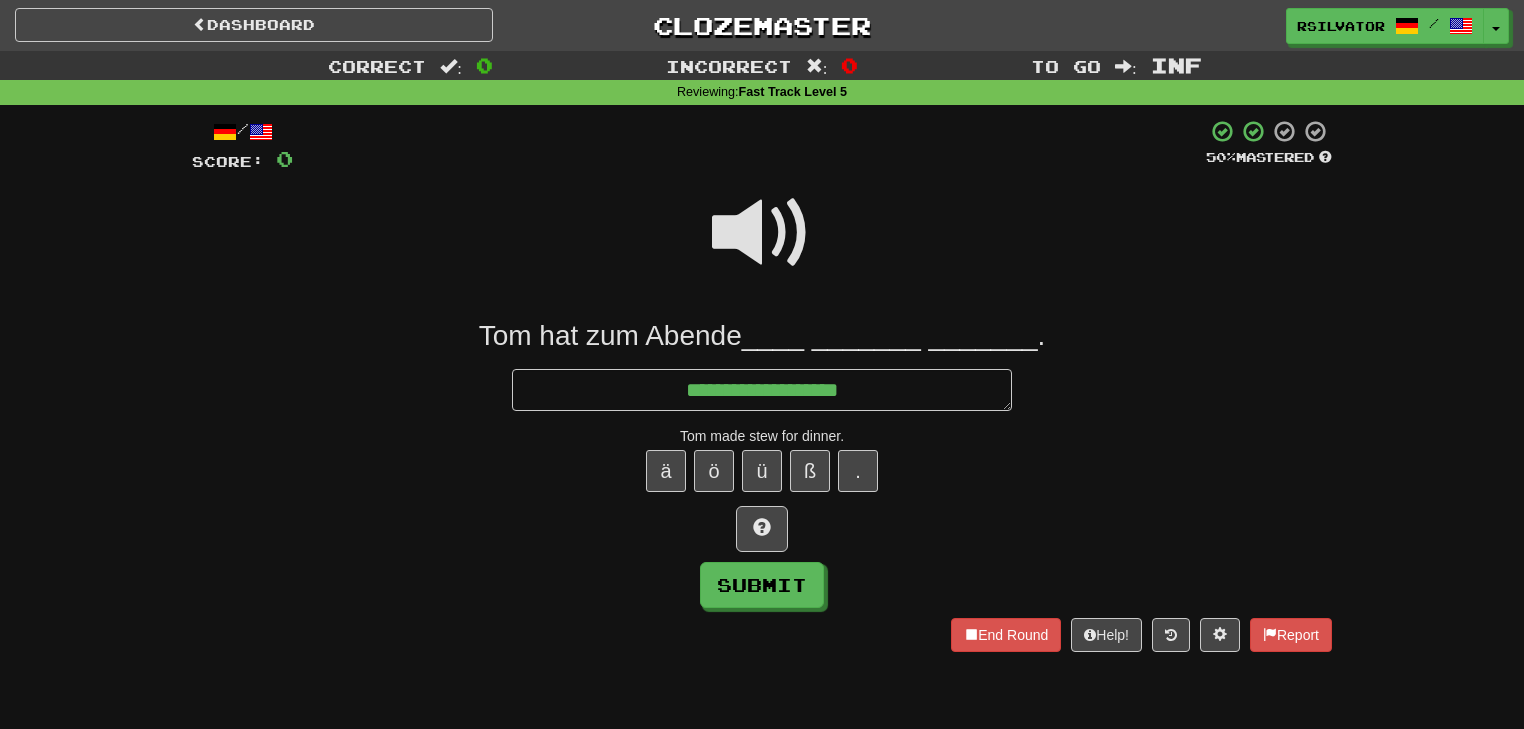 type on "*" 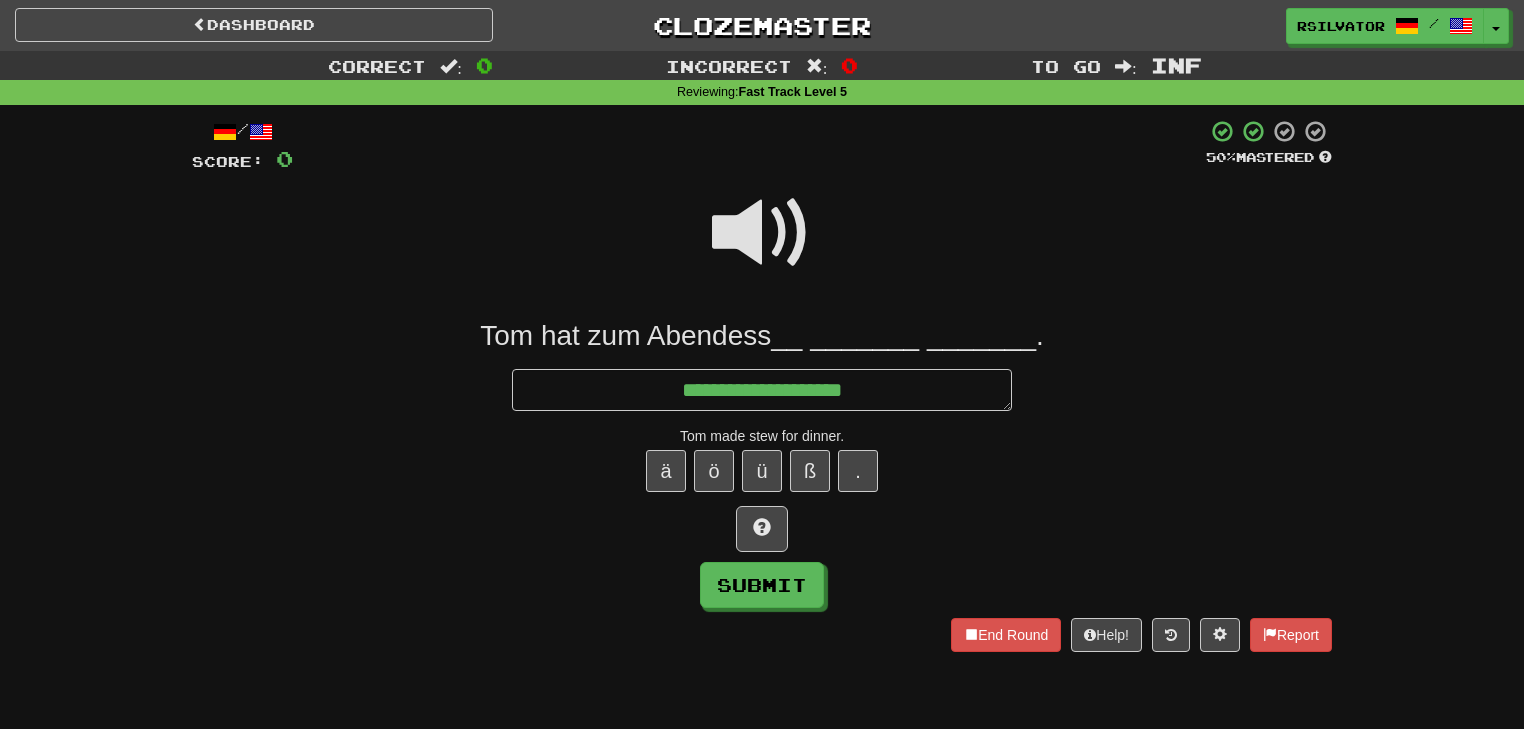 type on "*" 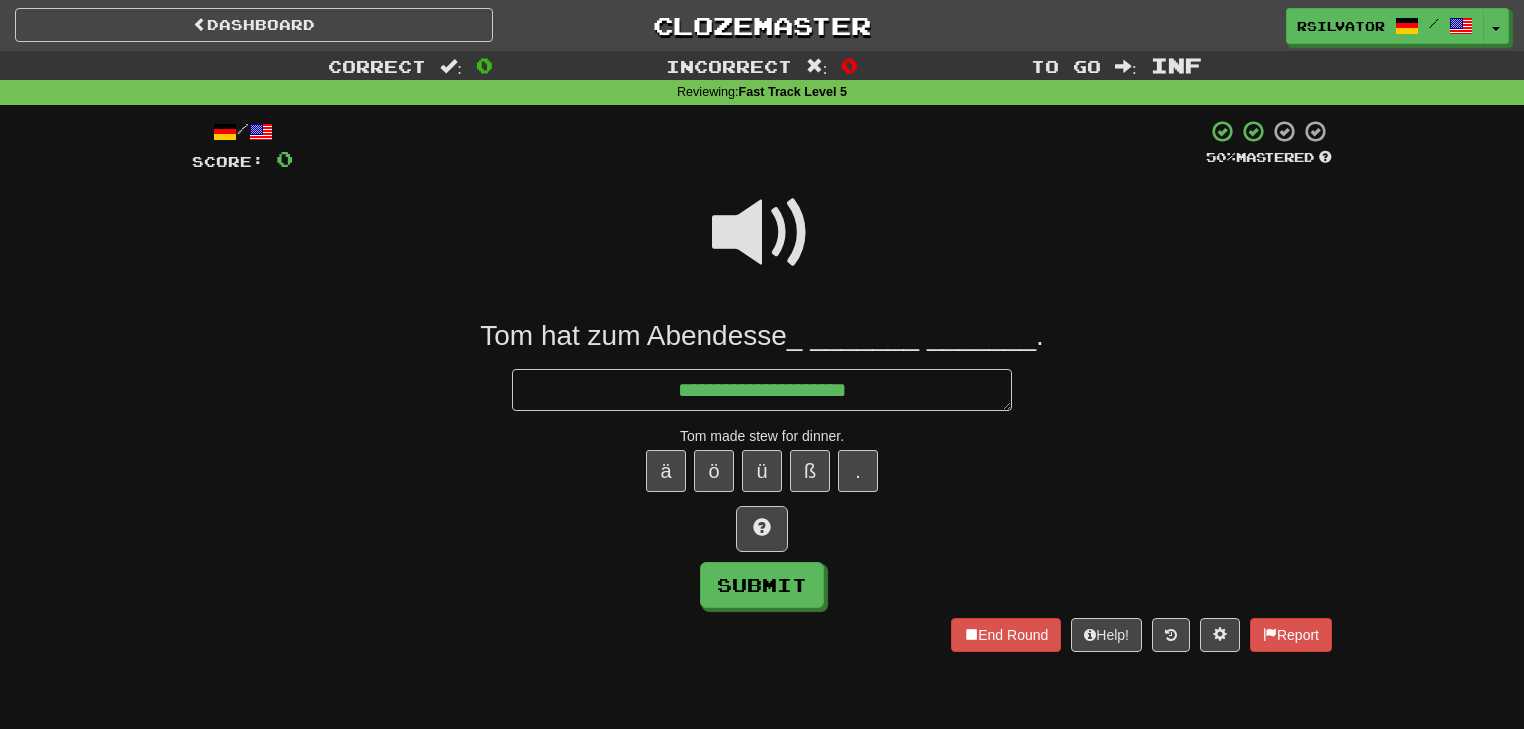 type on "*" 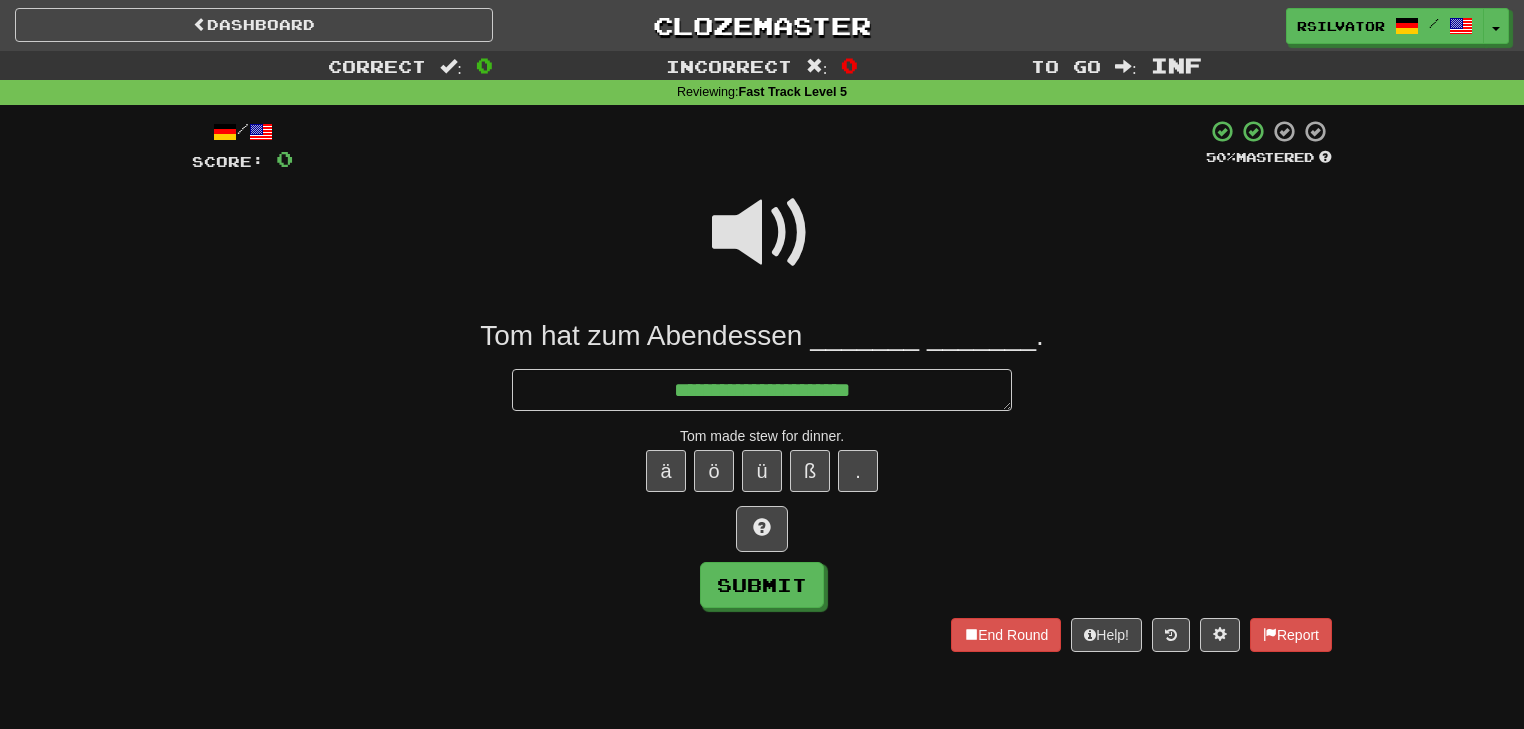 type on "*" 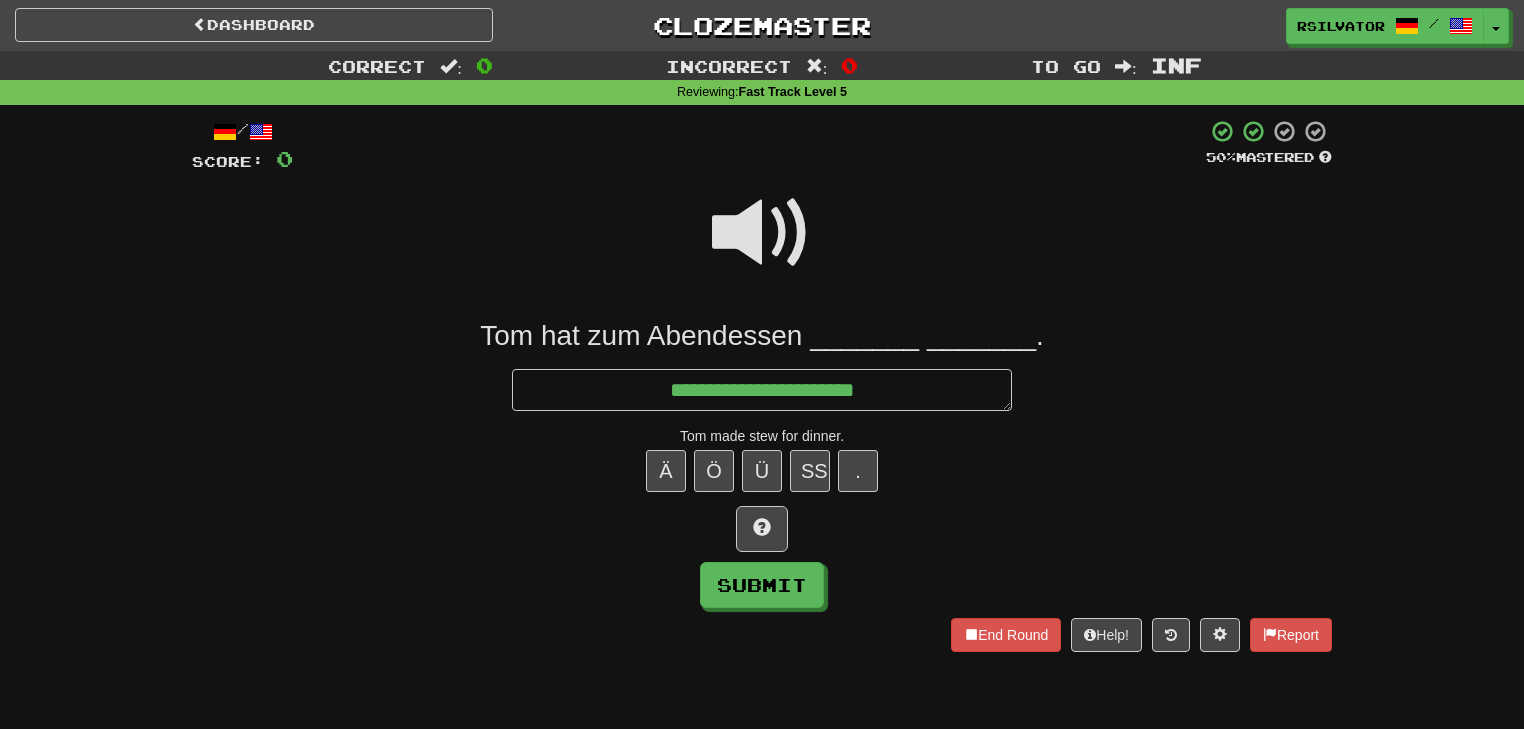 type on "*" 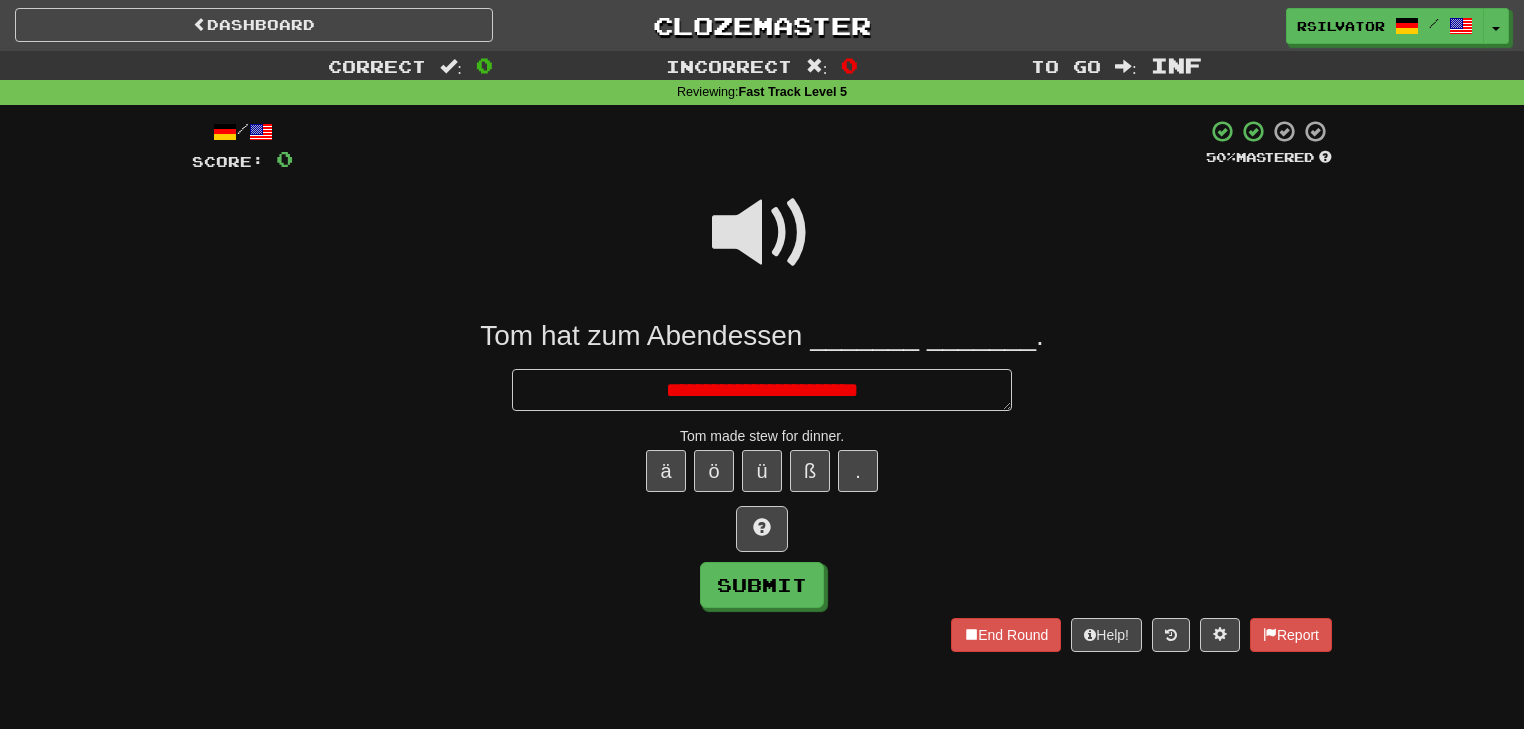 type on "*" 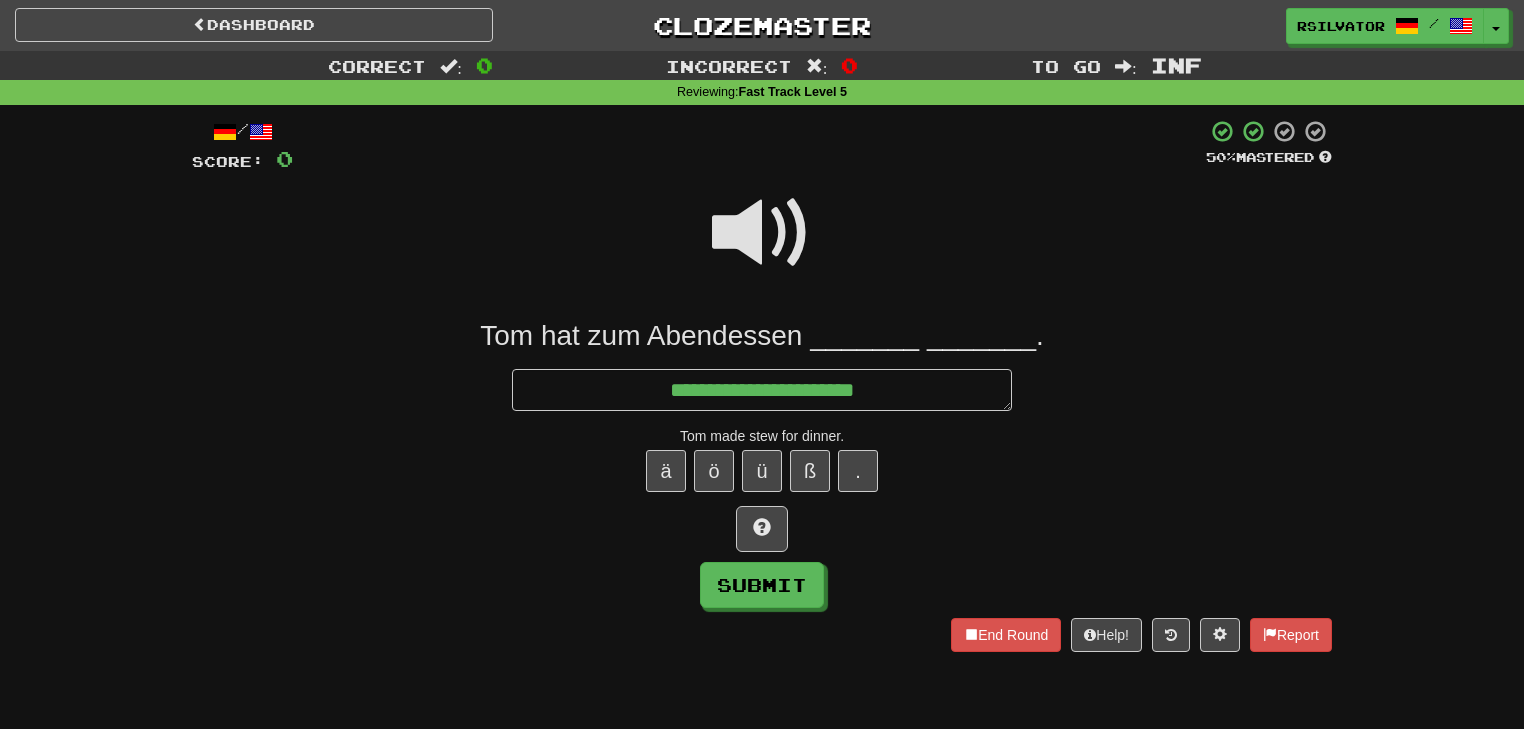 type on "*" 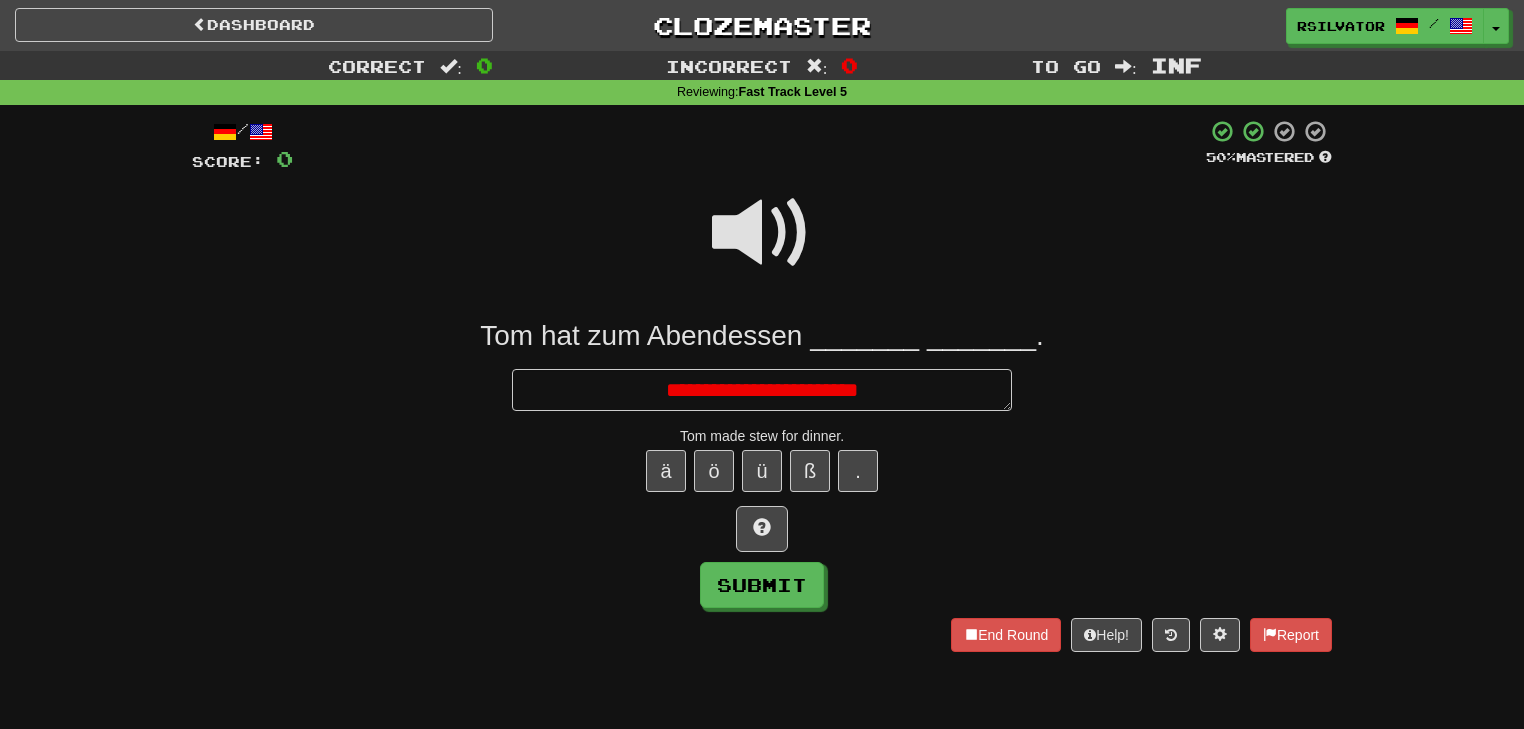 type on "*" 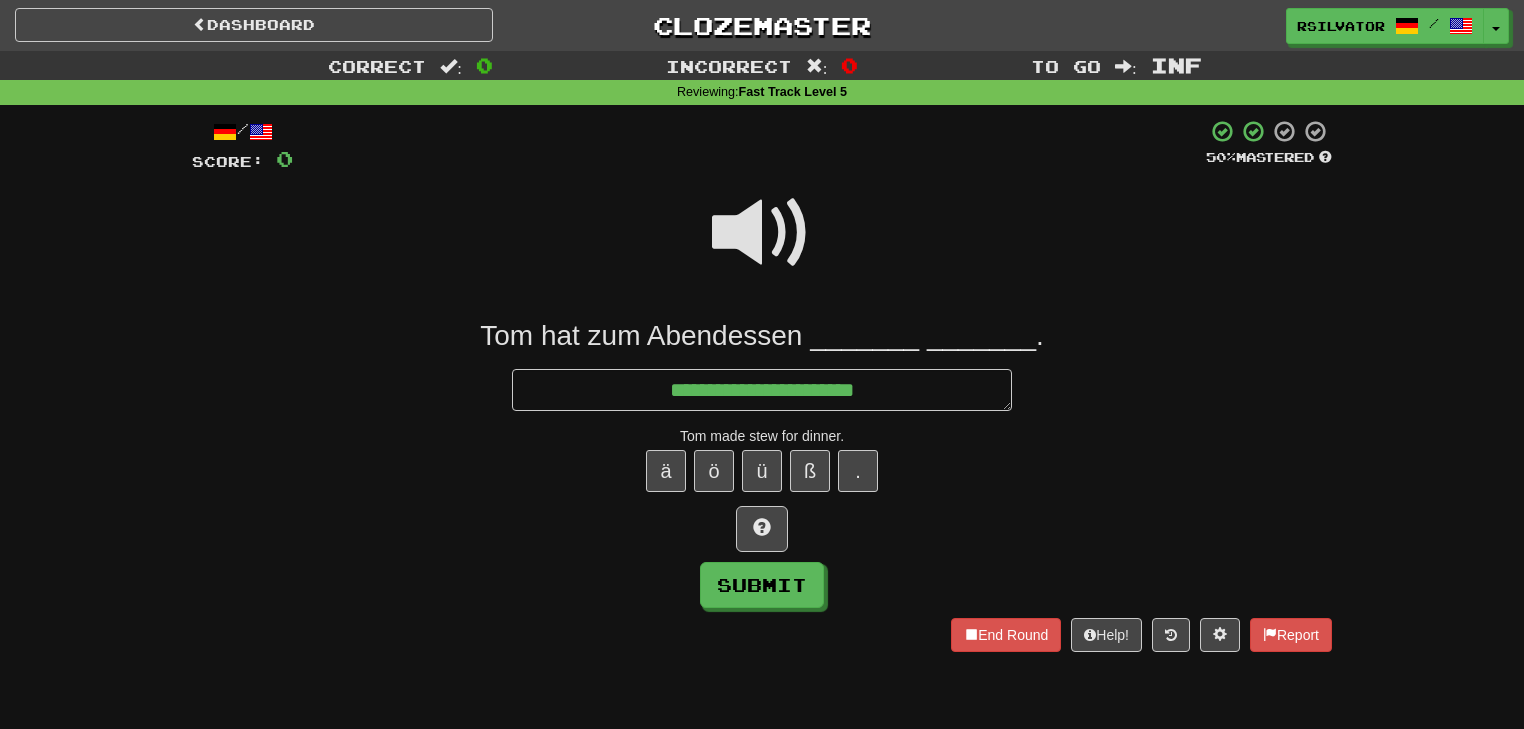 type on "*" 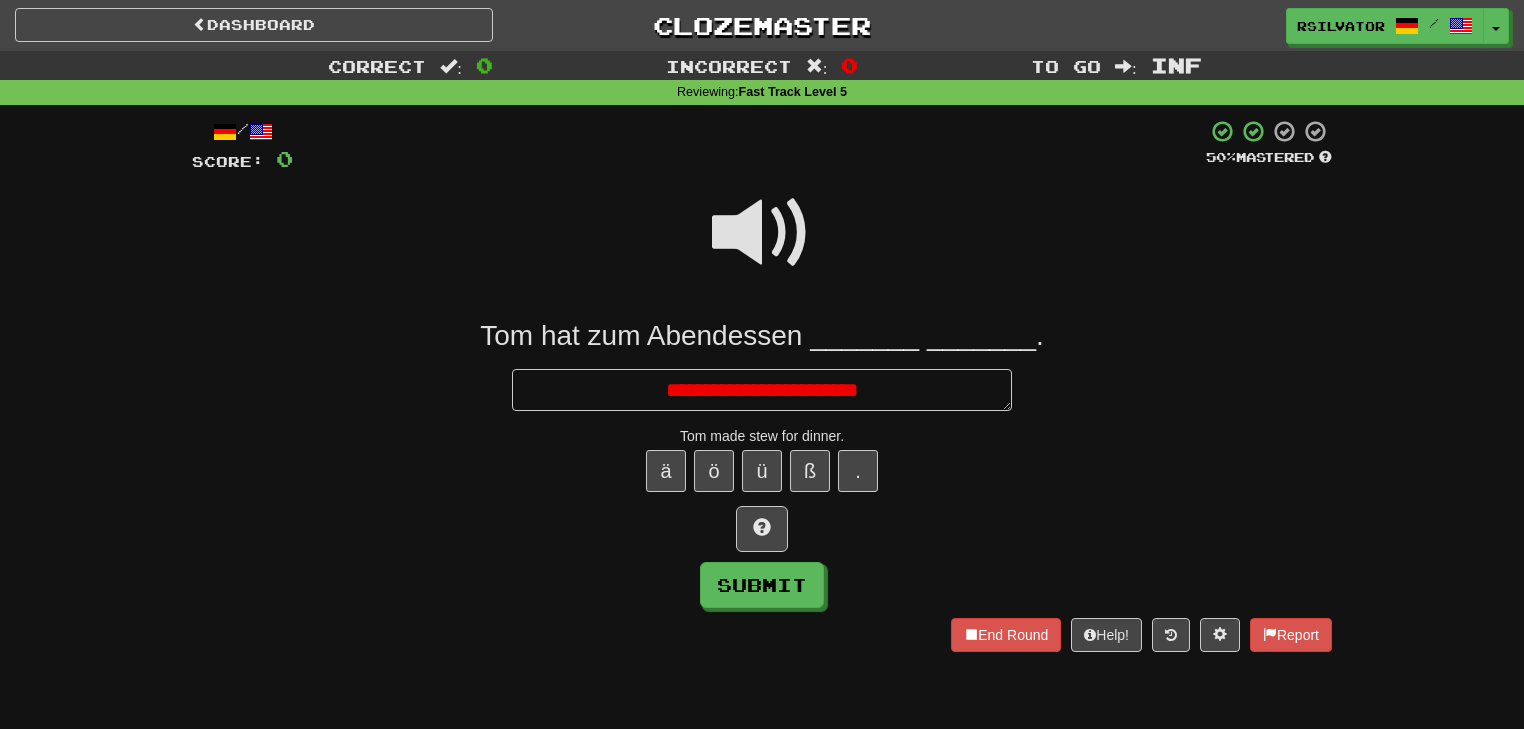 type on "*" 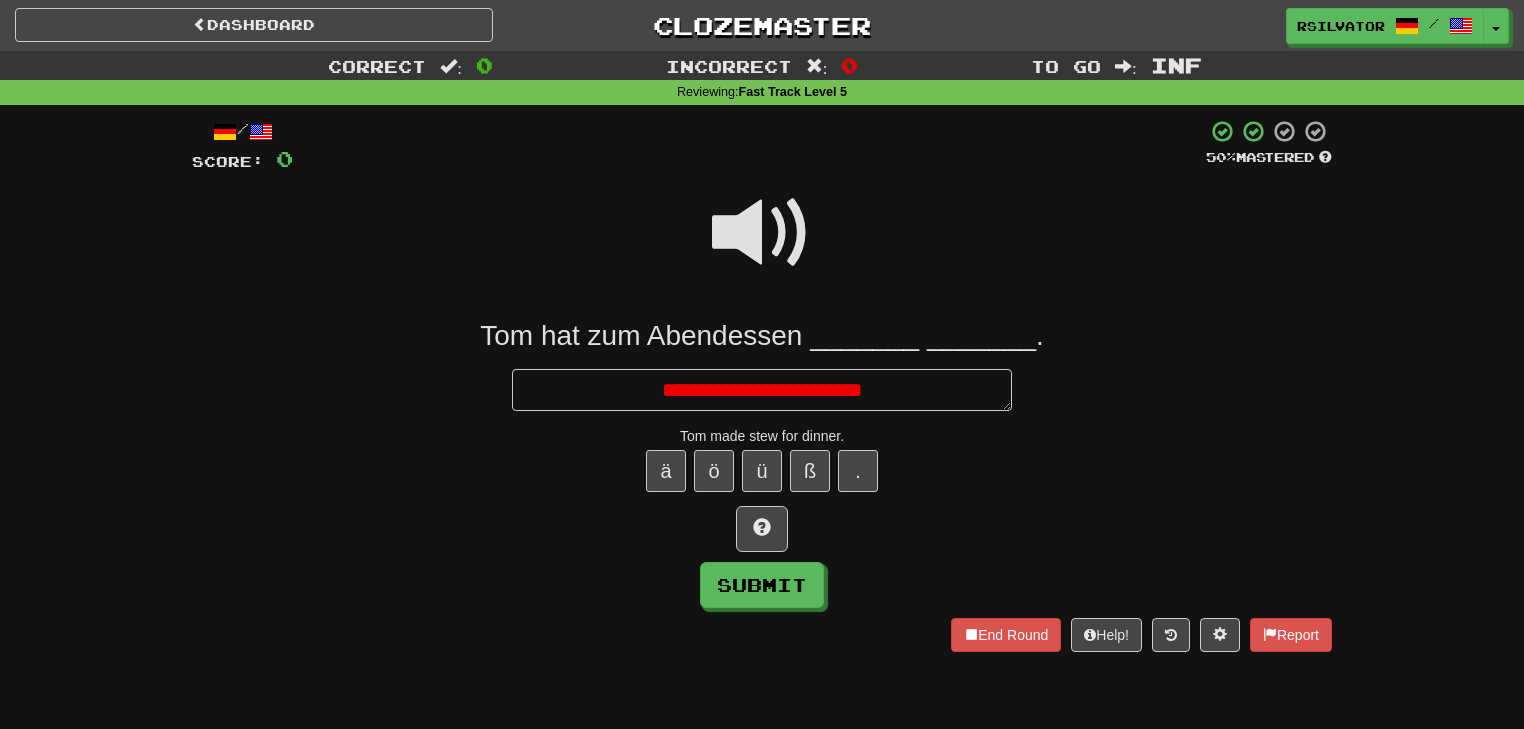 type on "*" 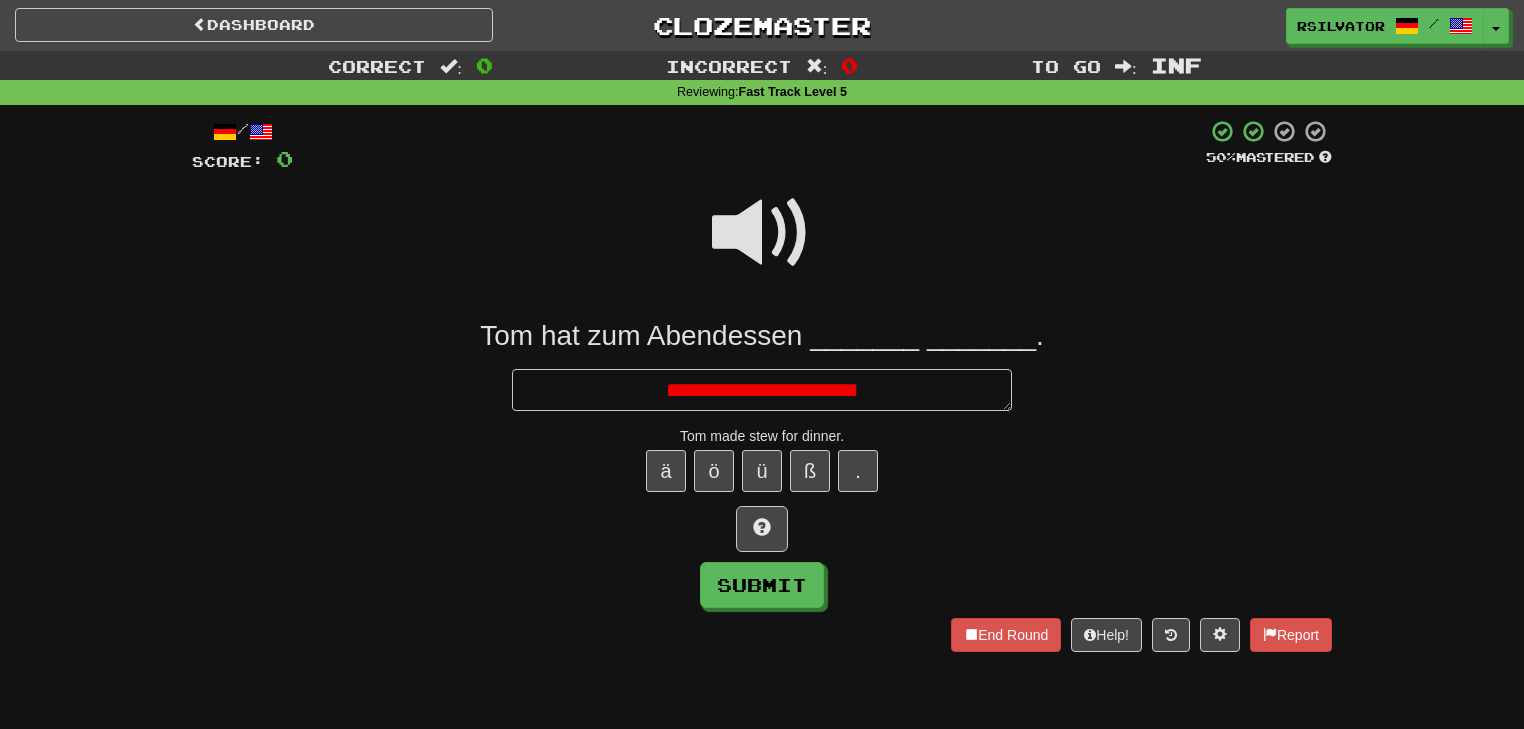 type on "*" 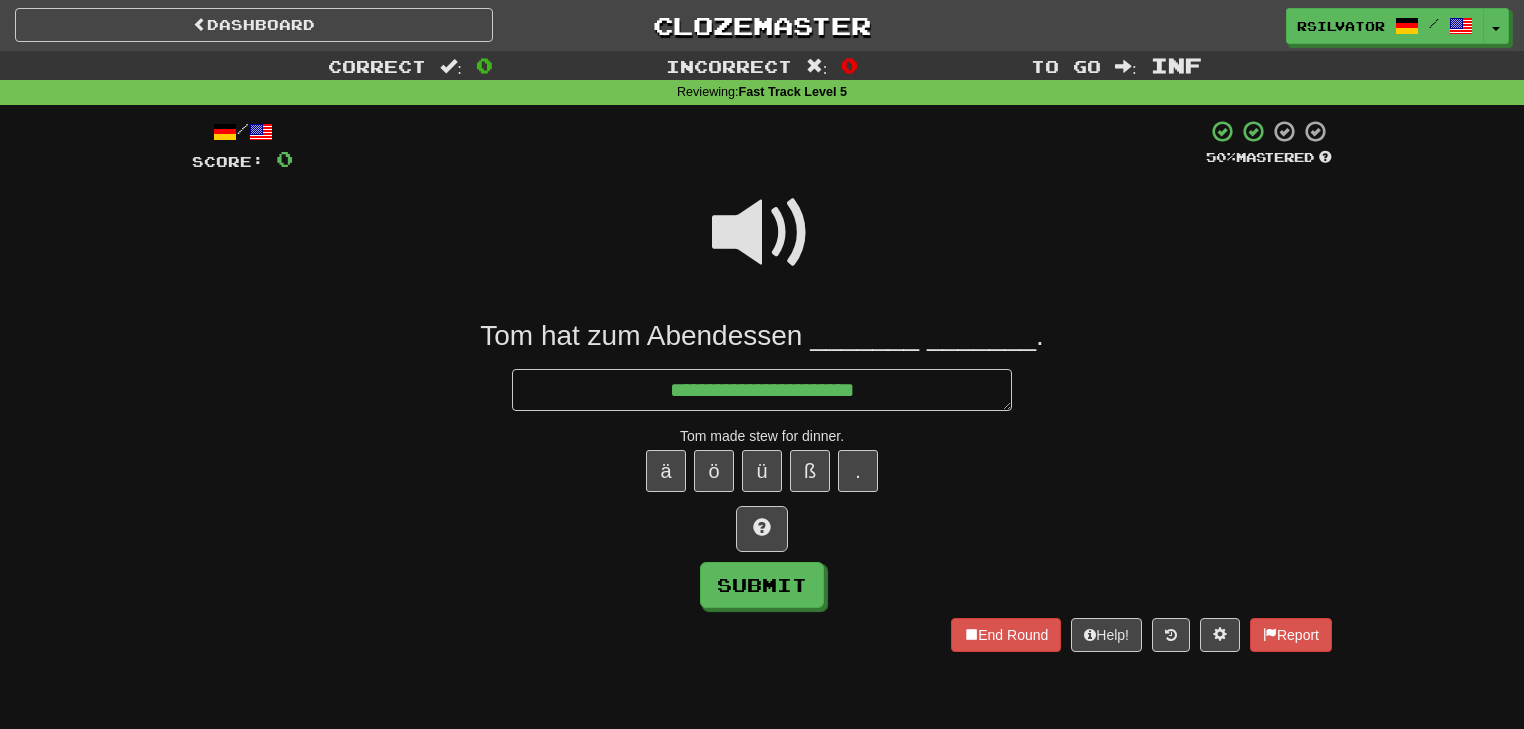 type on "**********" 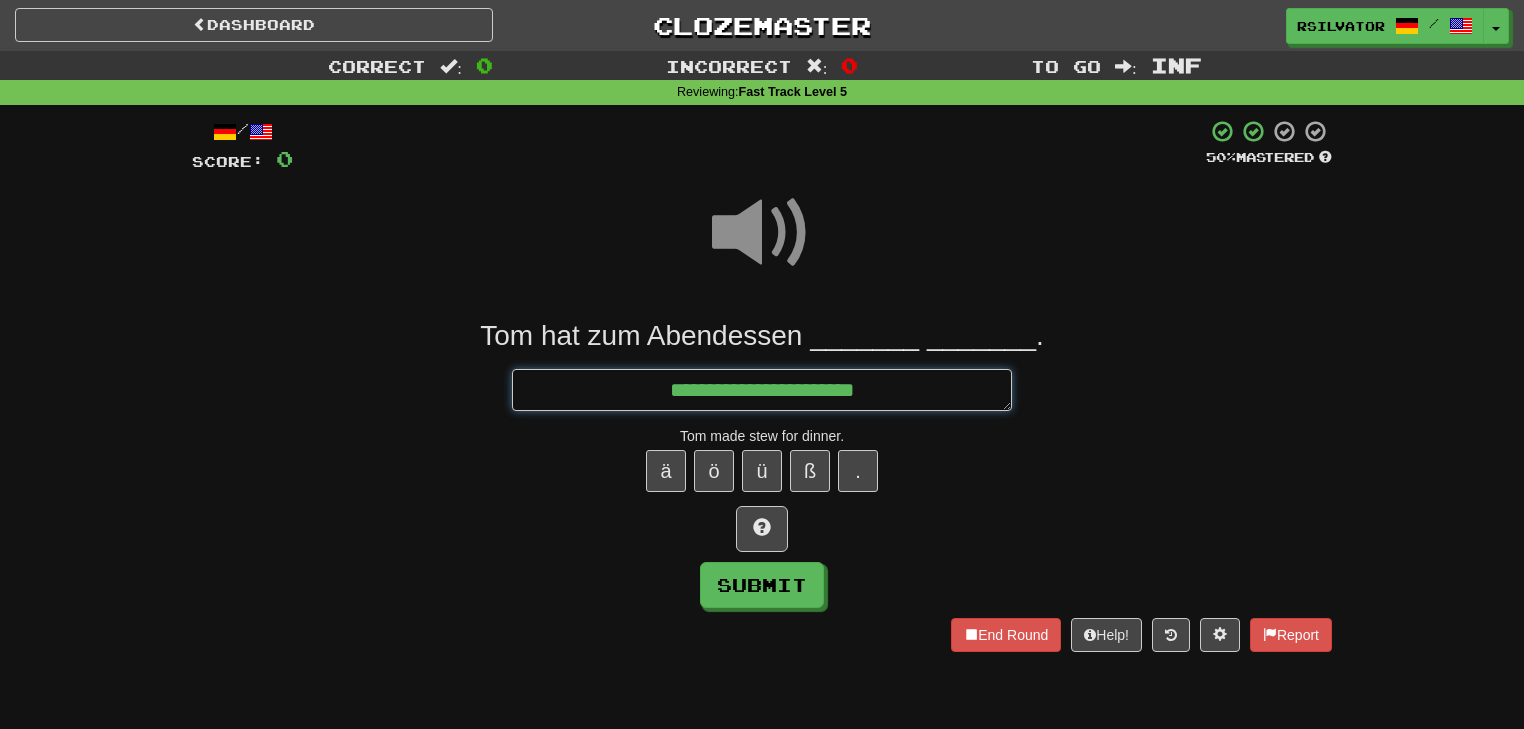 click on "**********" at bounding box center (762, 390) 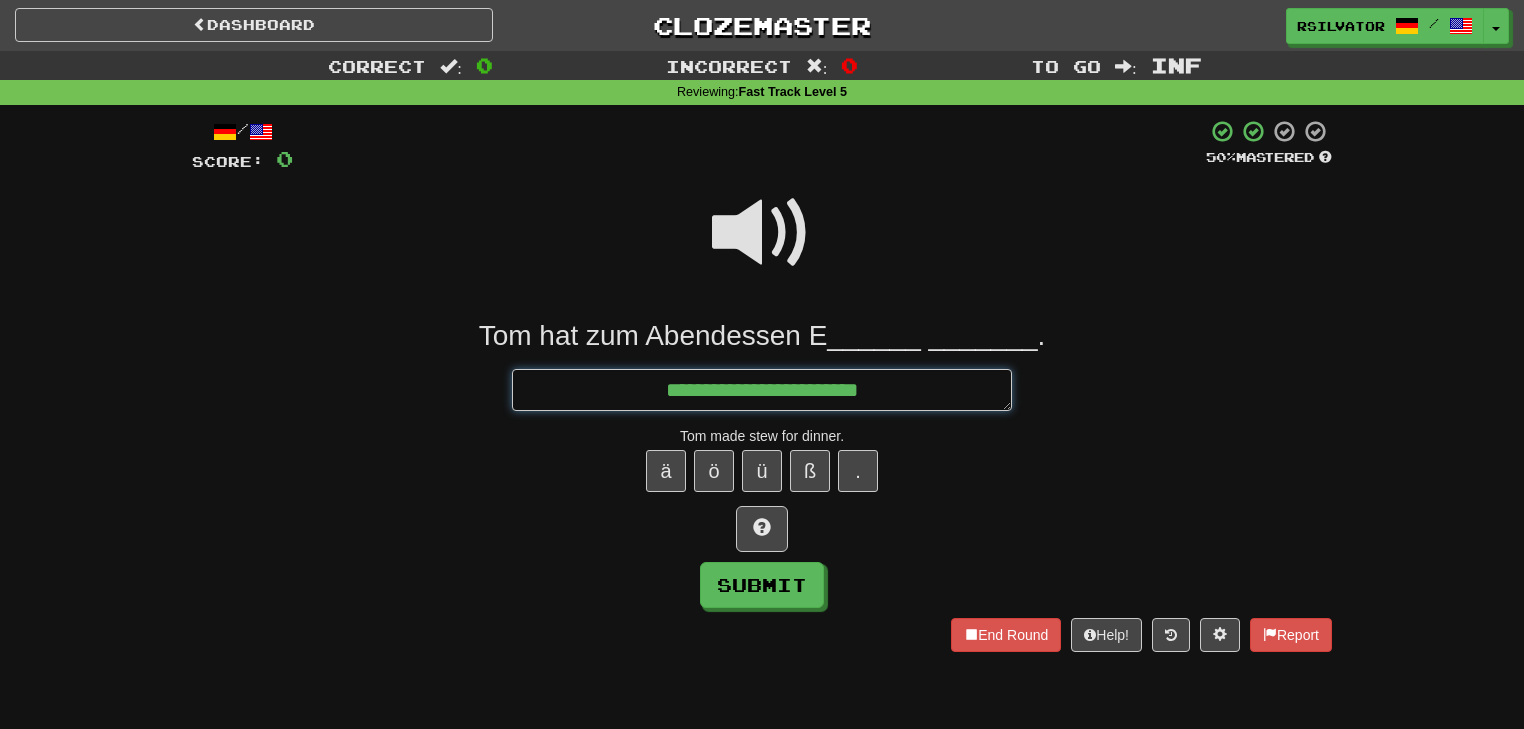type on "*" 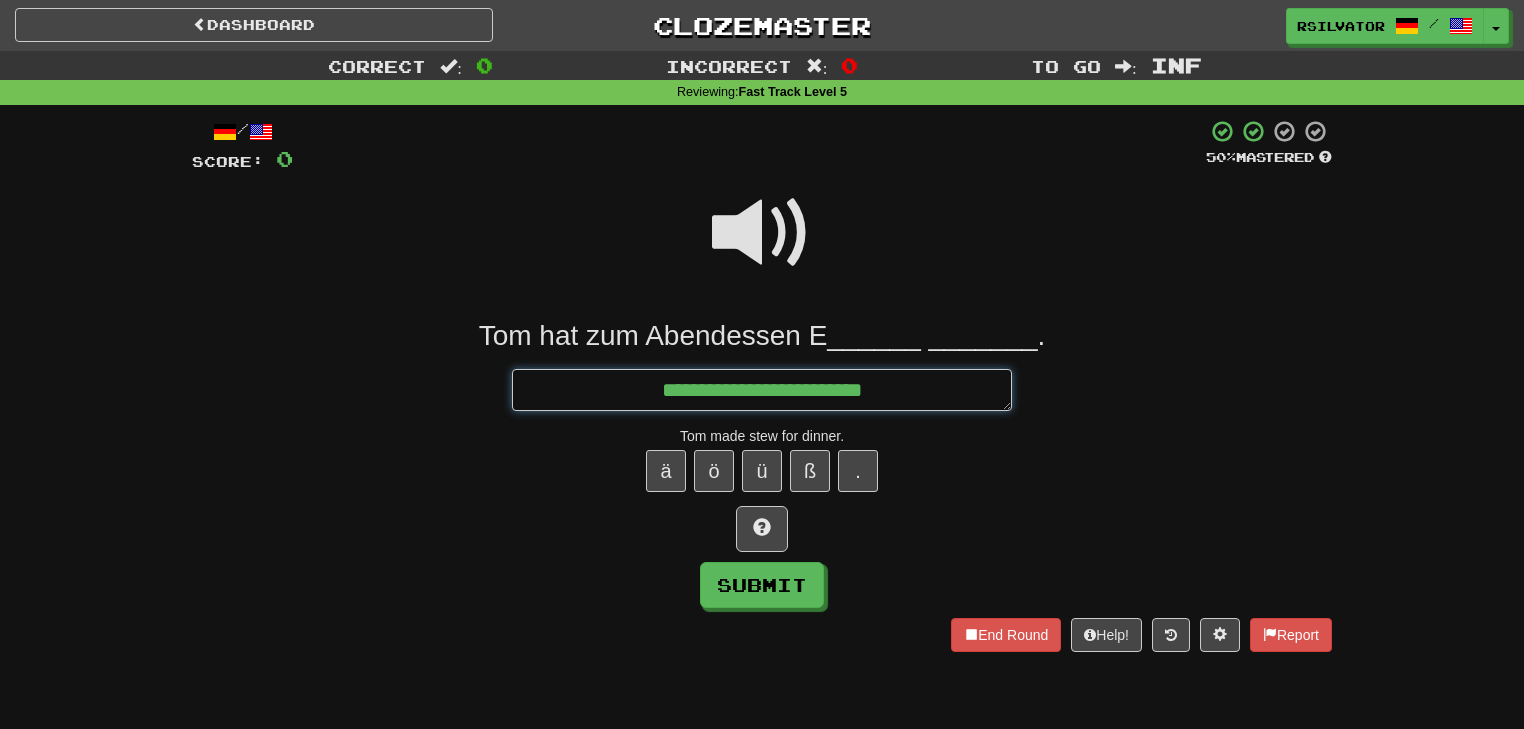 type on "**********" 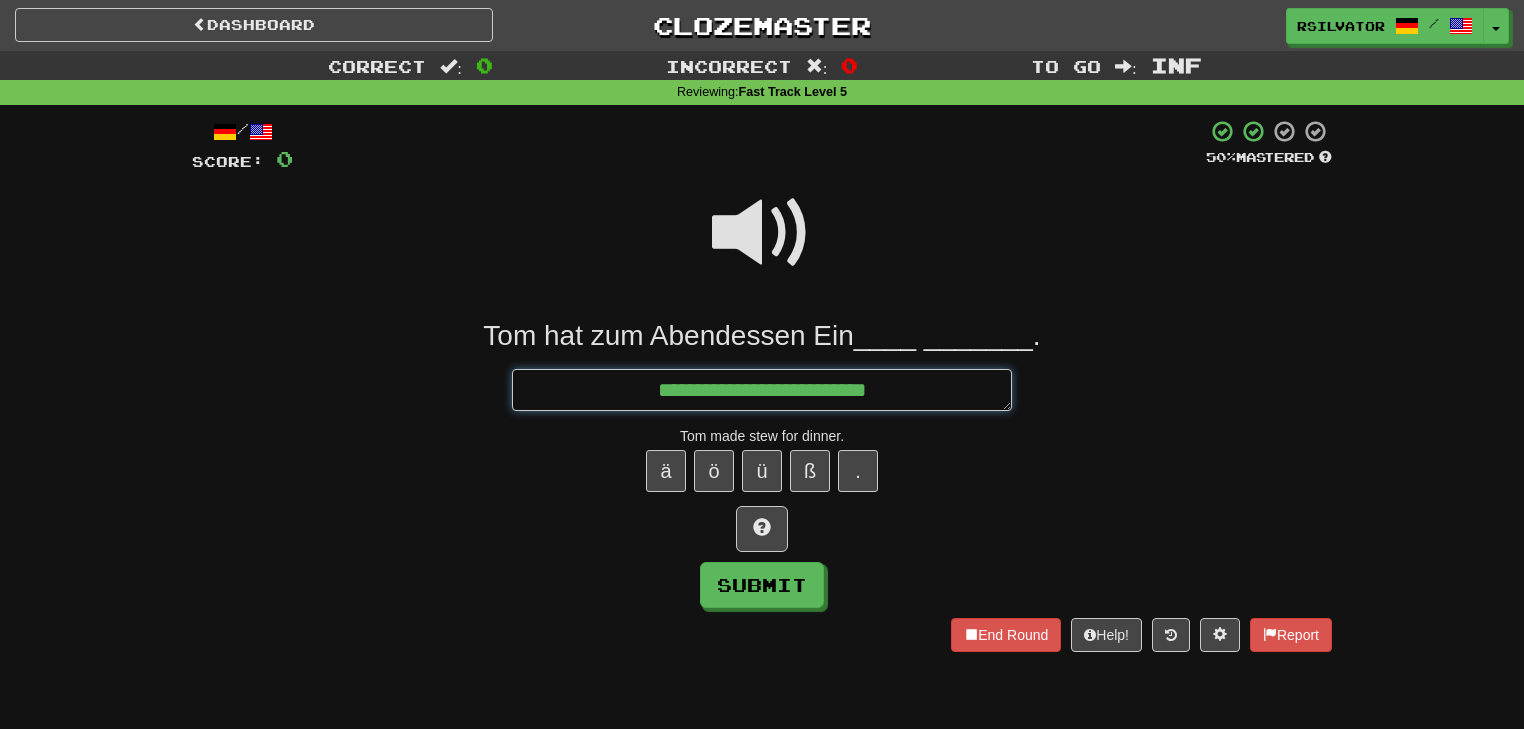 type on "*" 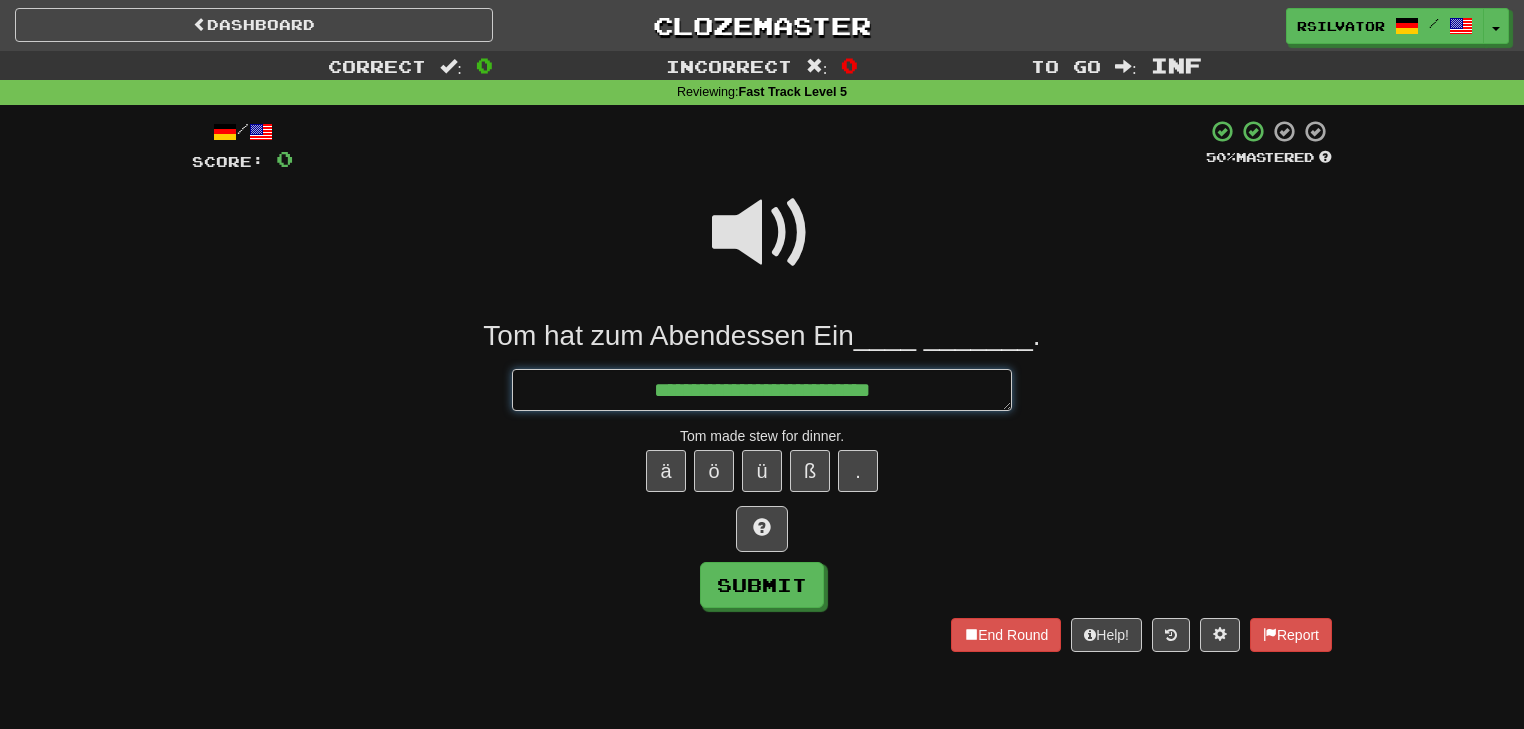 type on "**********" 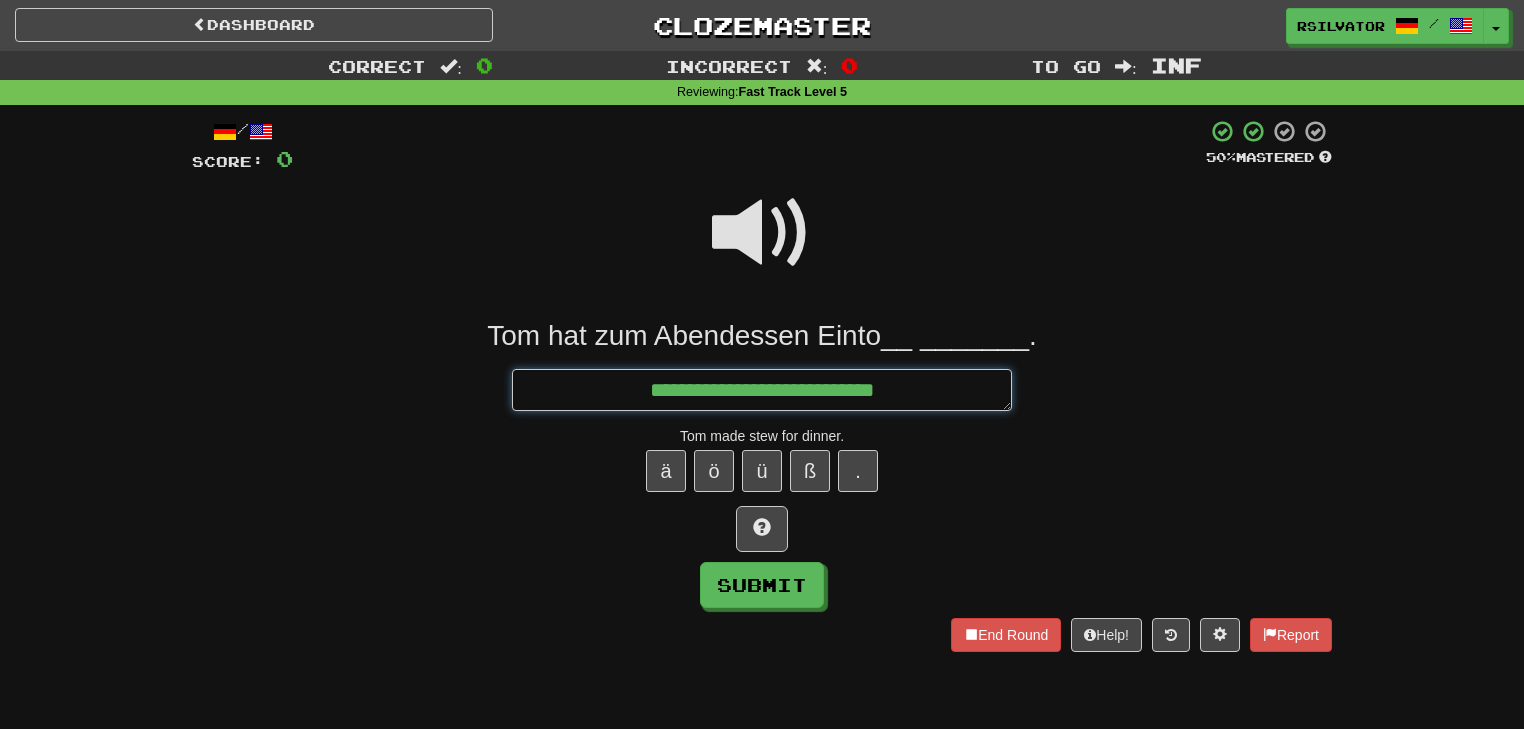 type on "*" 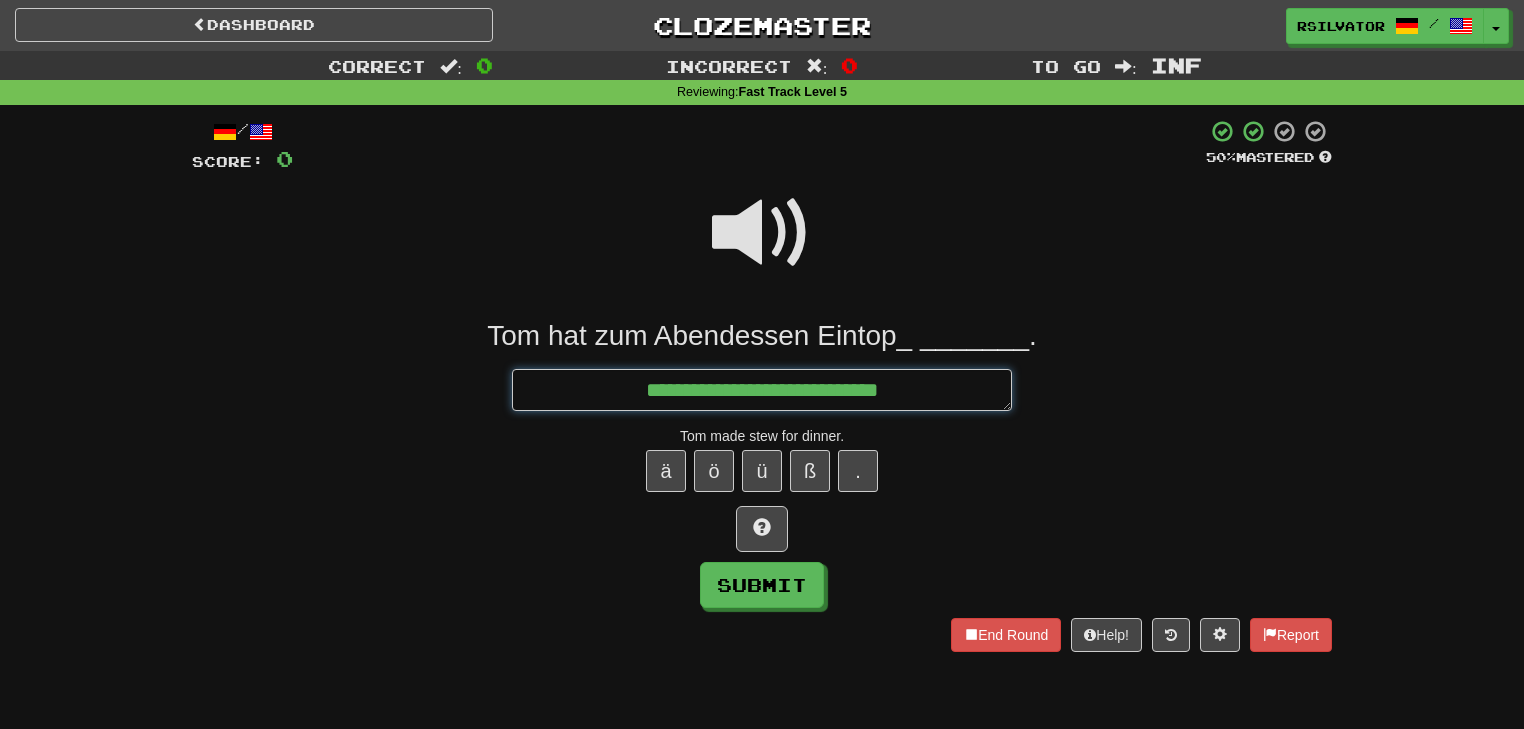 type on "*" 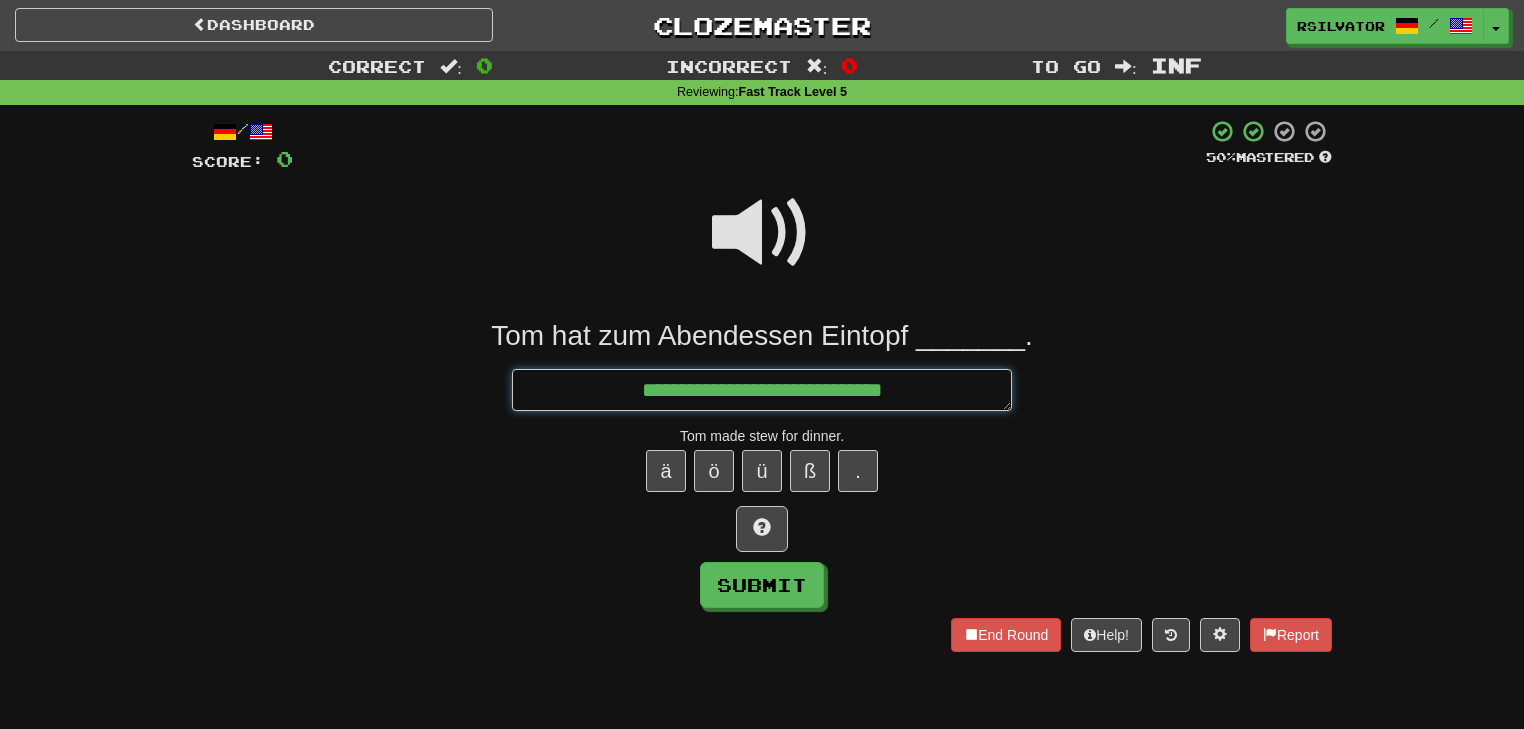 type on "*" 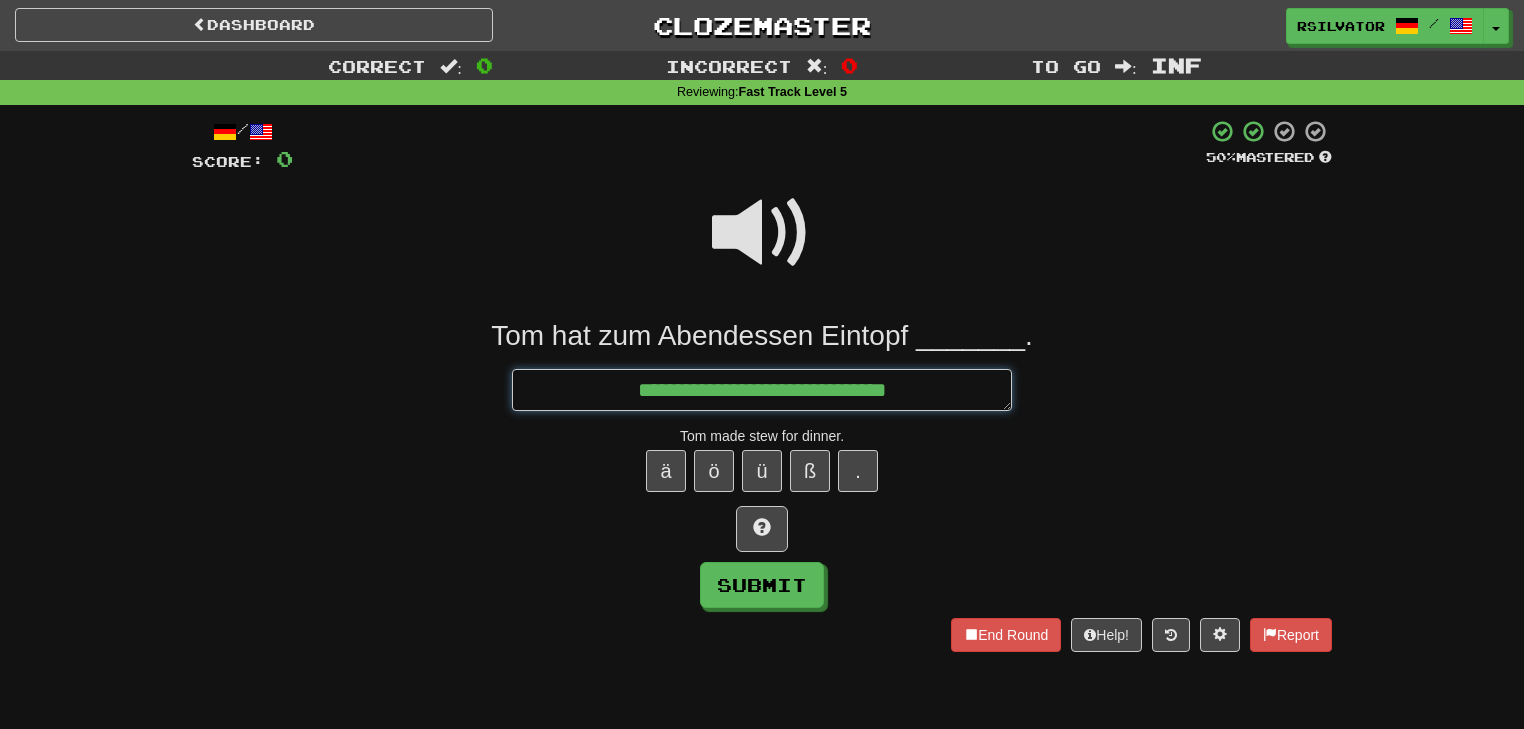 type on "*" 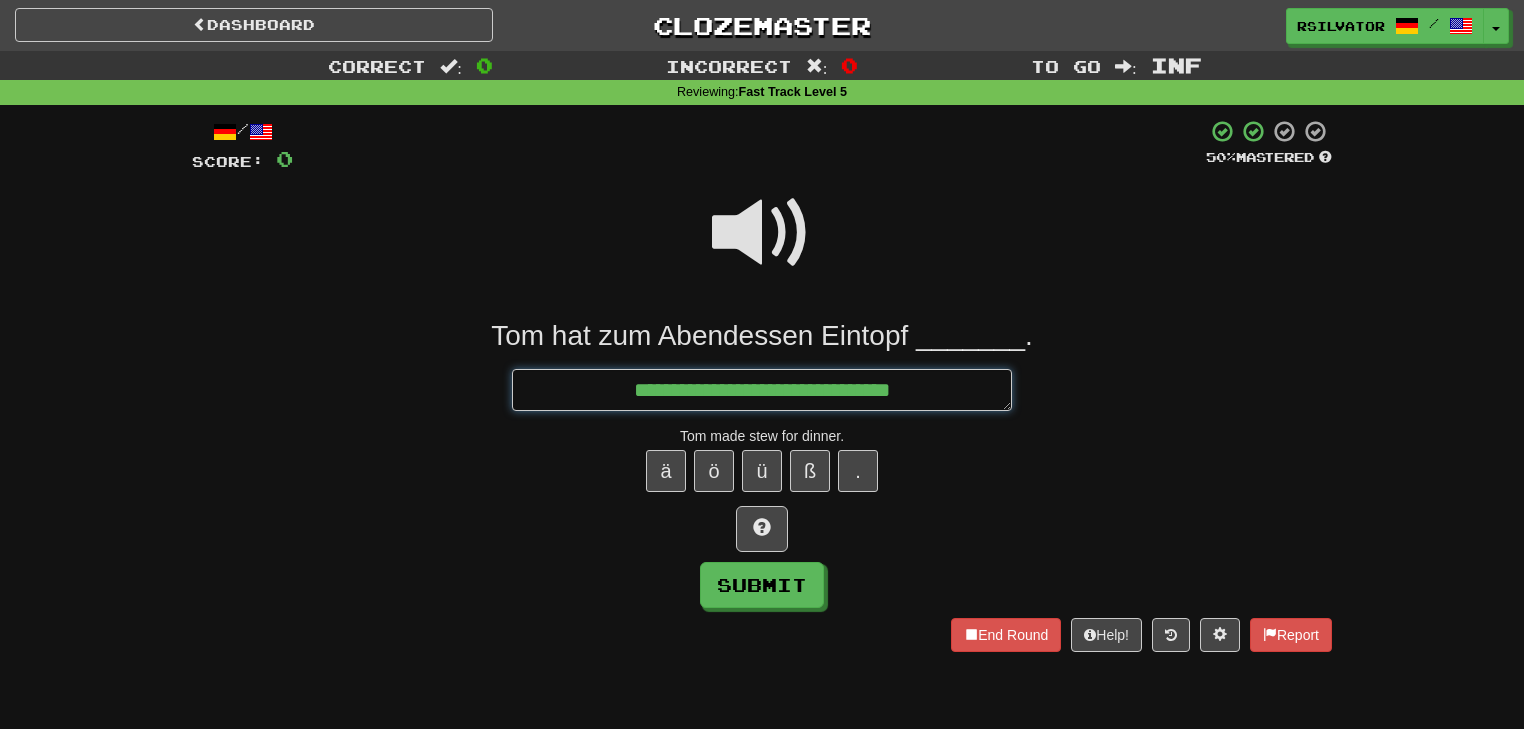 type on "*" 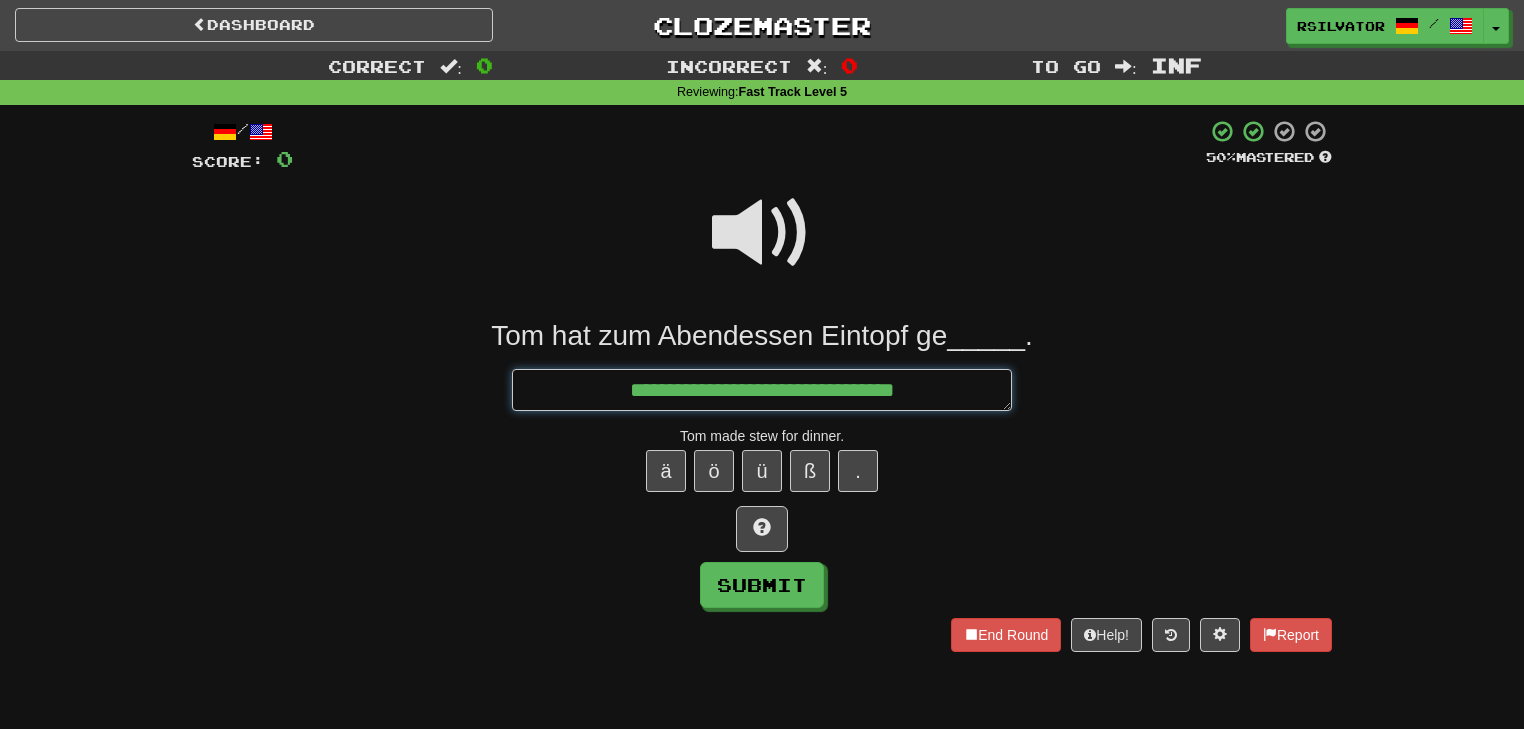 type on "*" 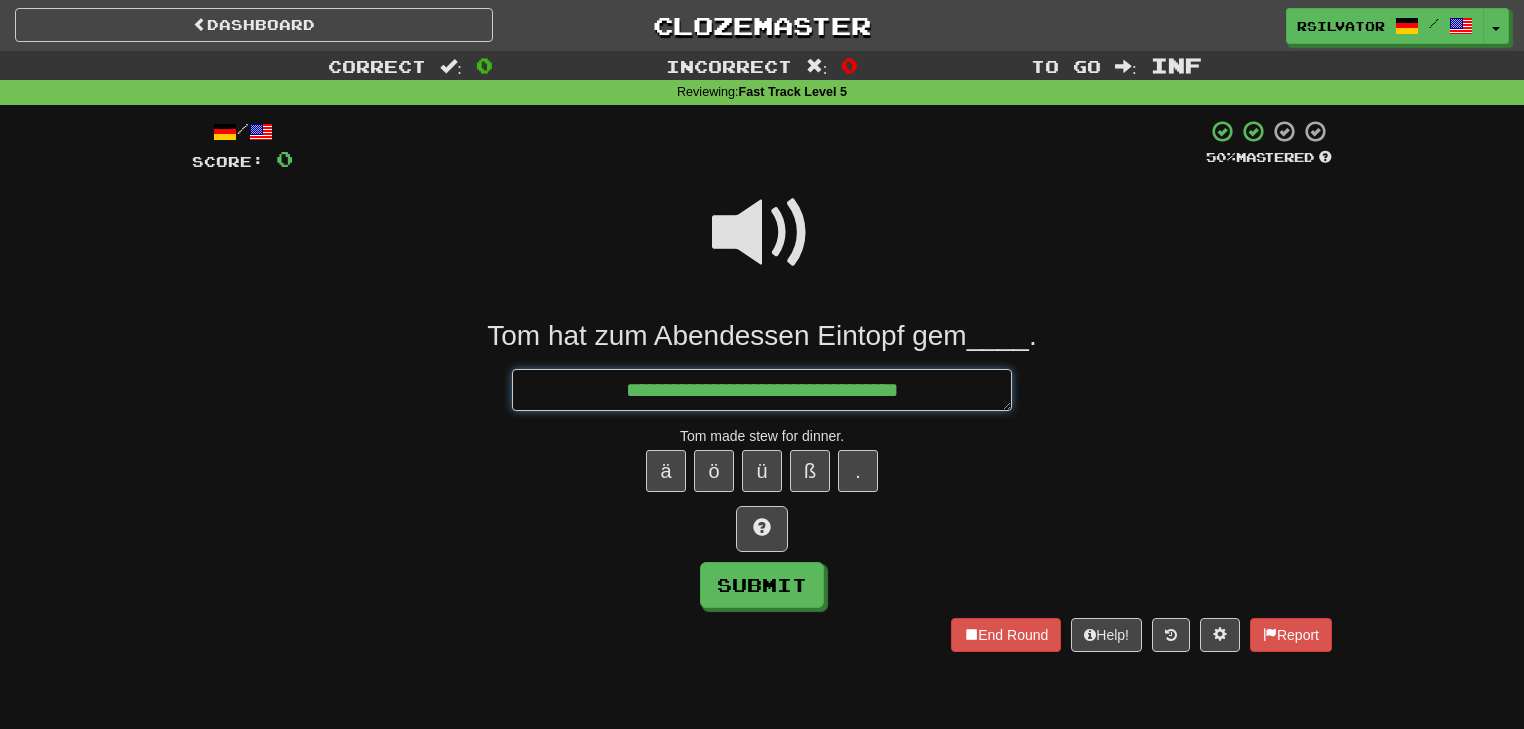 type on "*" 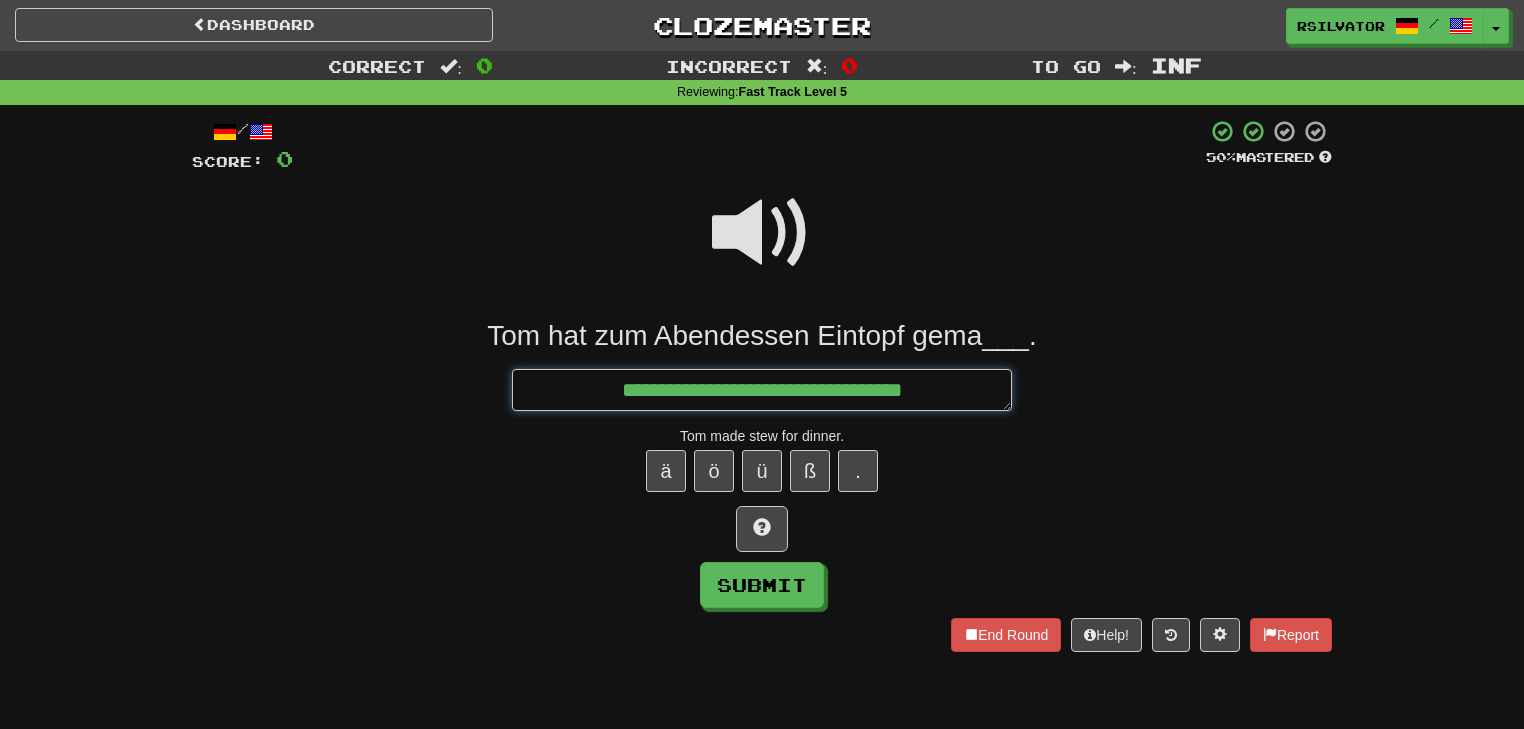 type on "*" 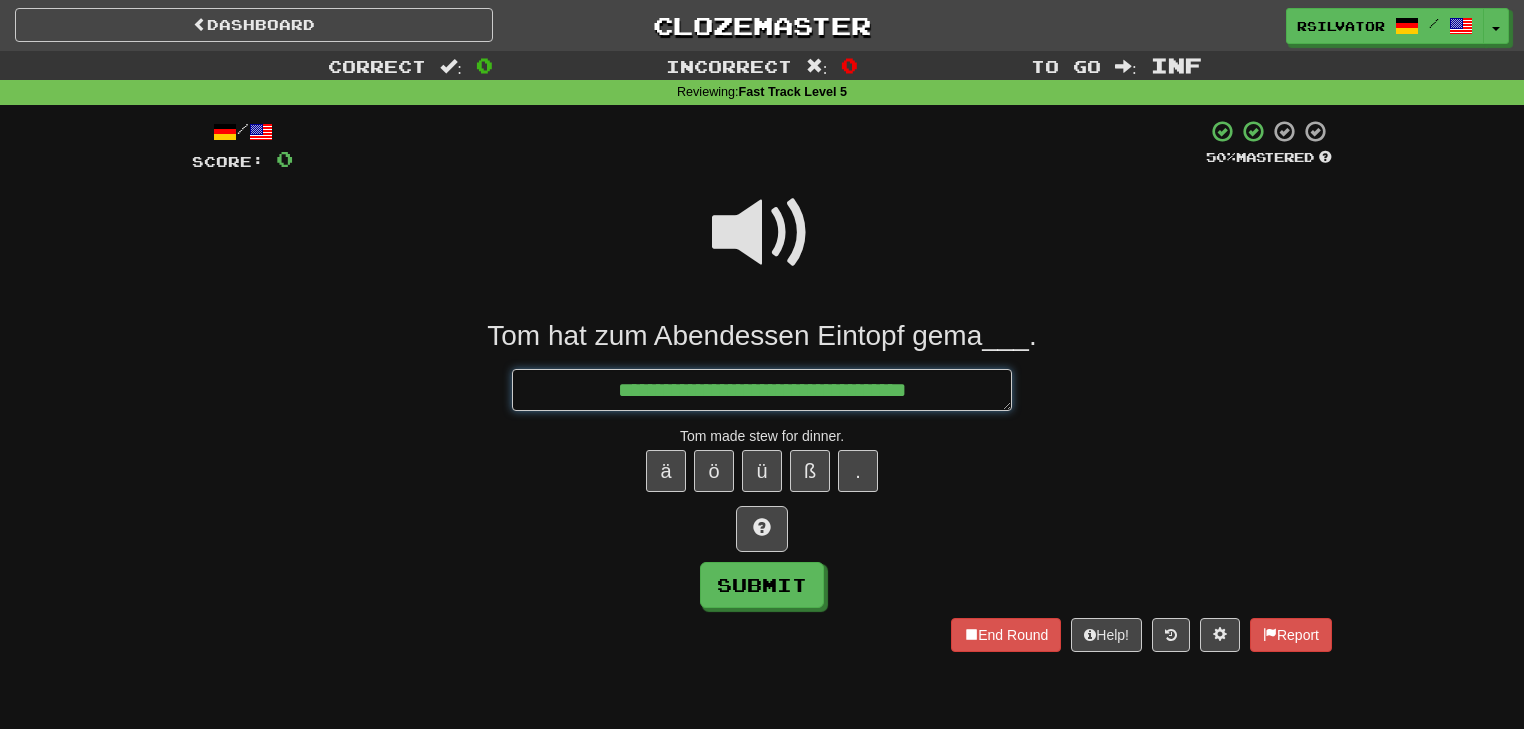 type on "*" 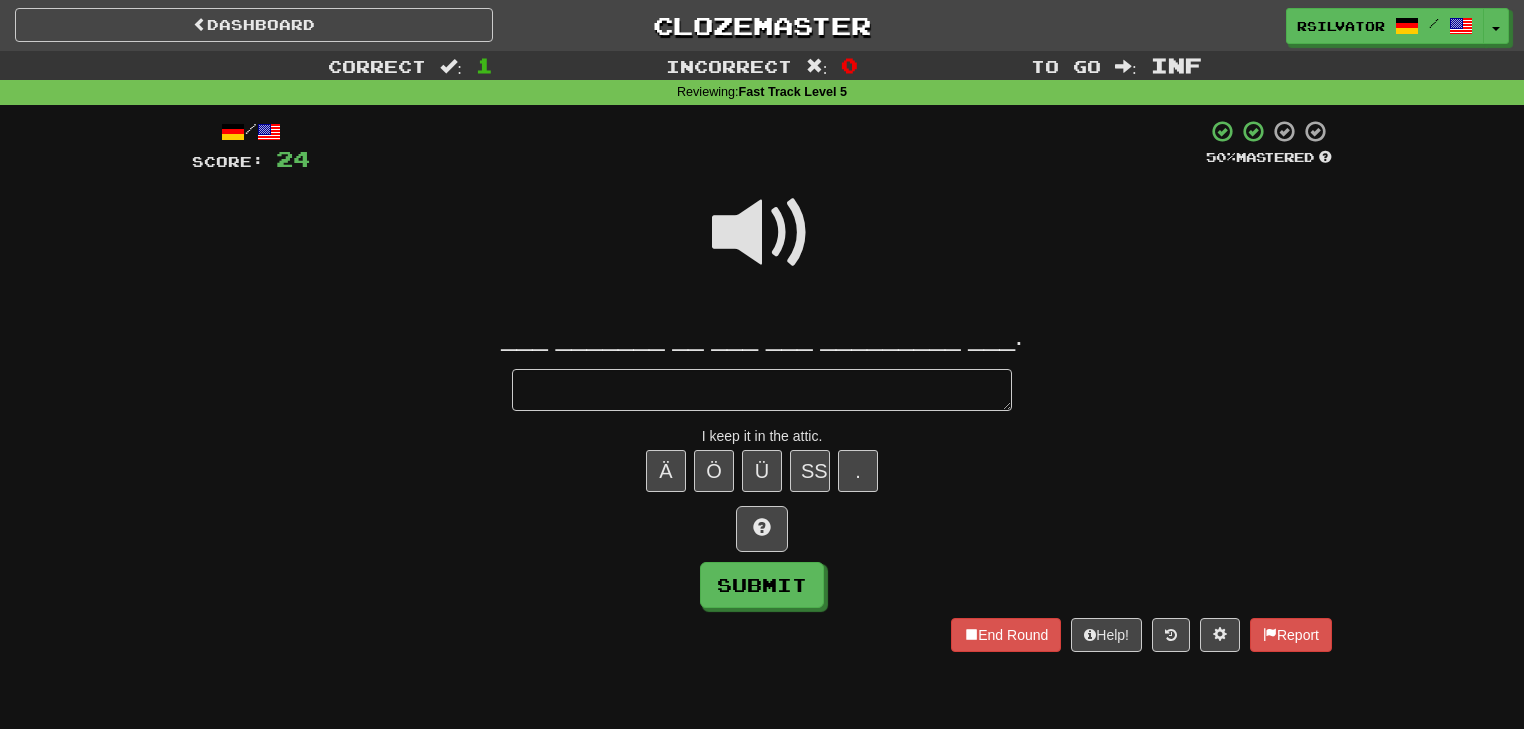 type on "*" 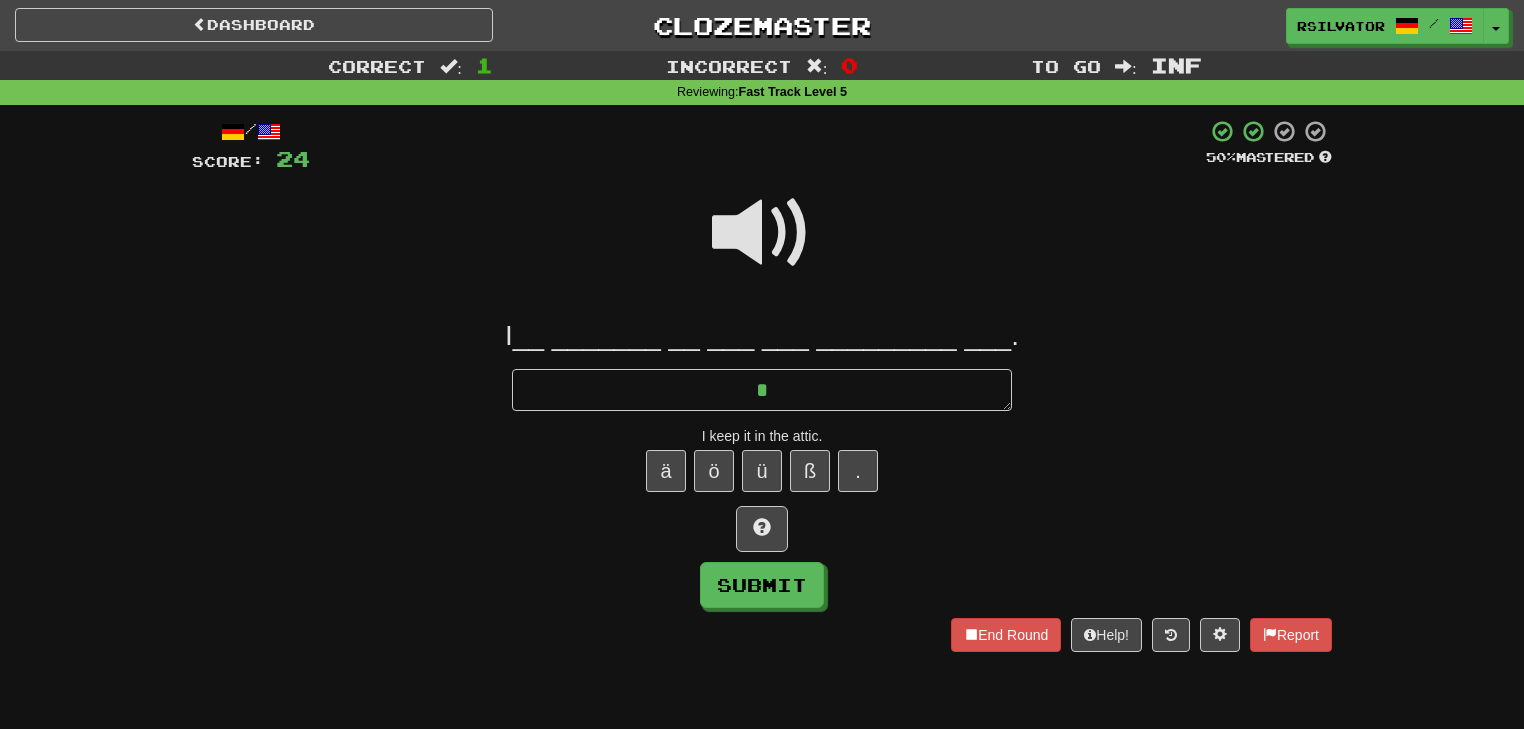 type on "*" 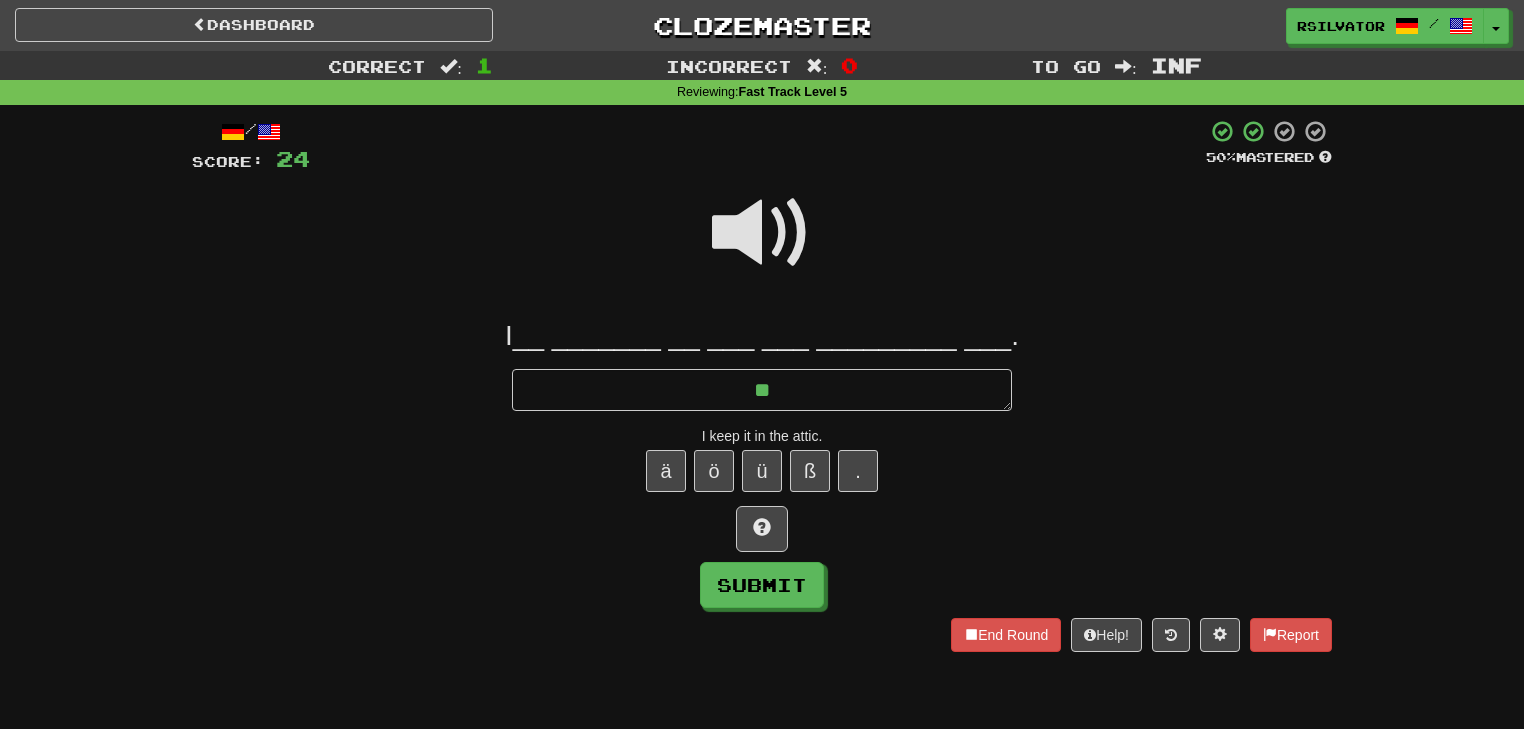 type on "*" 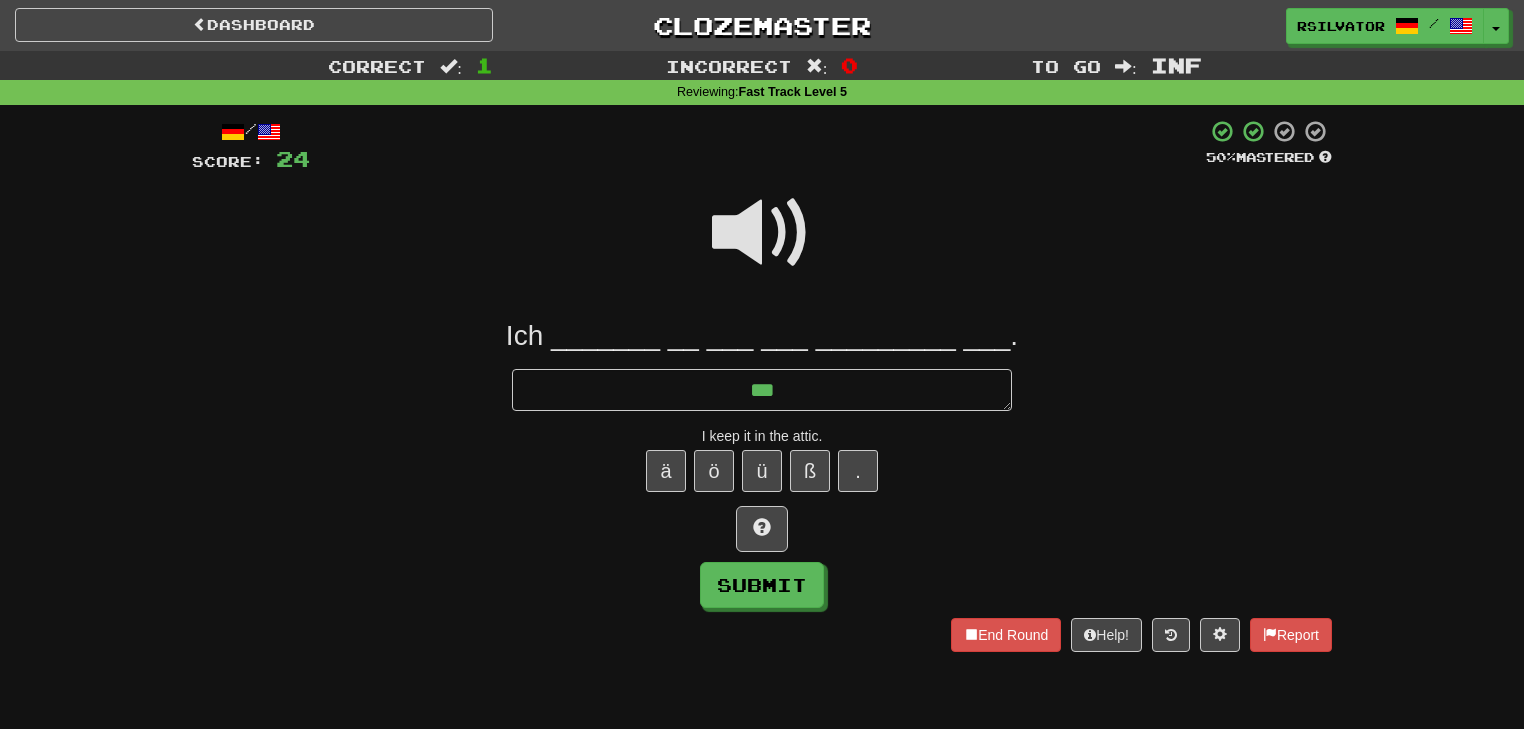type on "*" 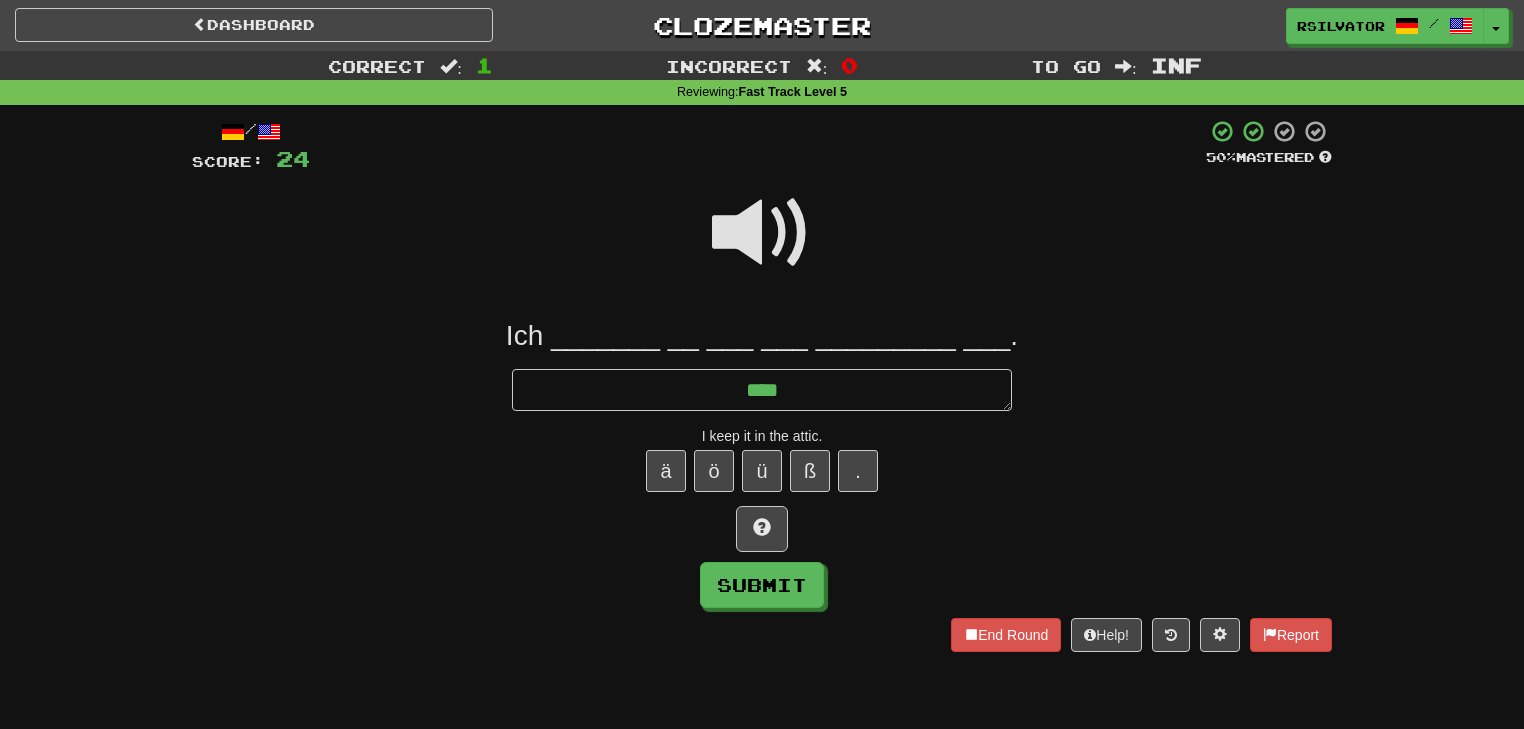 type on "*" 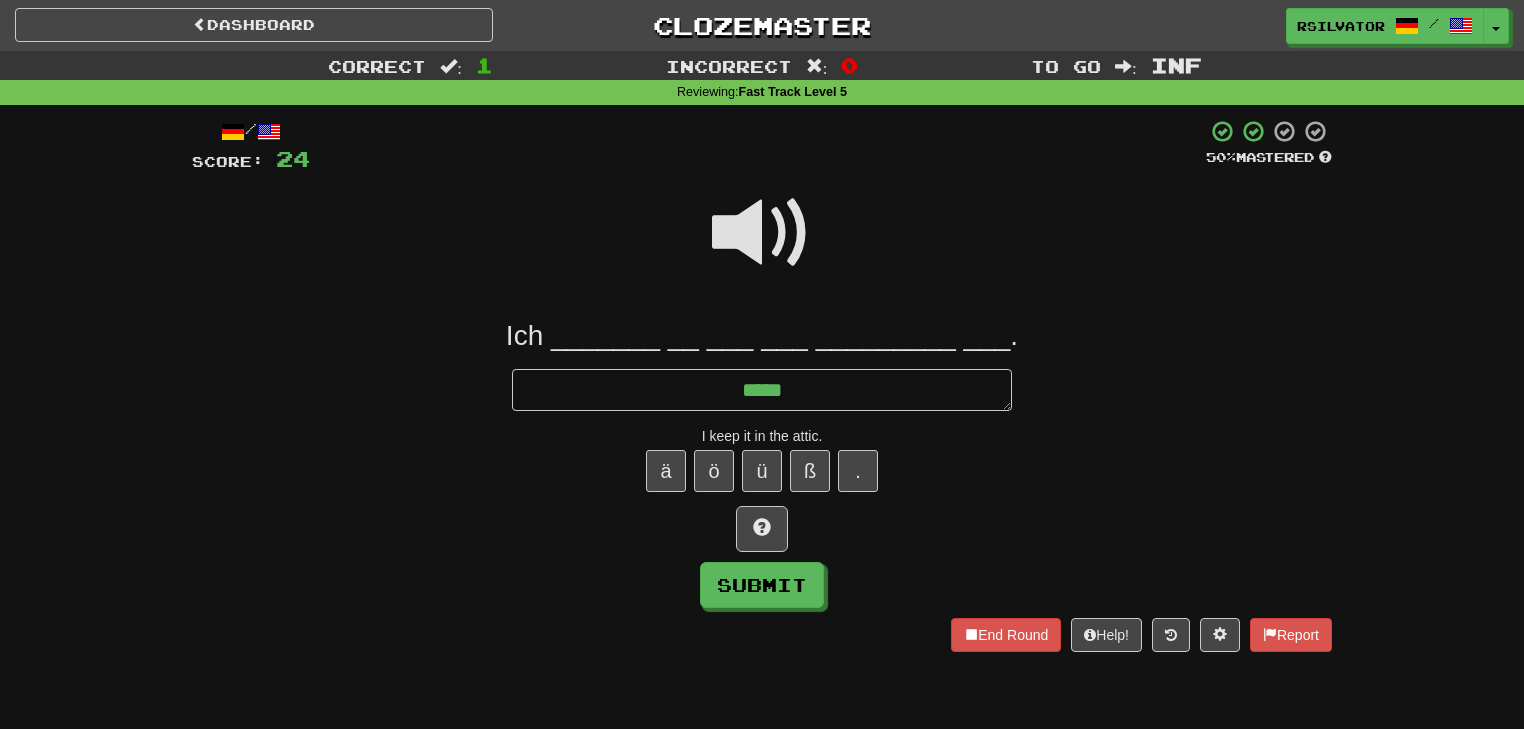 type on "*" 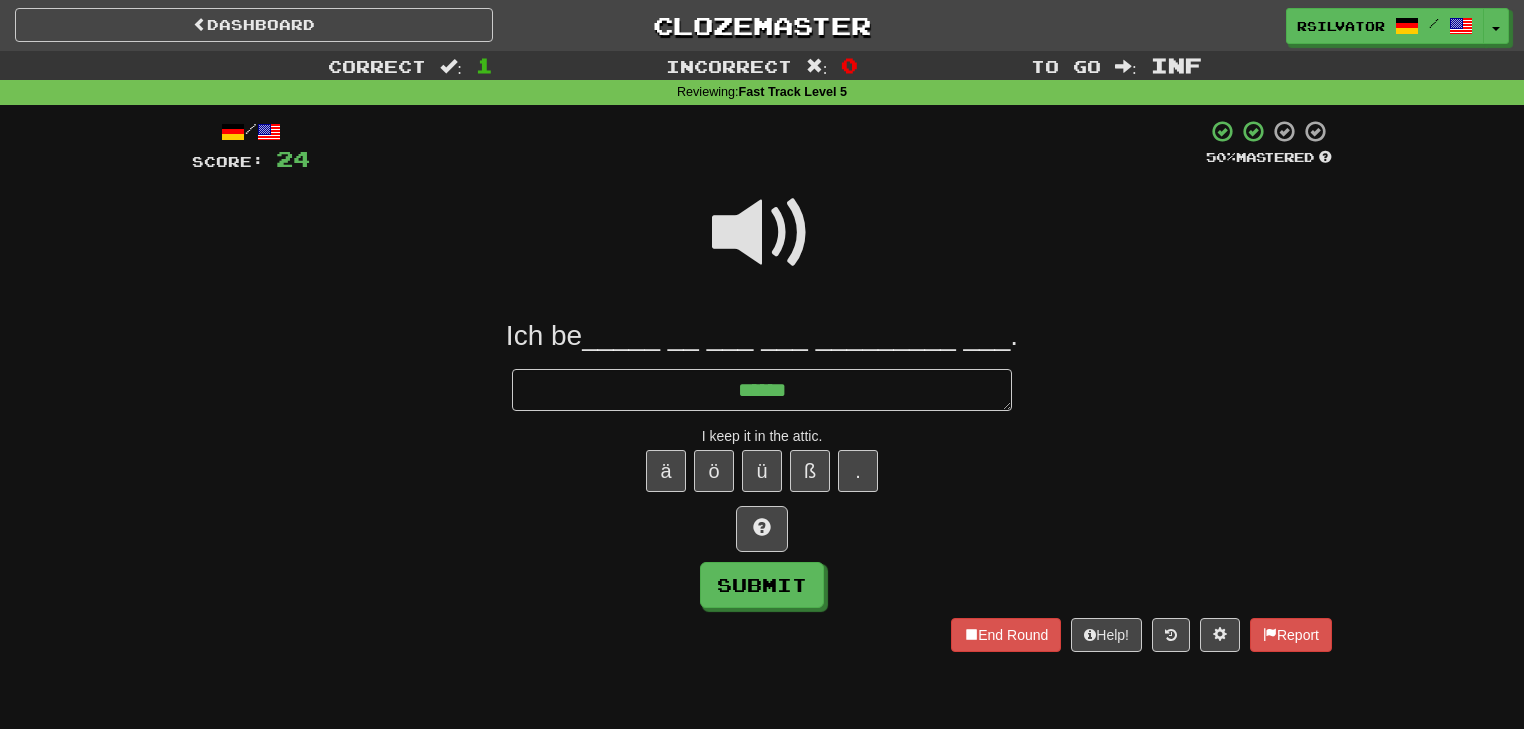 type on "*" 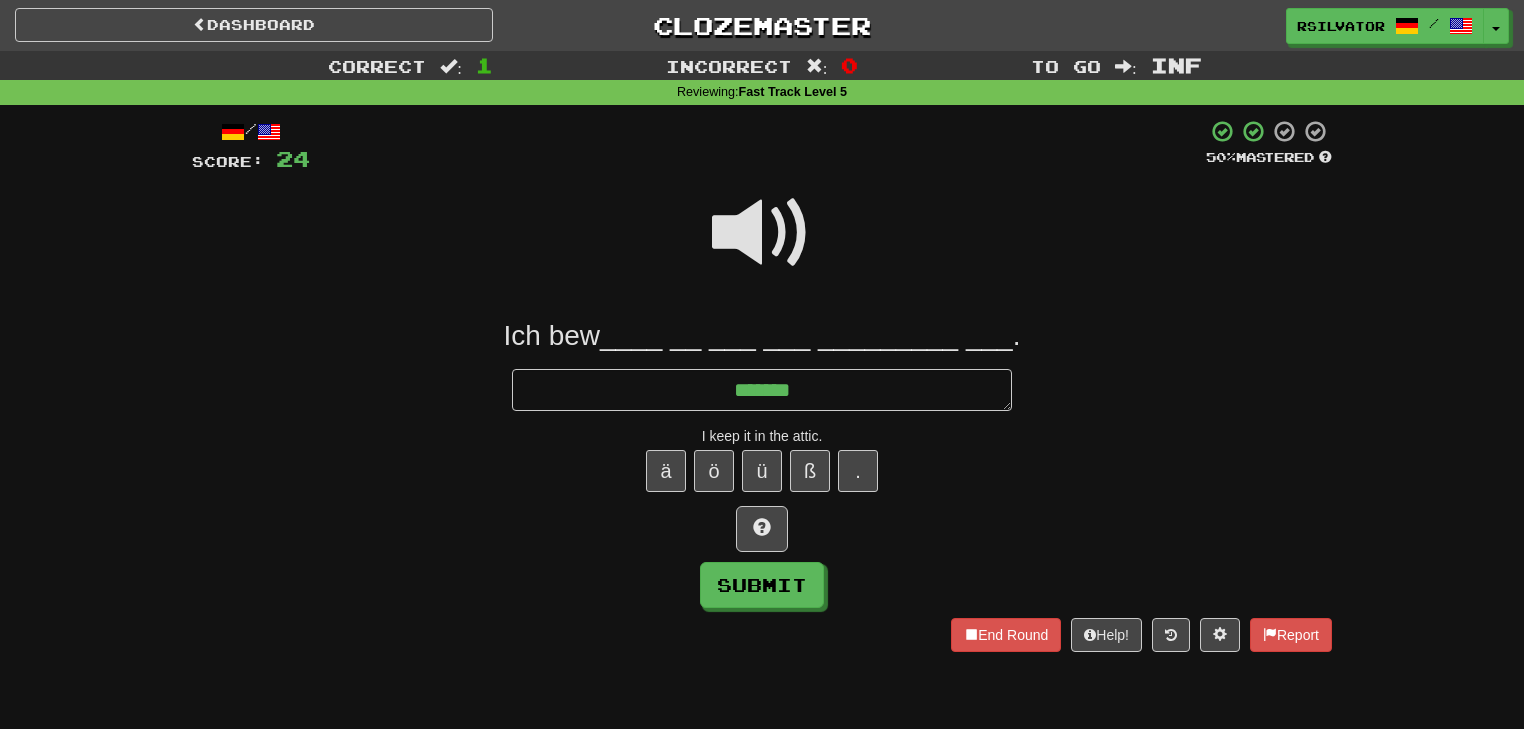 type on "*" 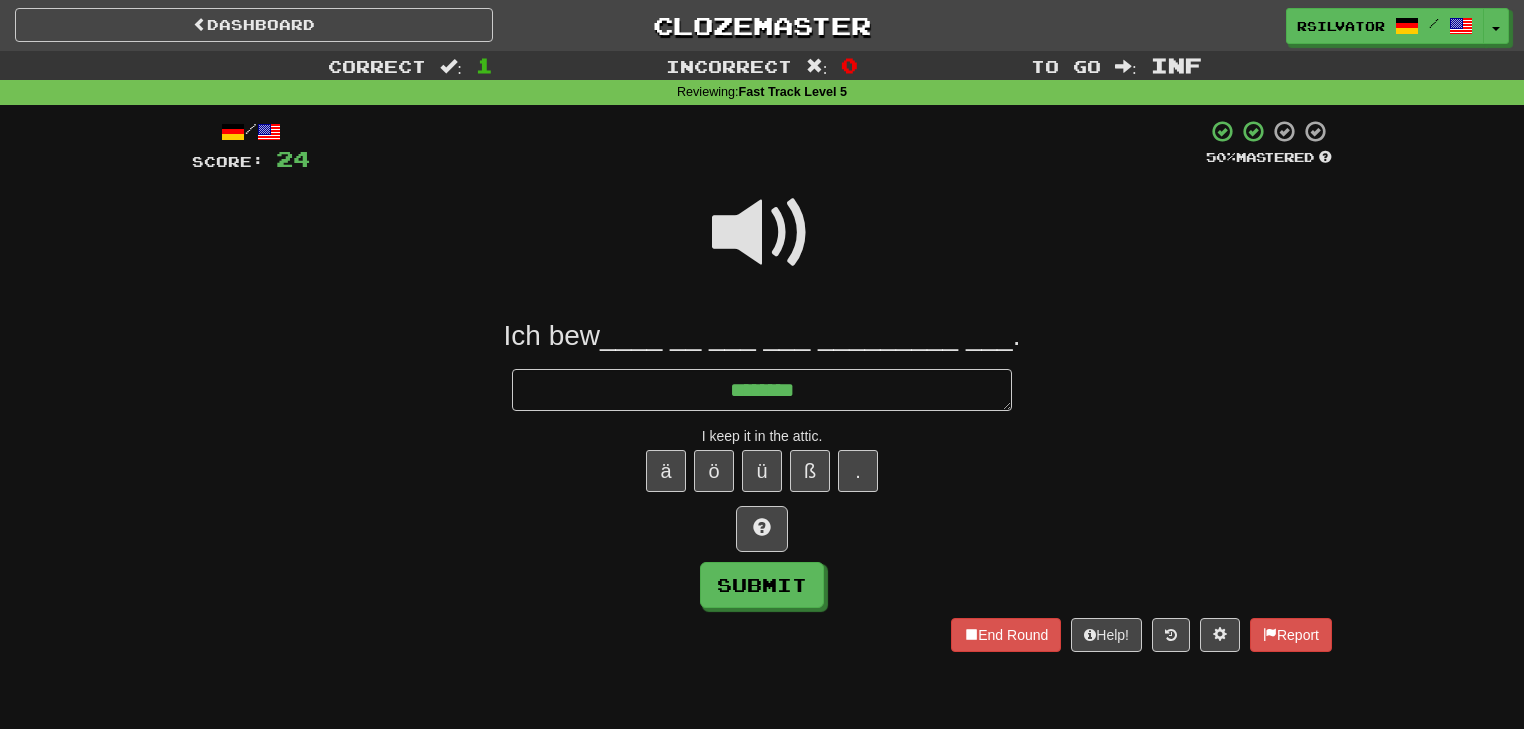 type on "*" 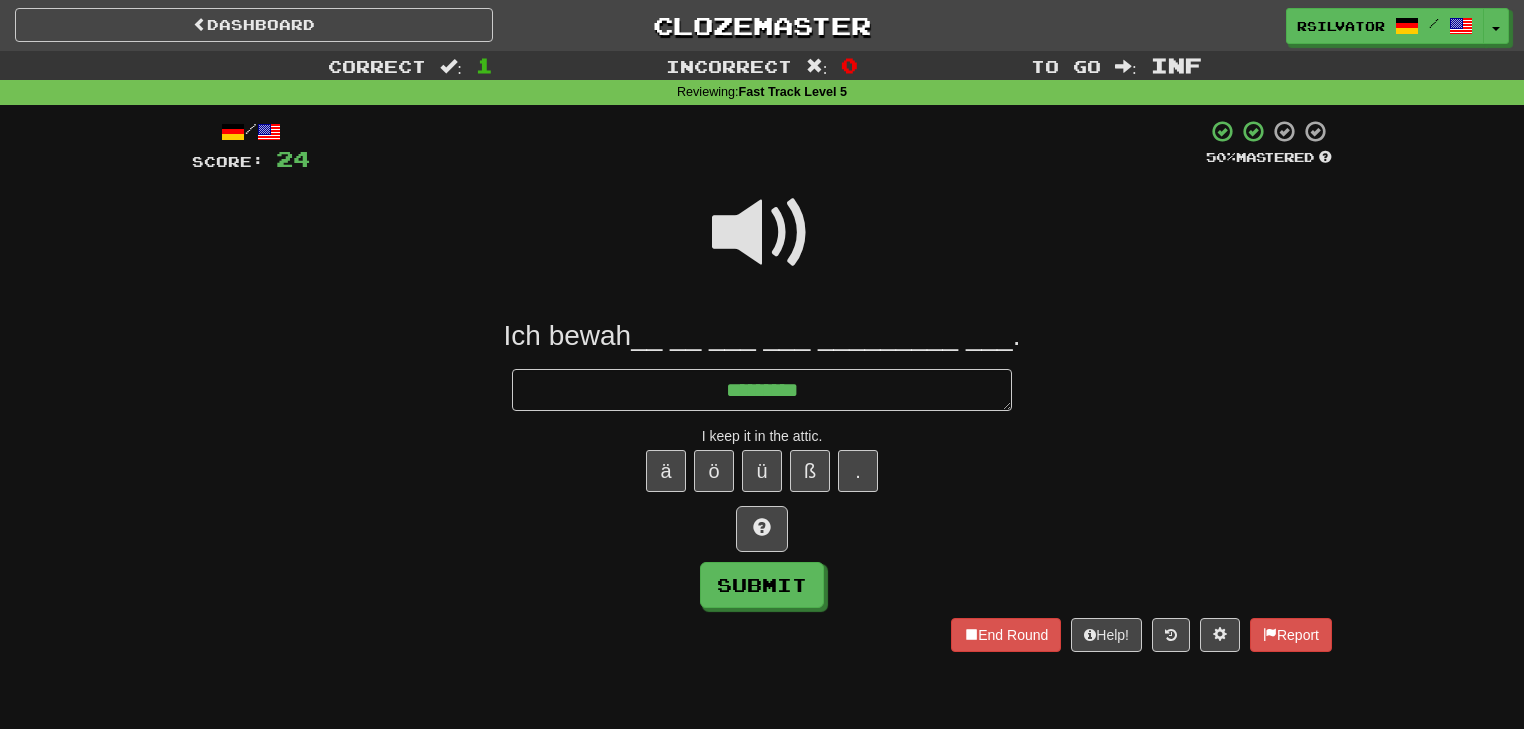 type on "*" 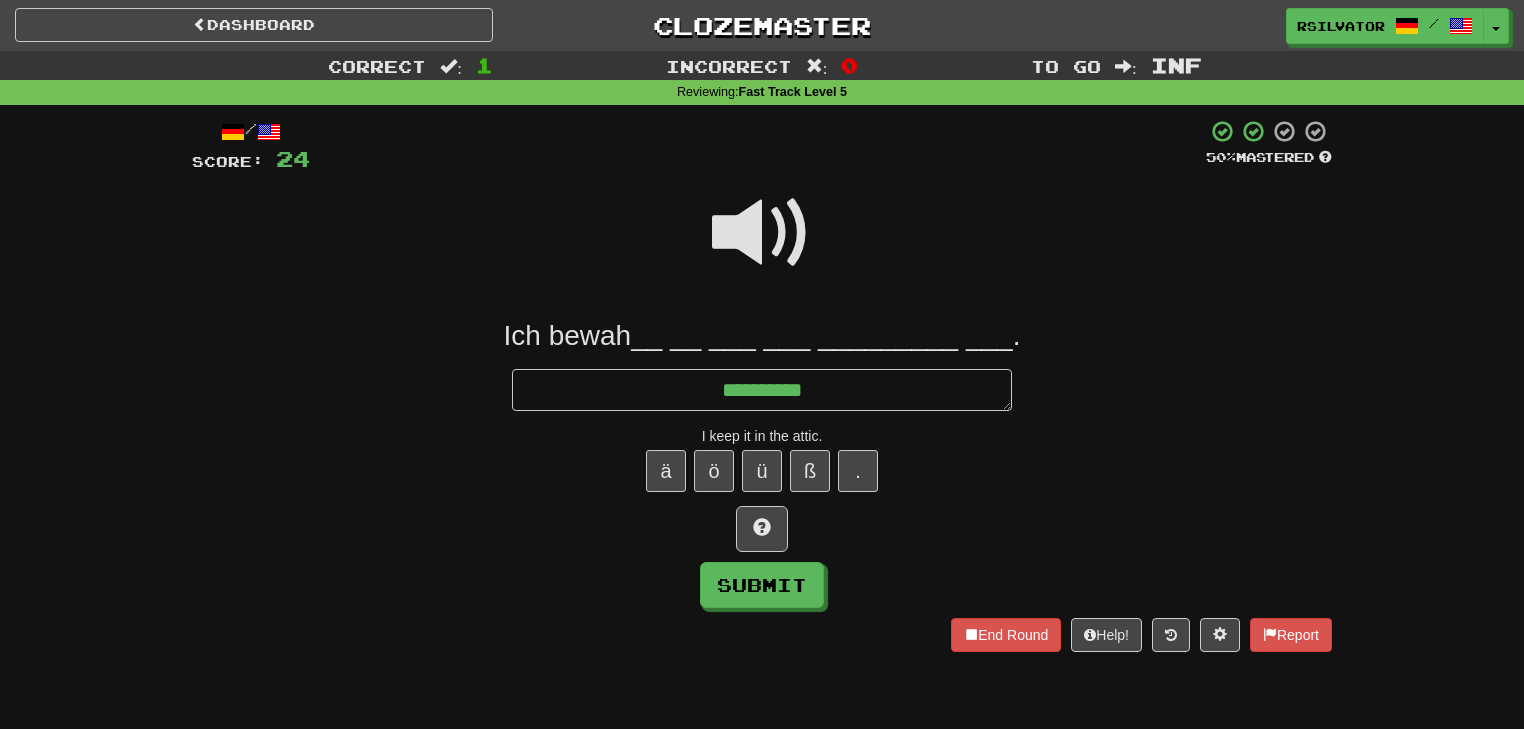 type on "*" 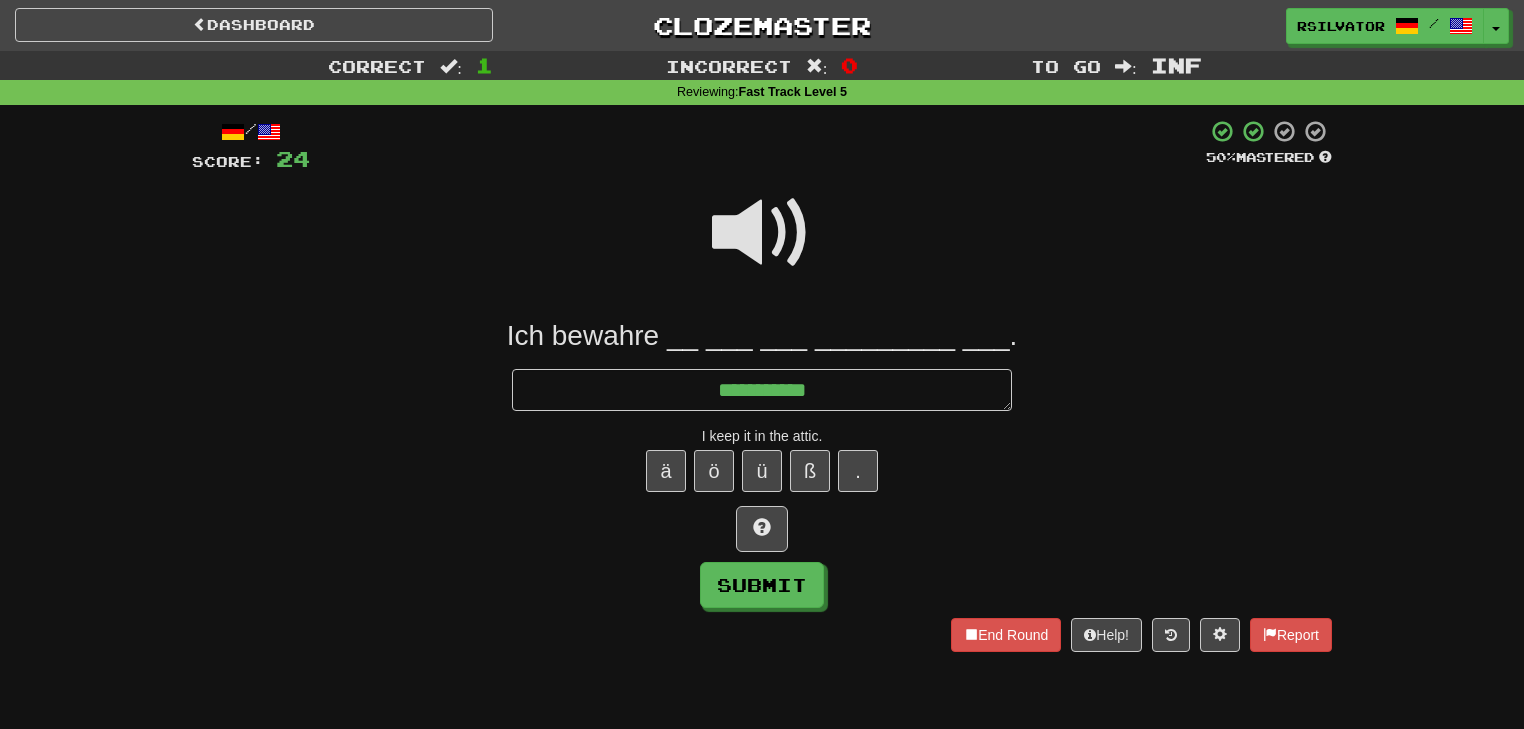 type on "*" 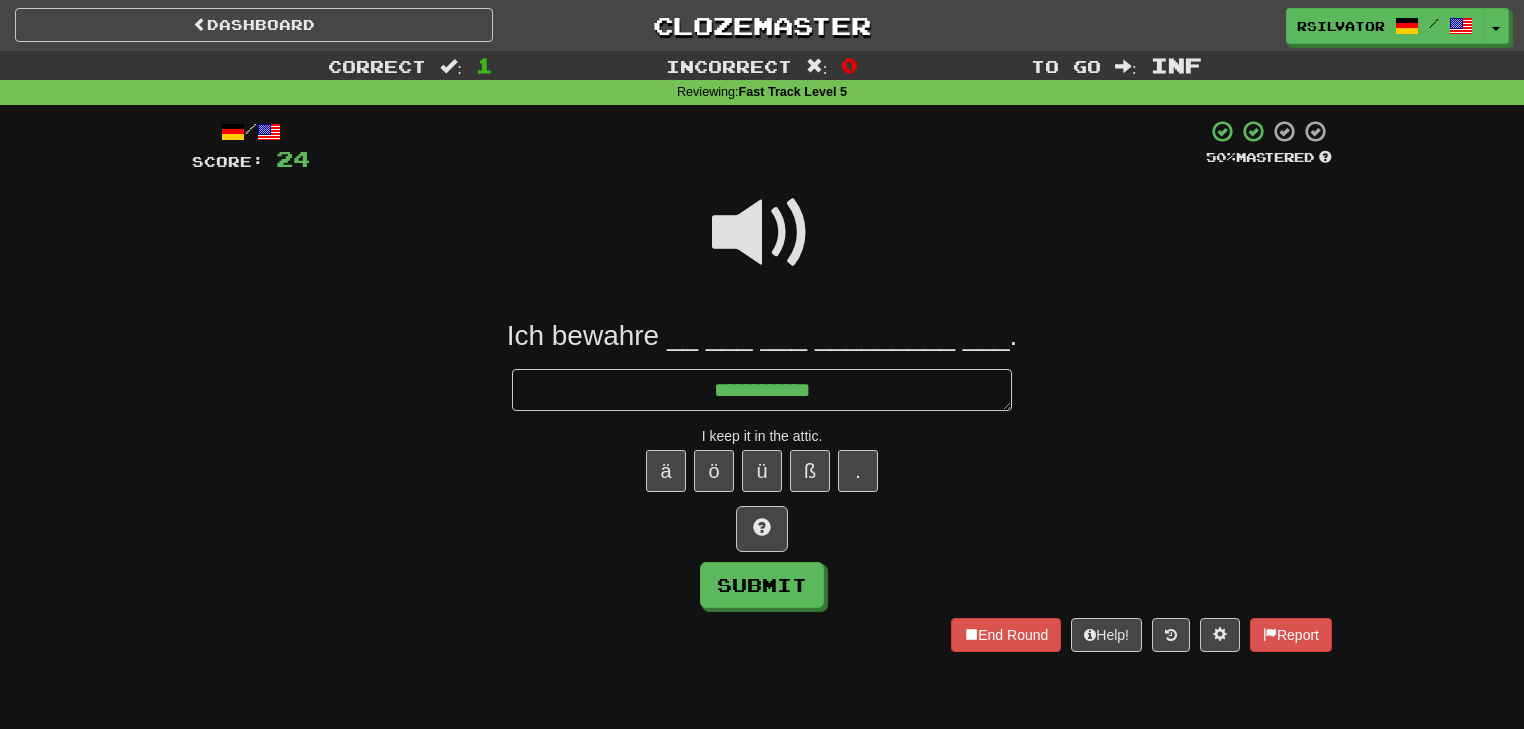 type on "*" 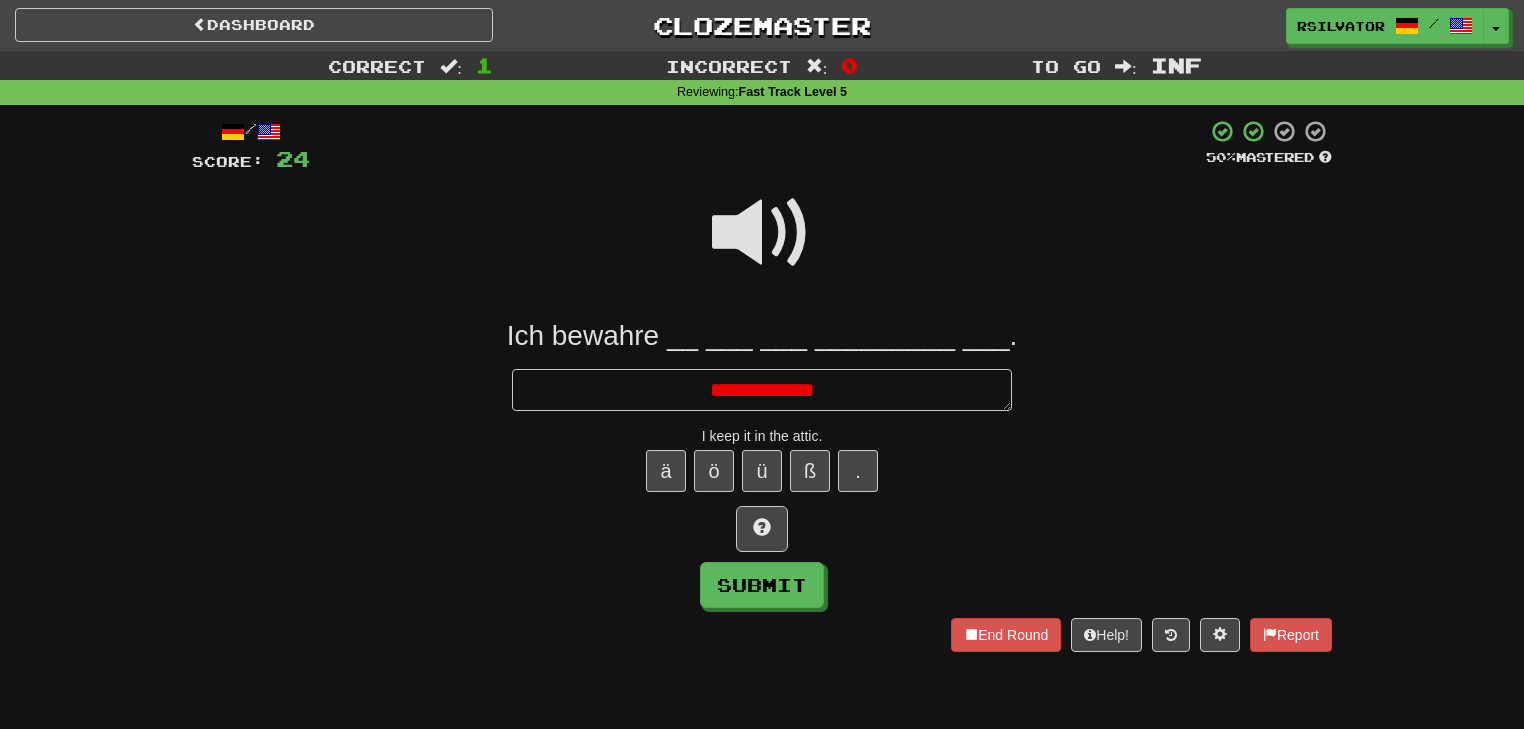 type on "*" 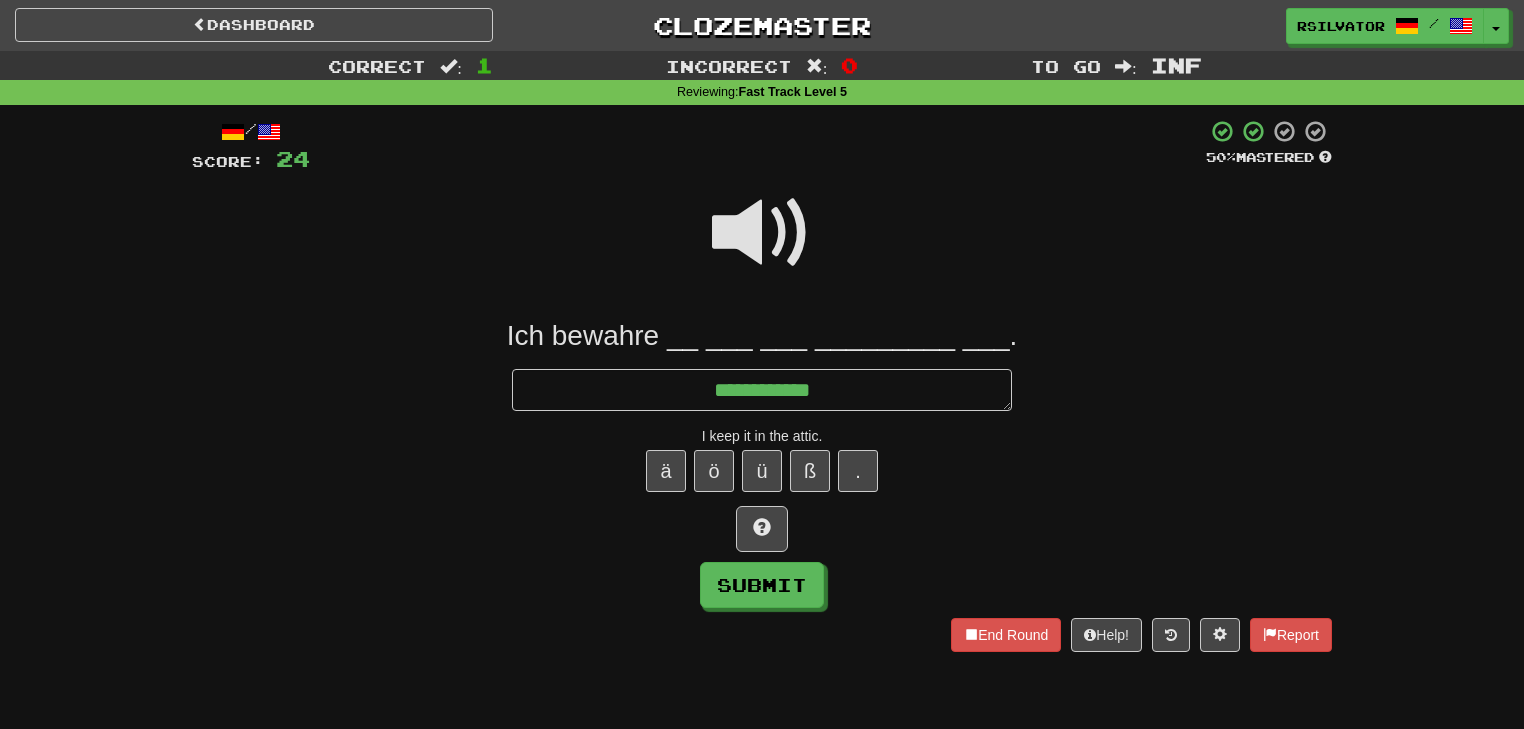 type on "*" 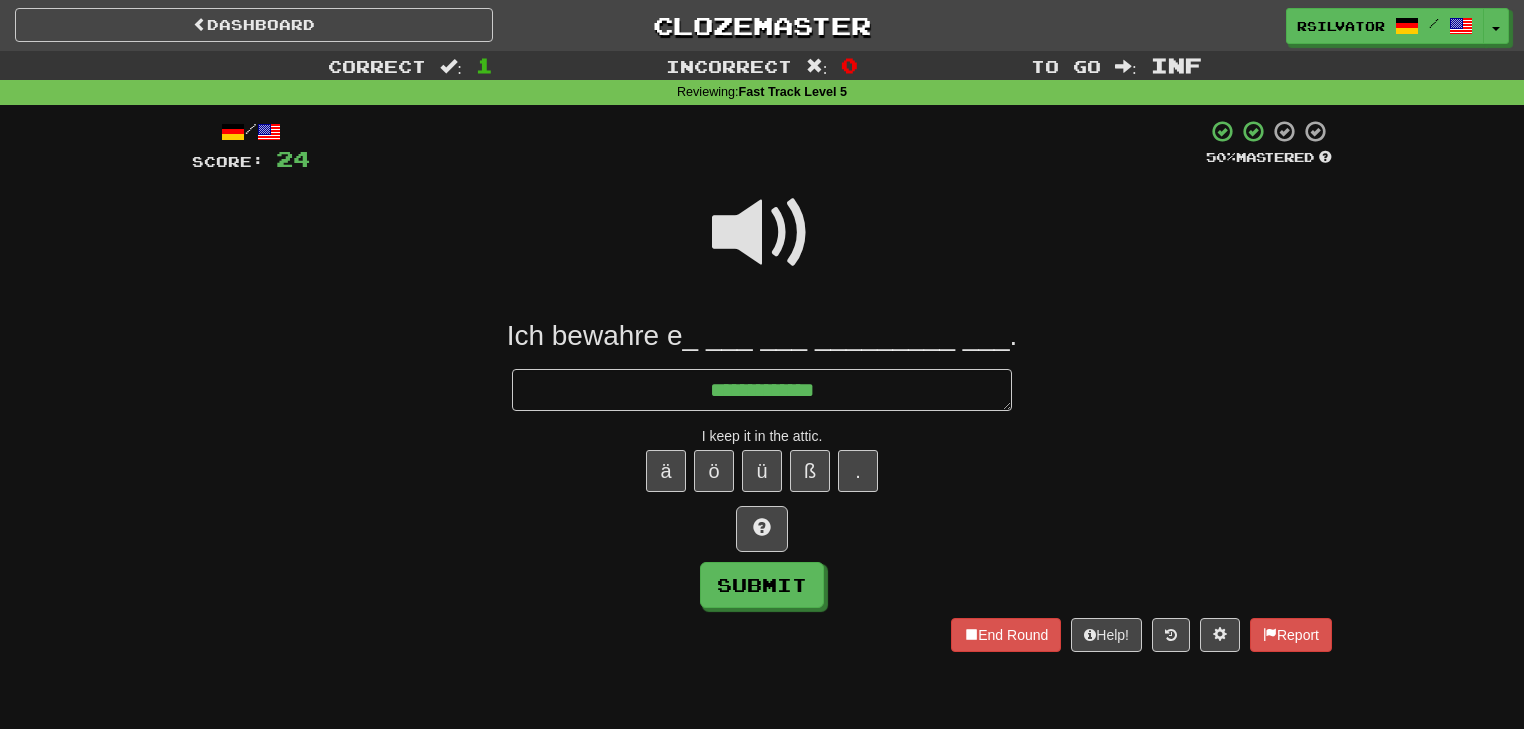 type on "*" 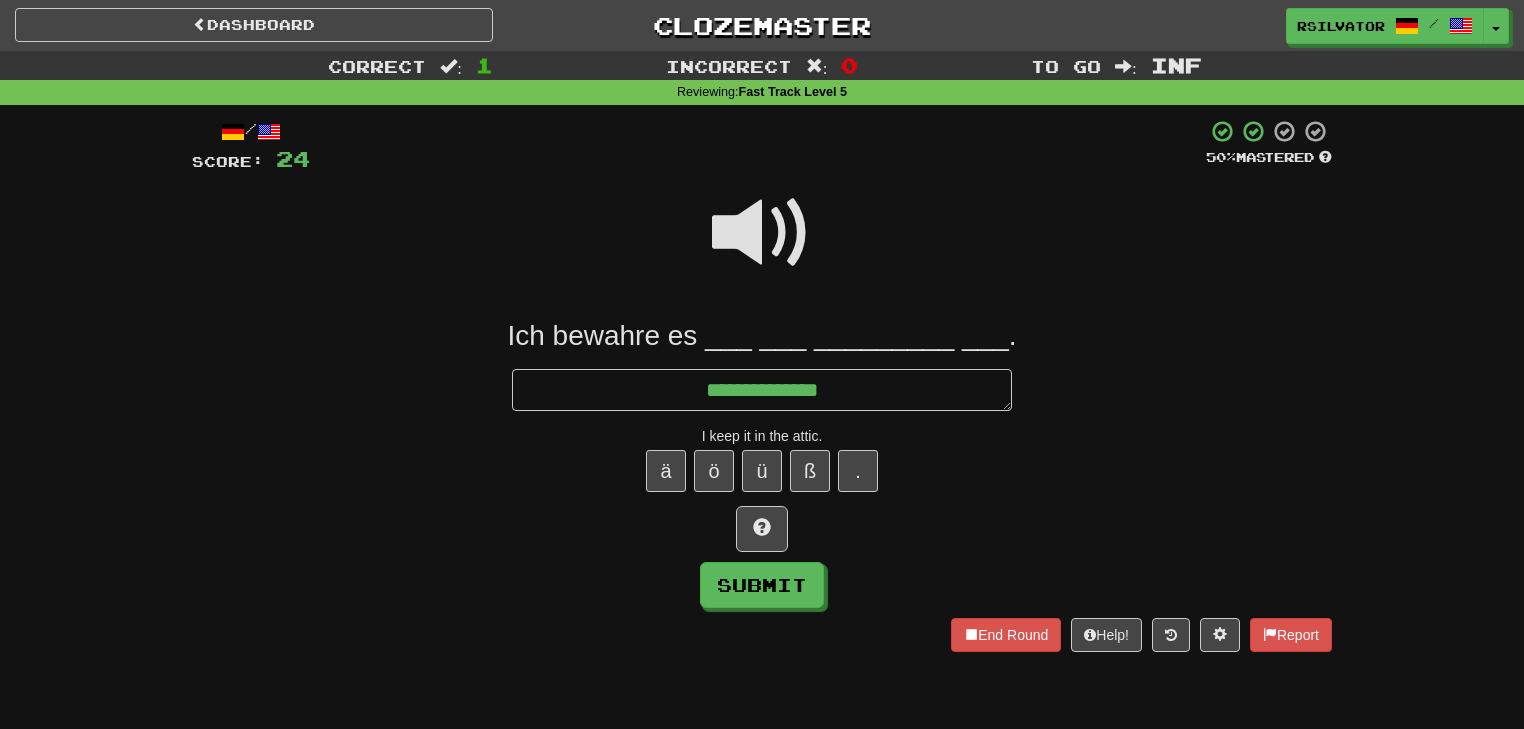 type on "*" 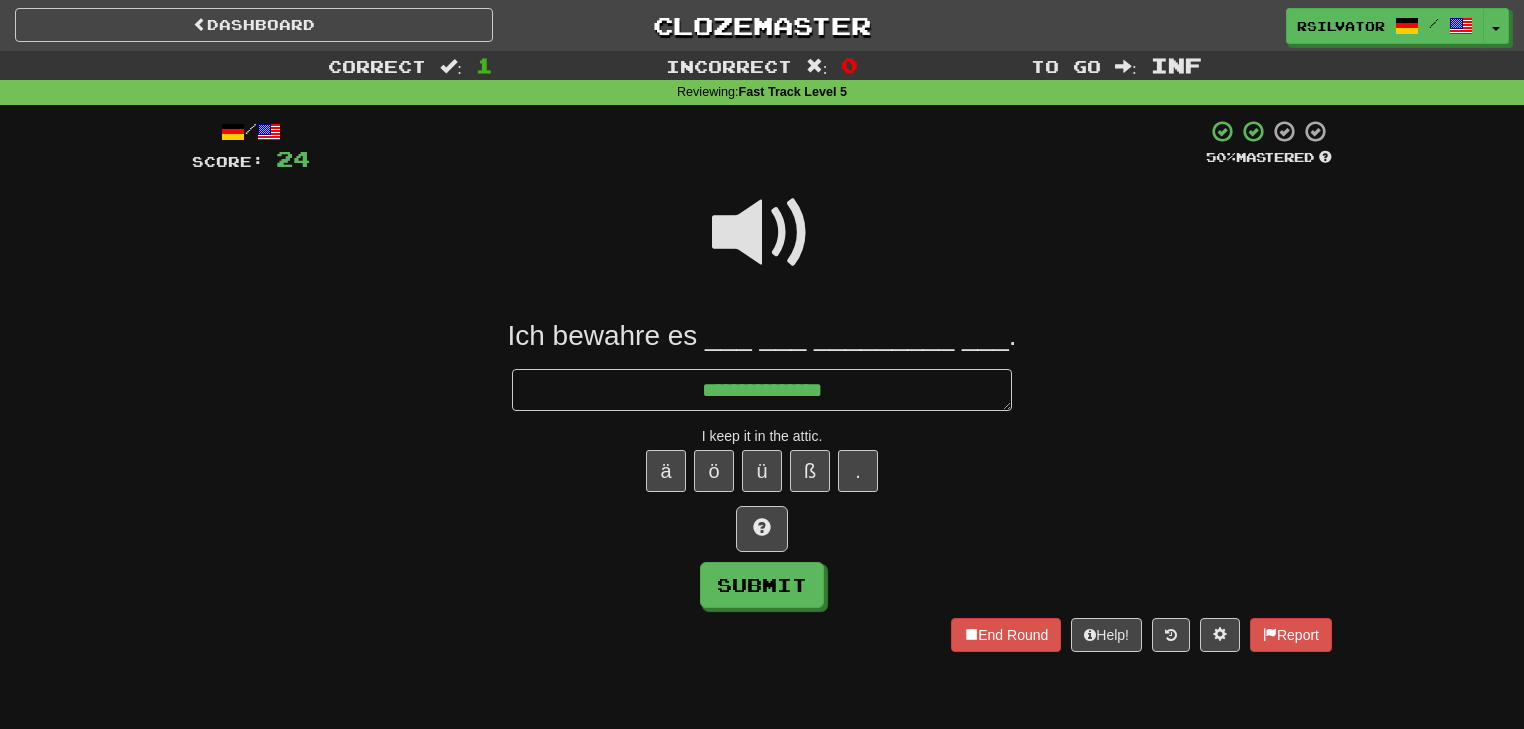 type on "*" 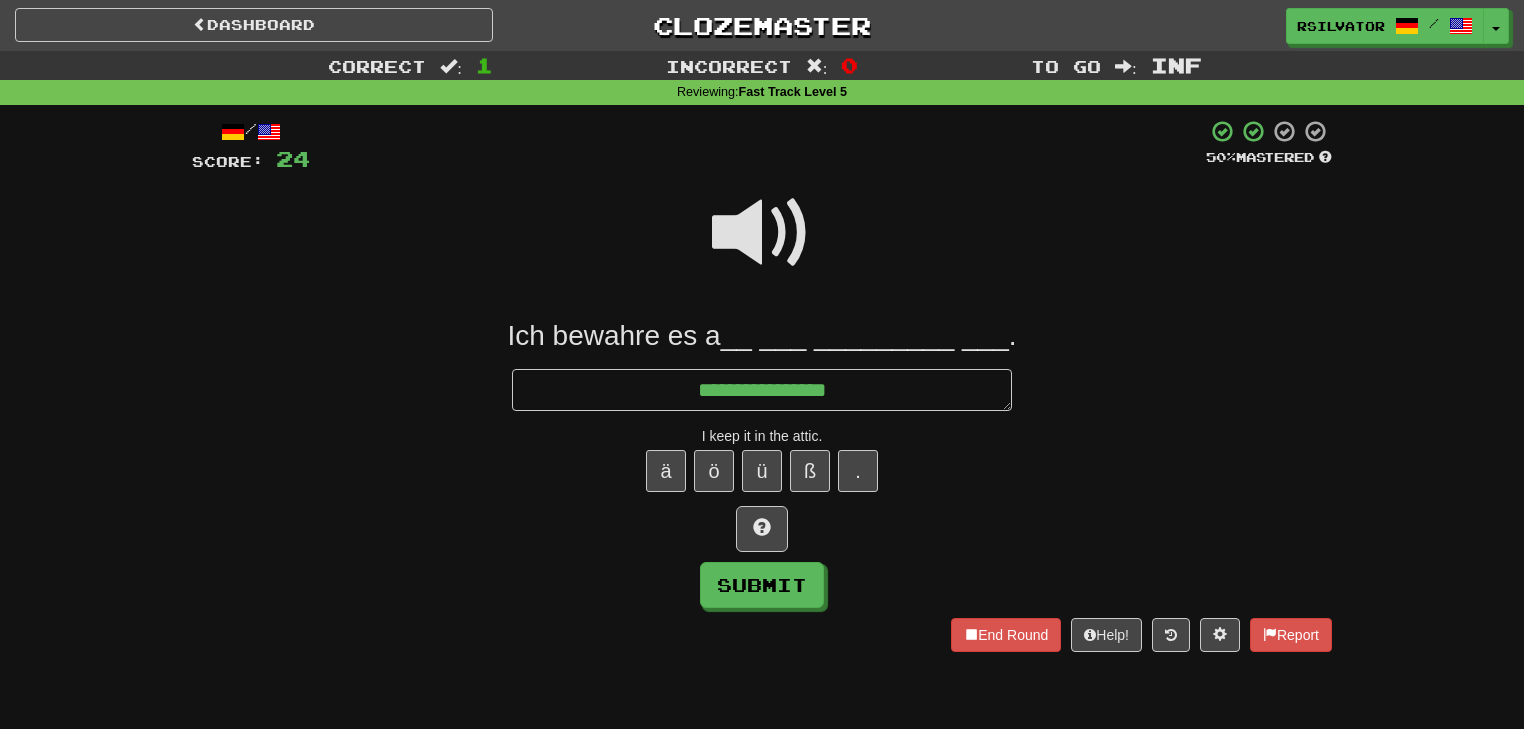 type on "*" 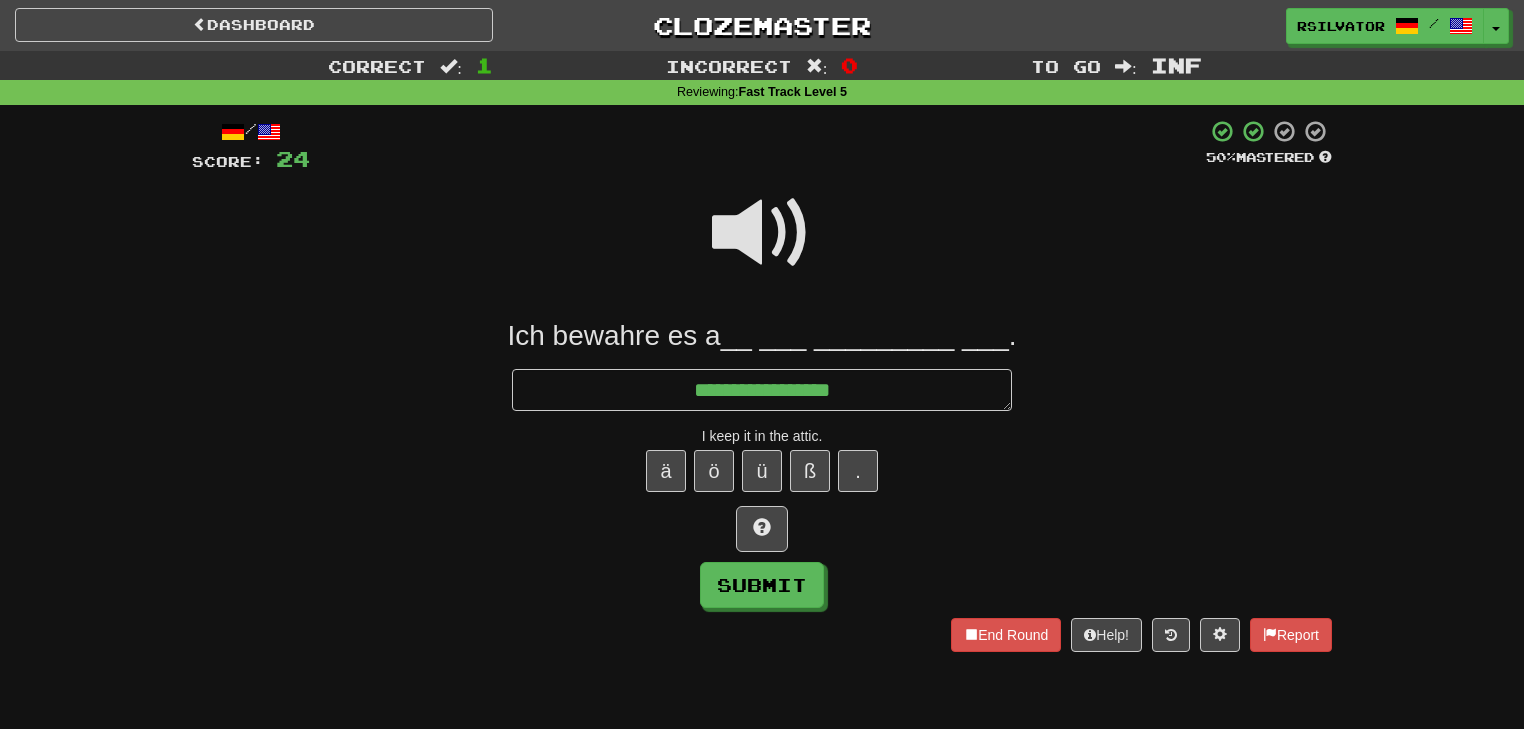 type on "*" 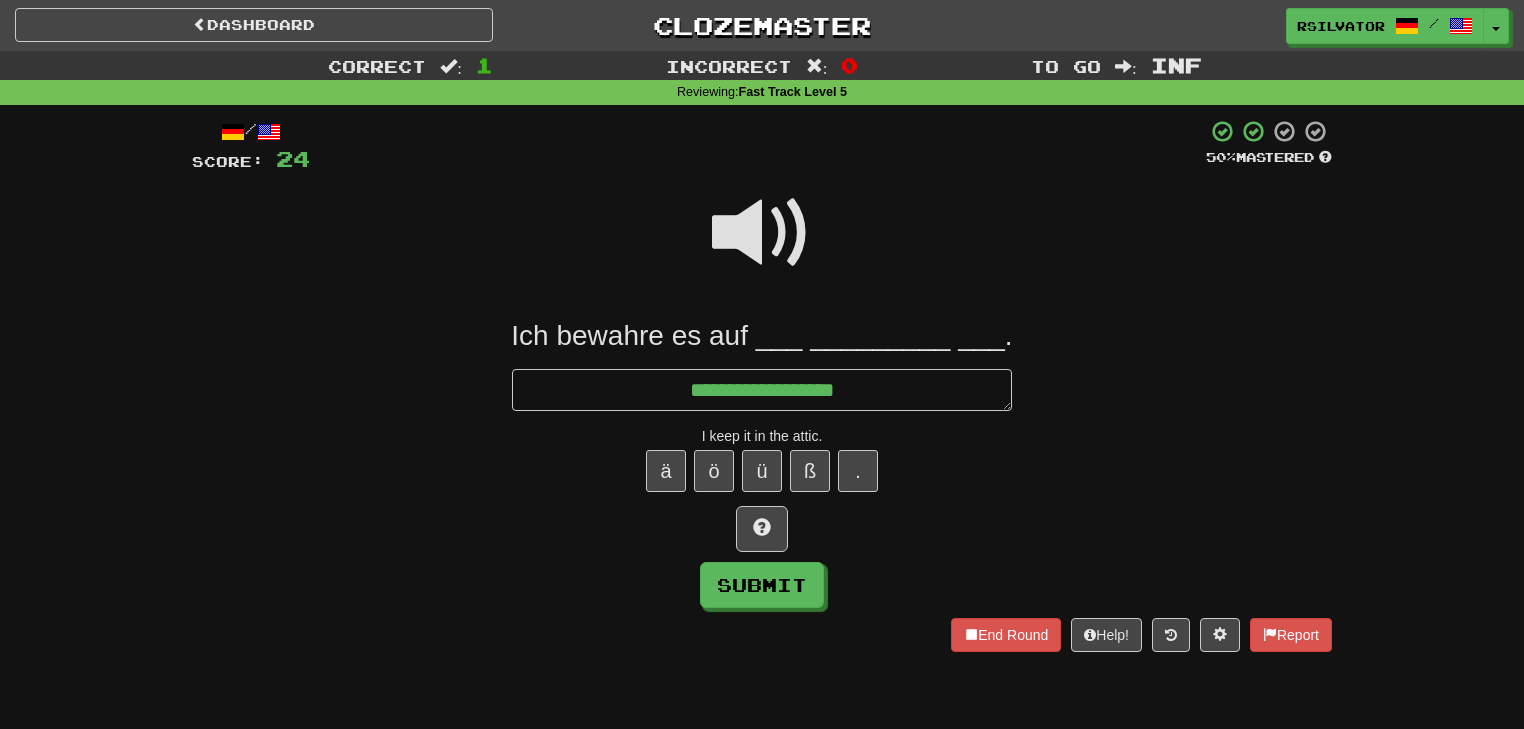 type on "*" 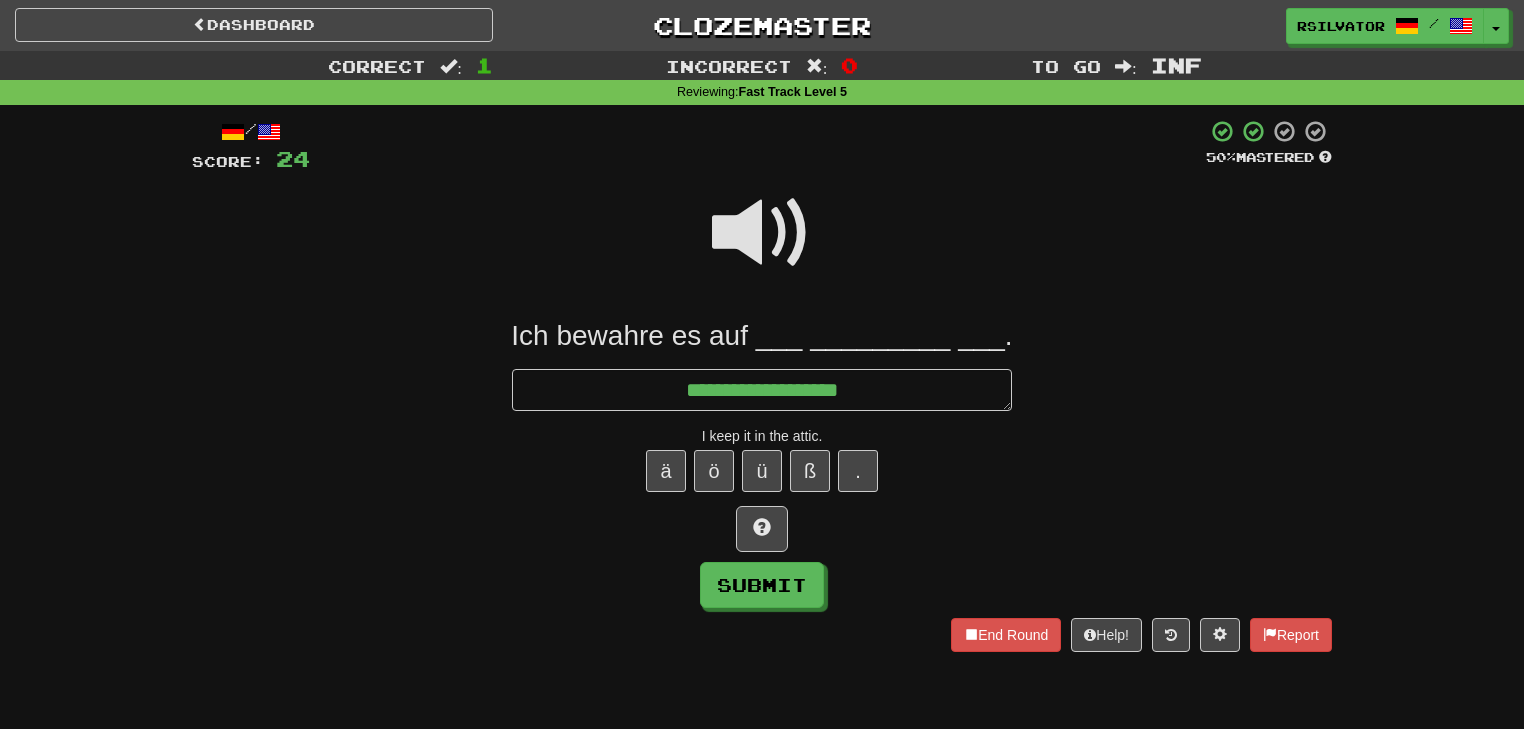 type on "*" 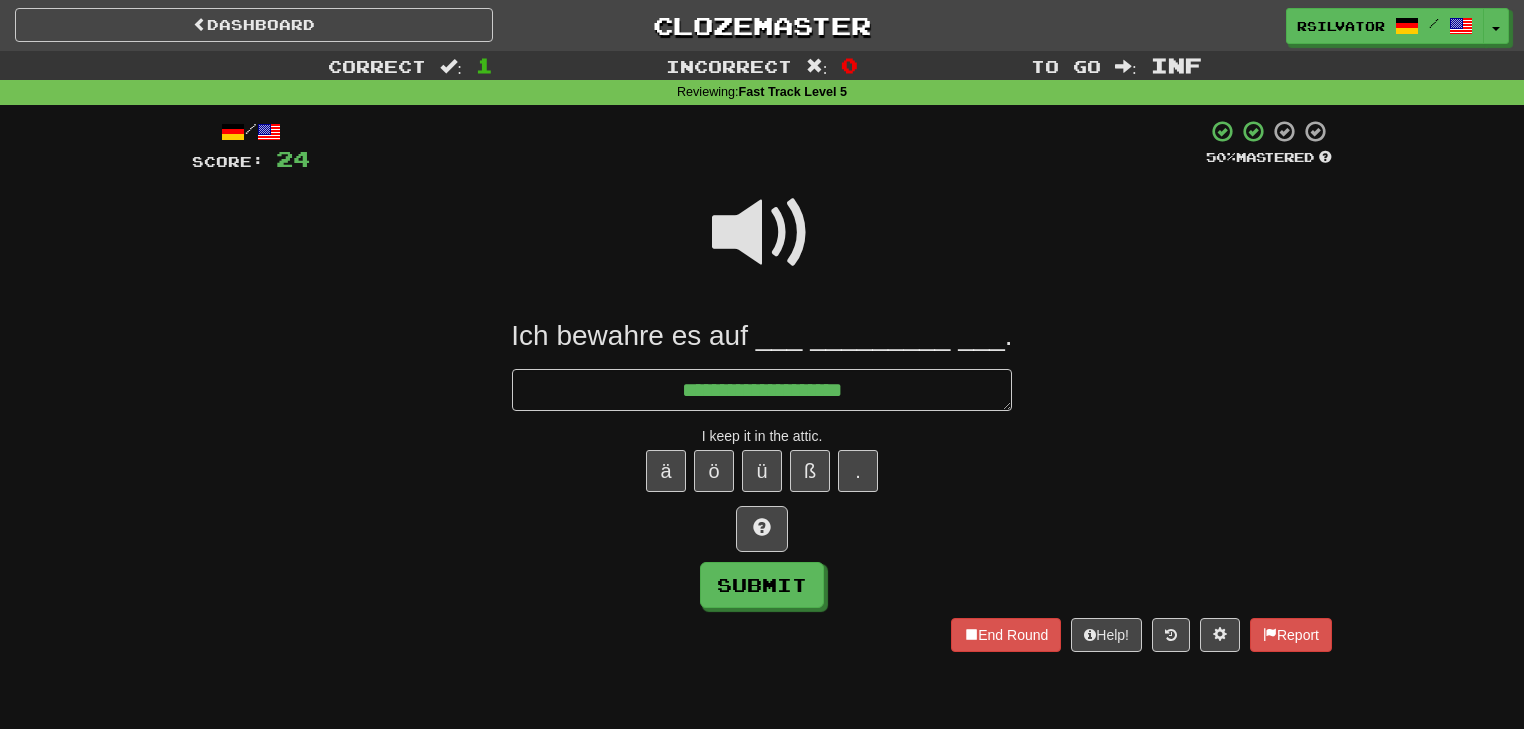 type on "*" 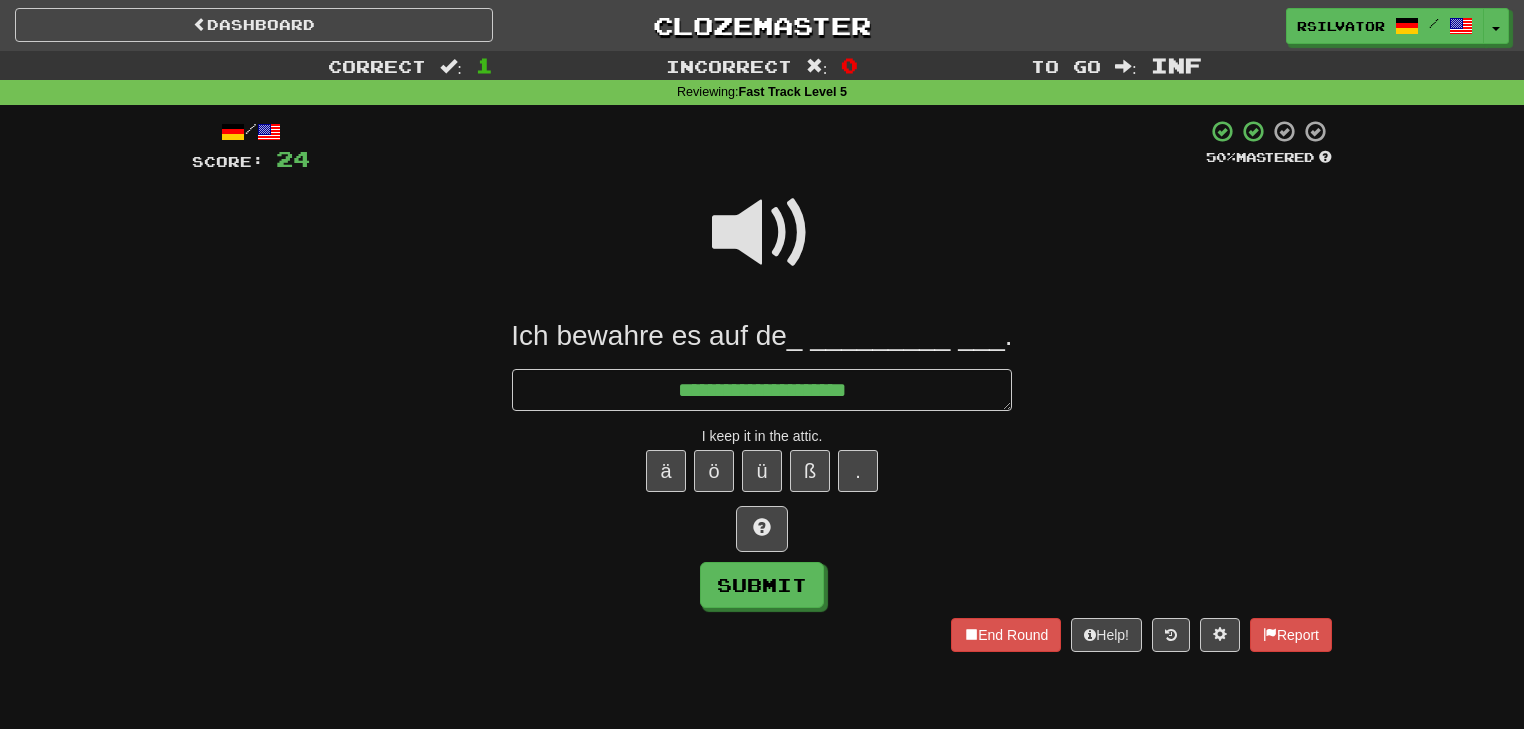 type on "*" 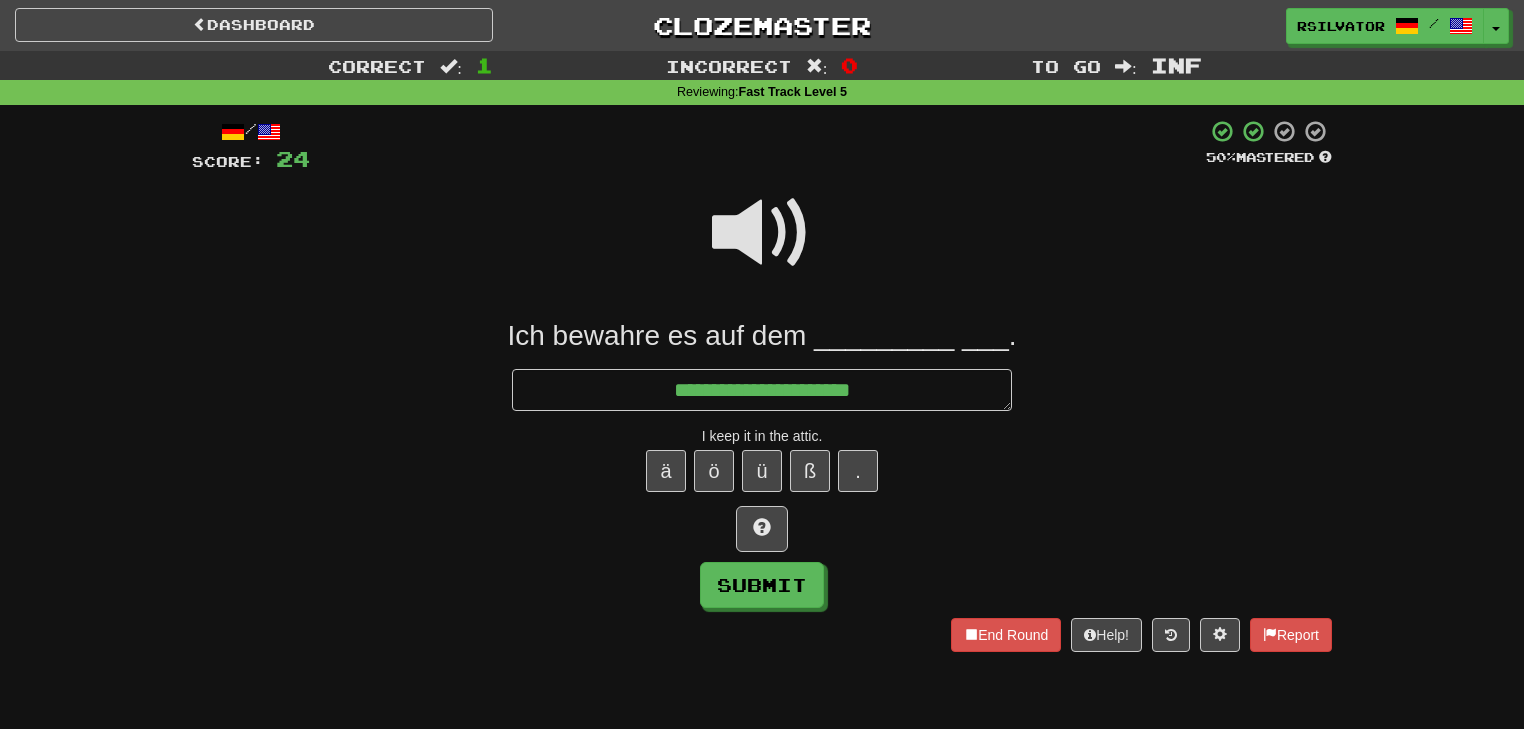 type on "*" 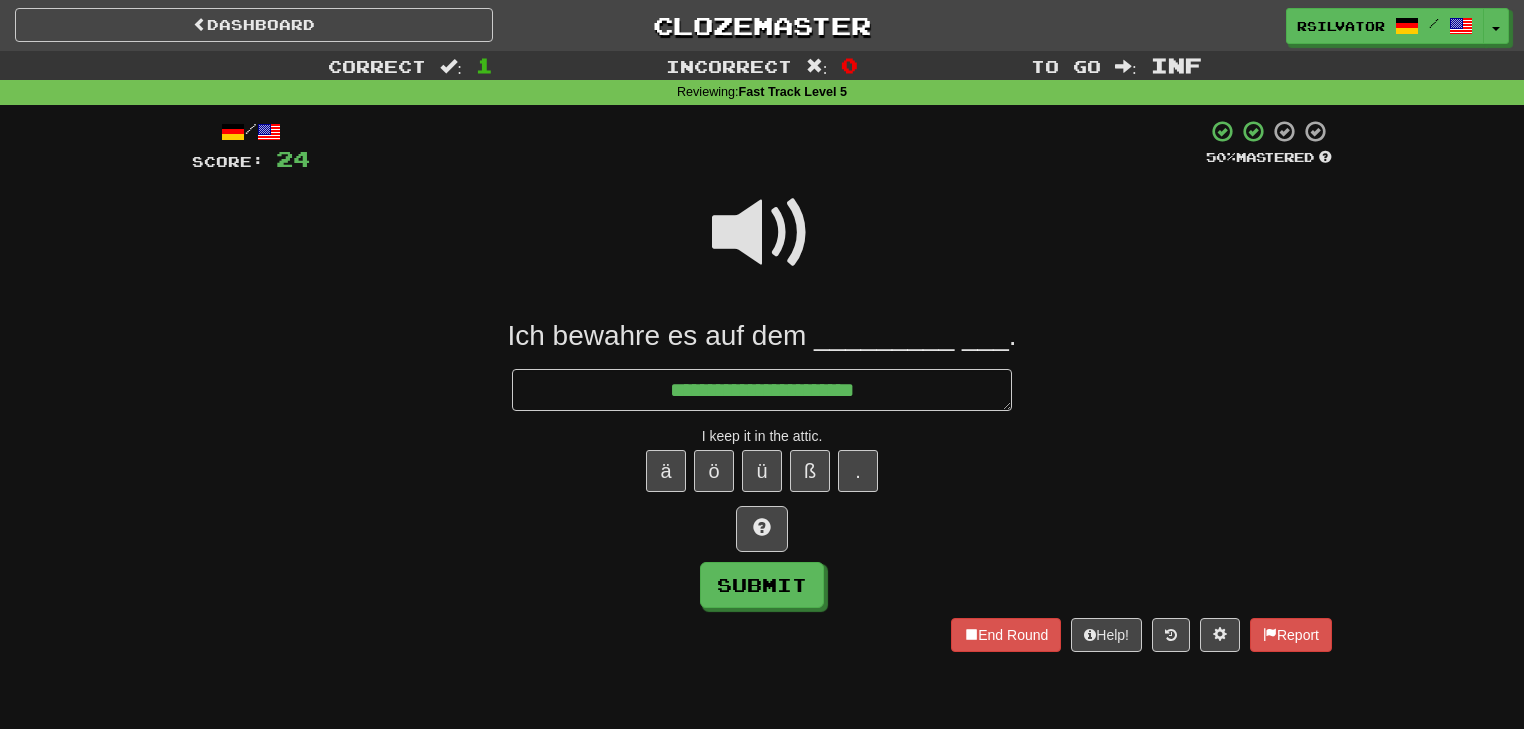 type on "*" 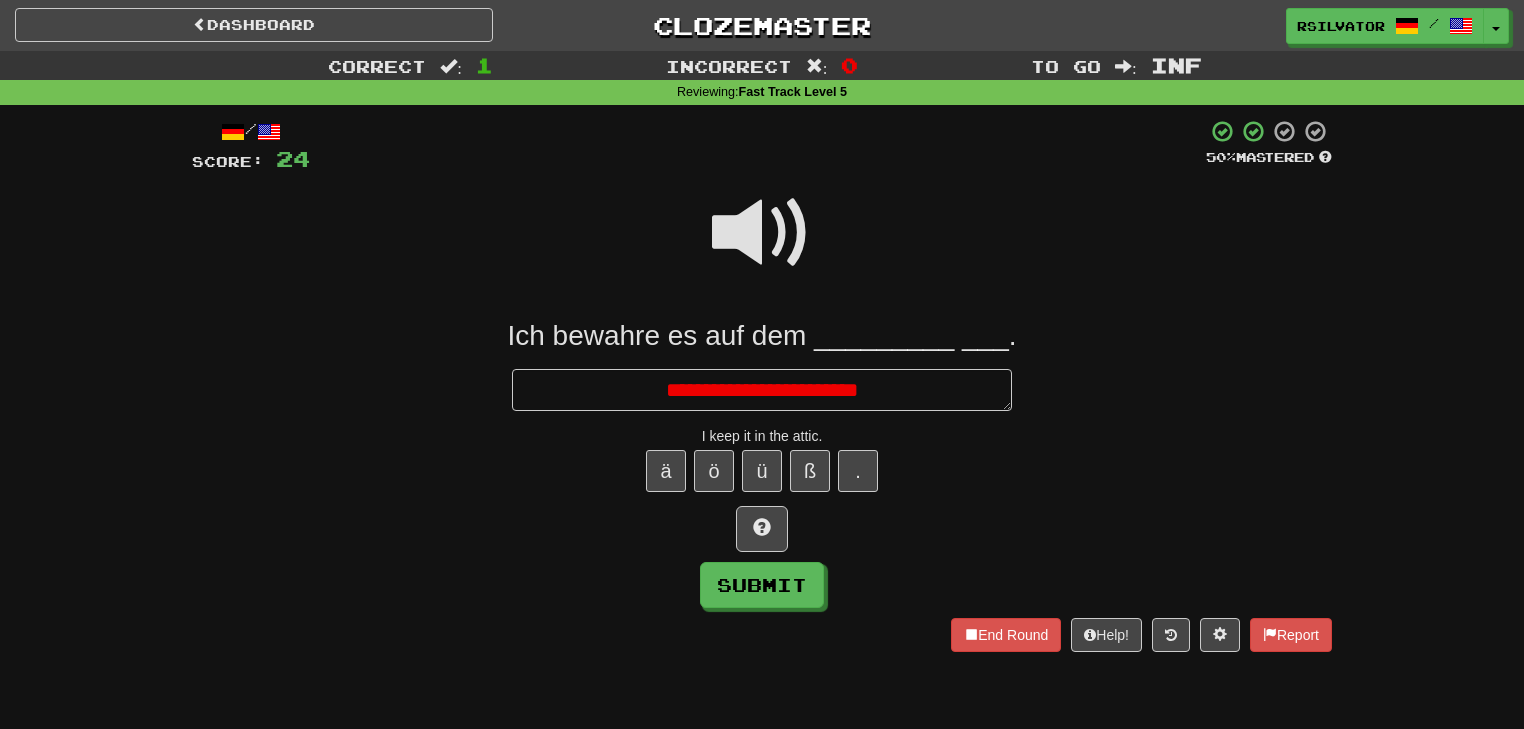 type on "*" 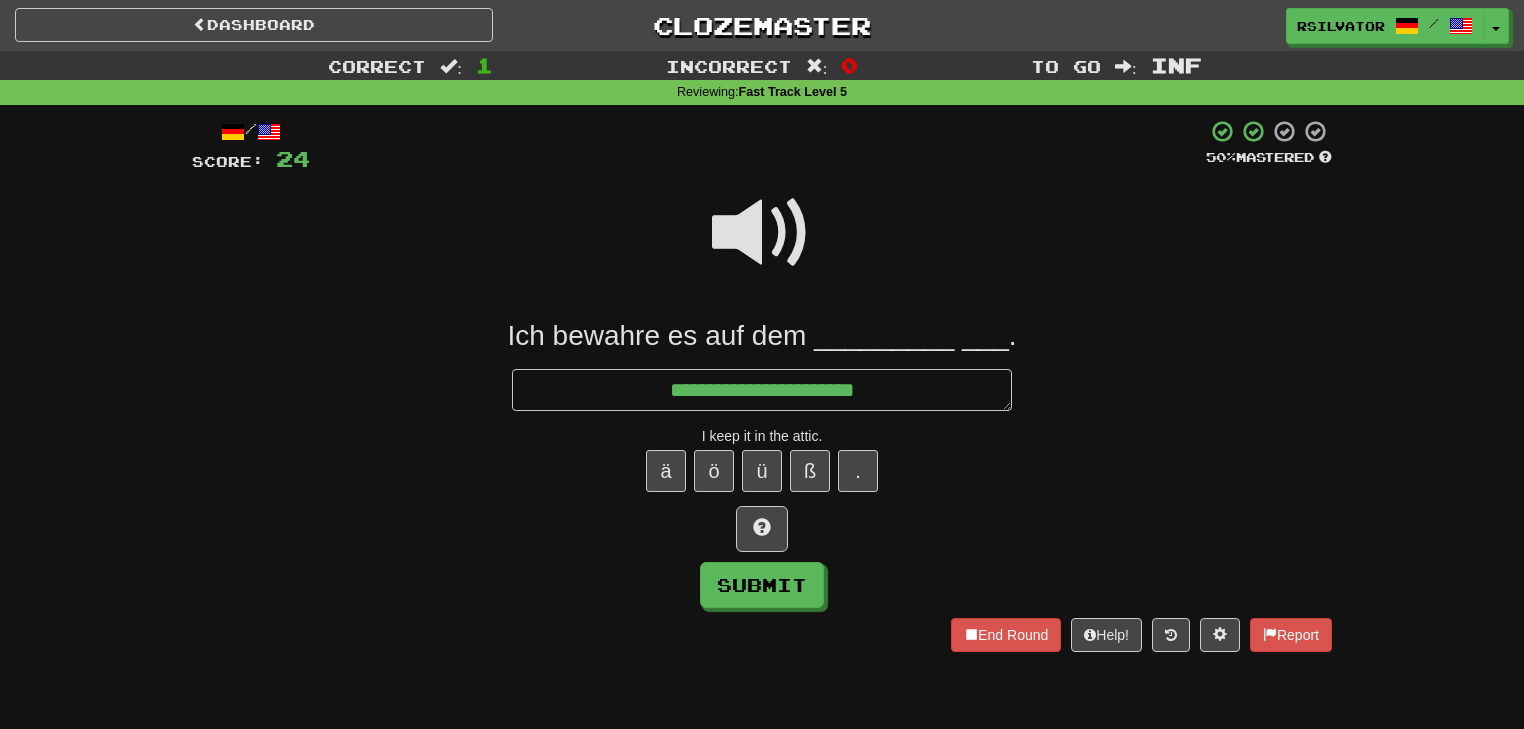 type on "**********" 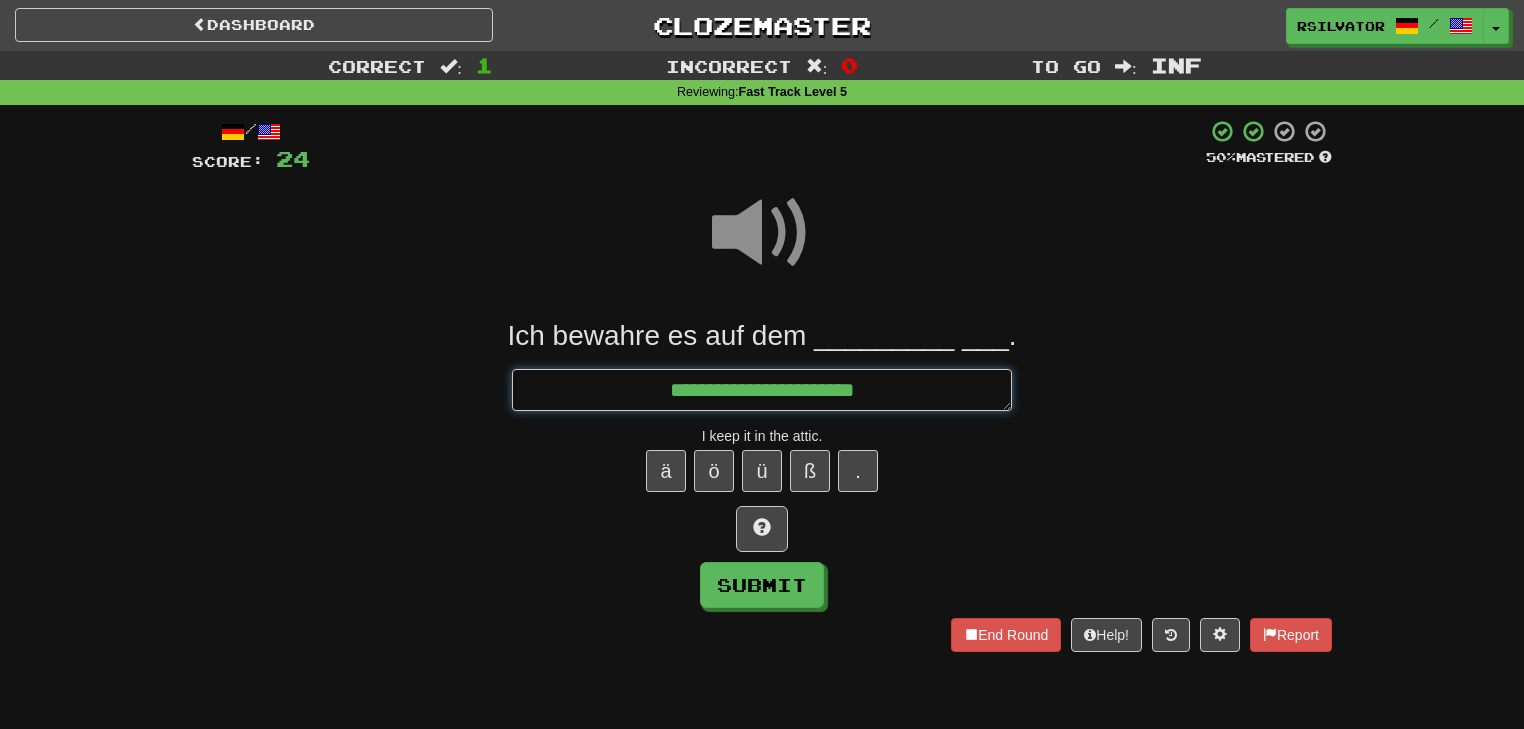 click on "**********" at bounding box center [762, 390] 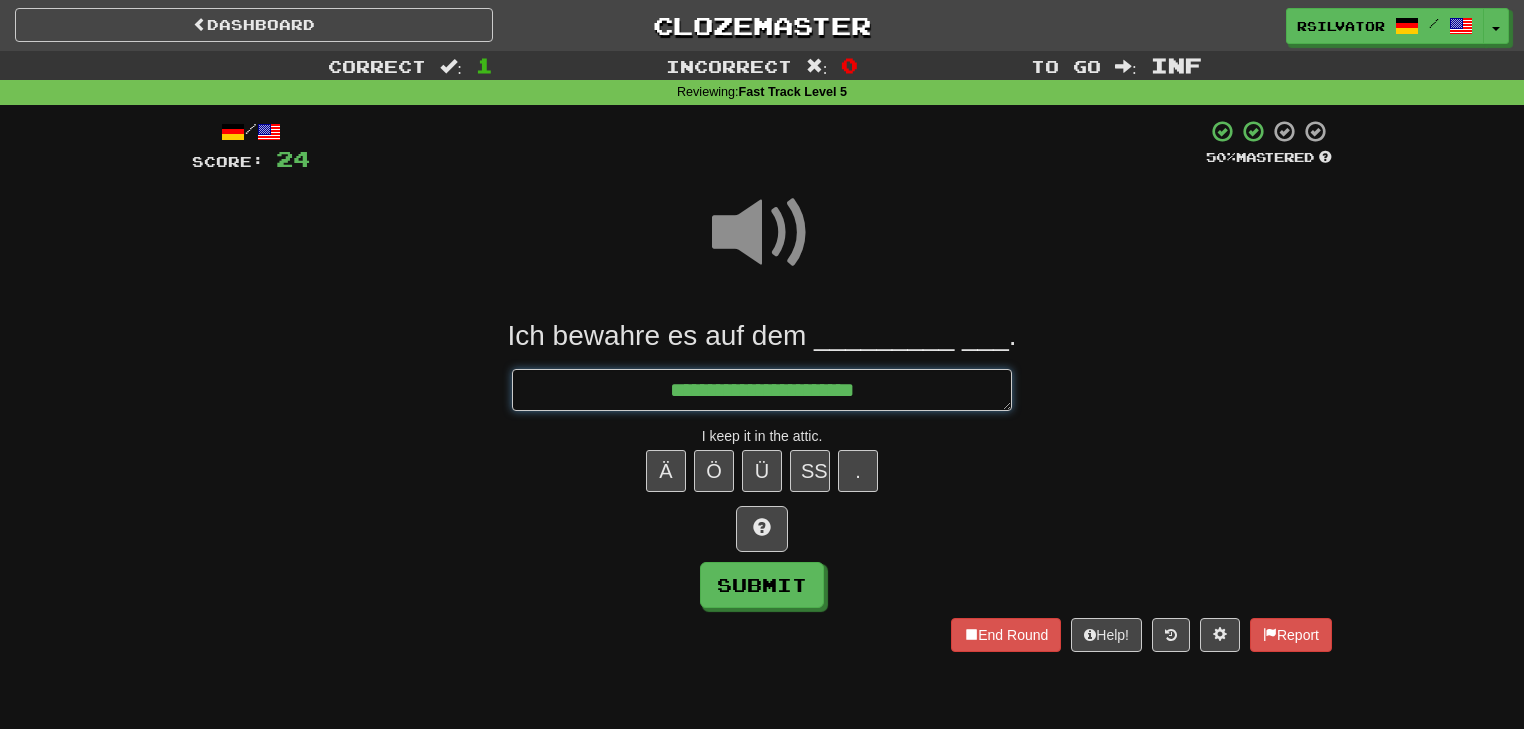 type on "*" 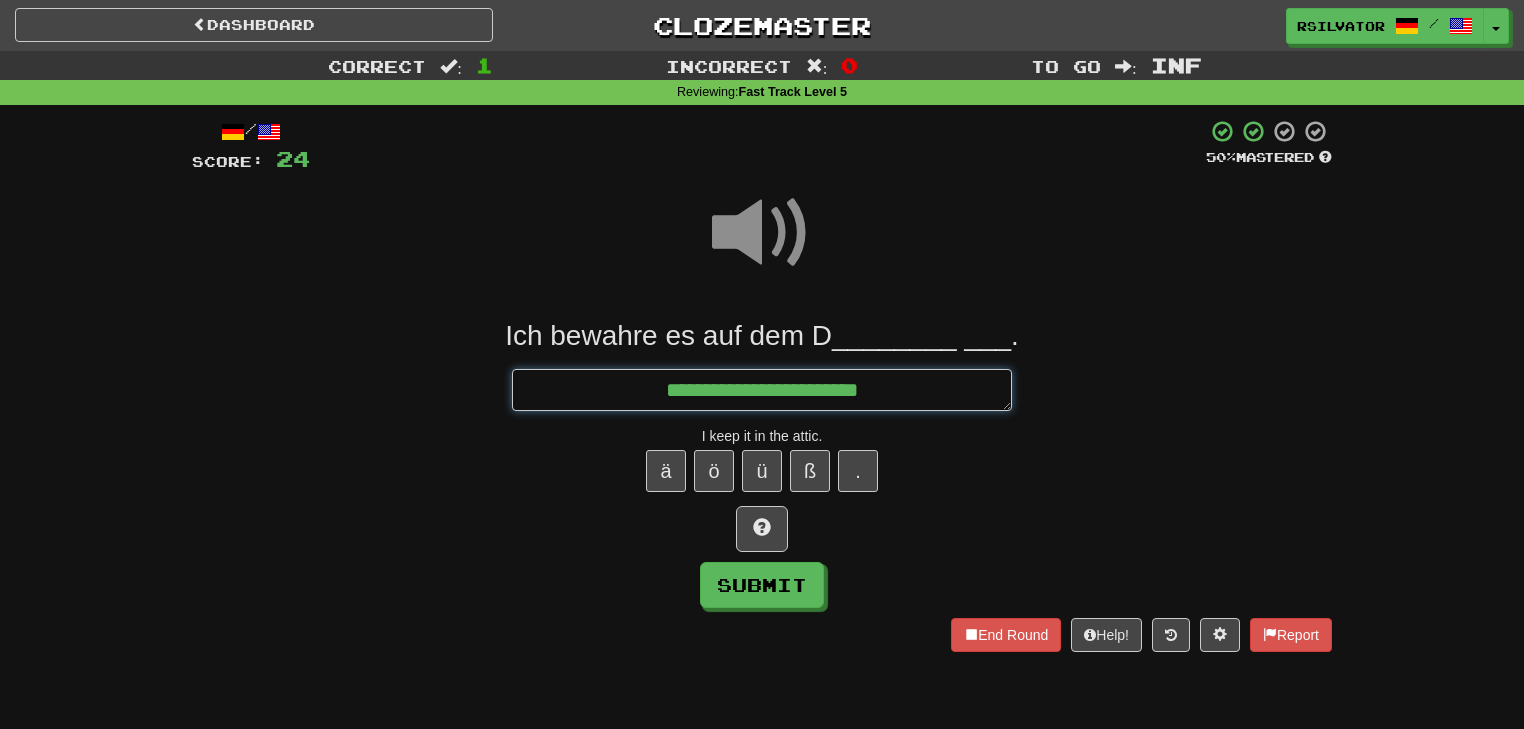 type on "*" 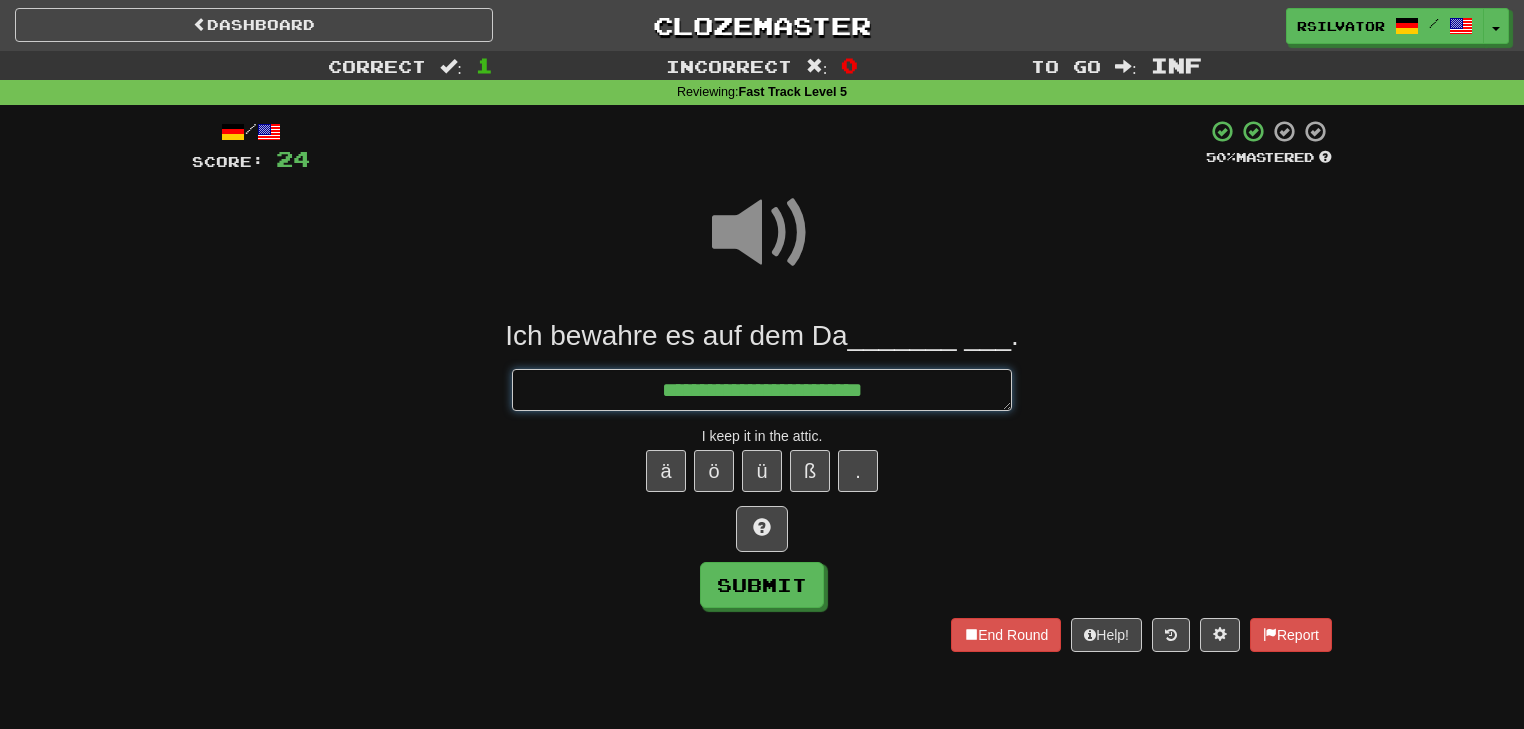 type on "*" 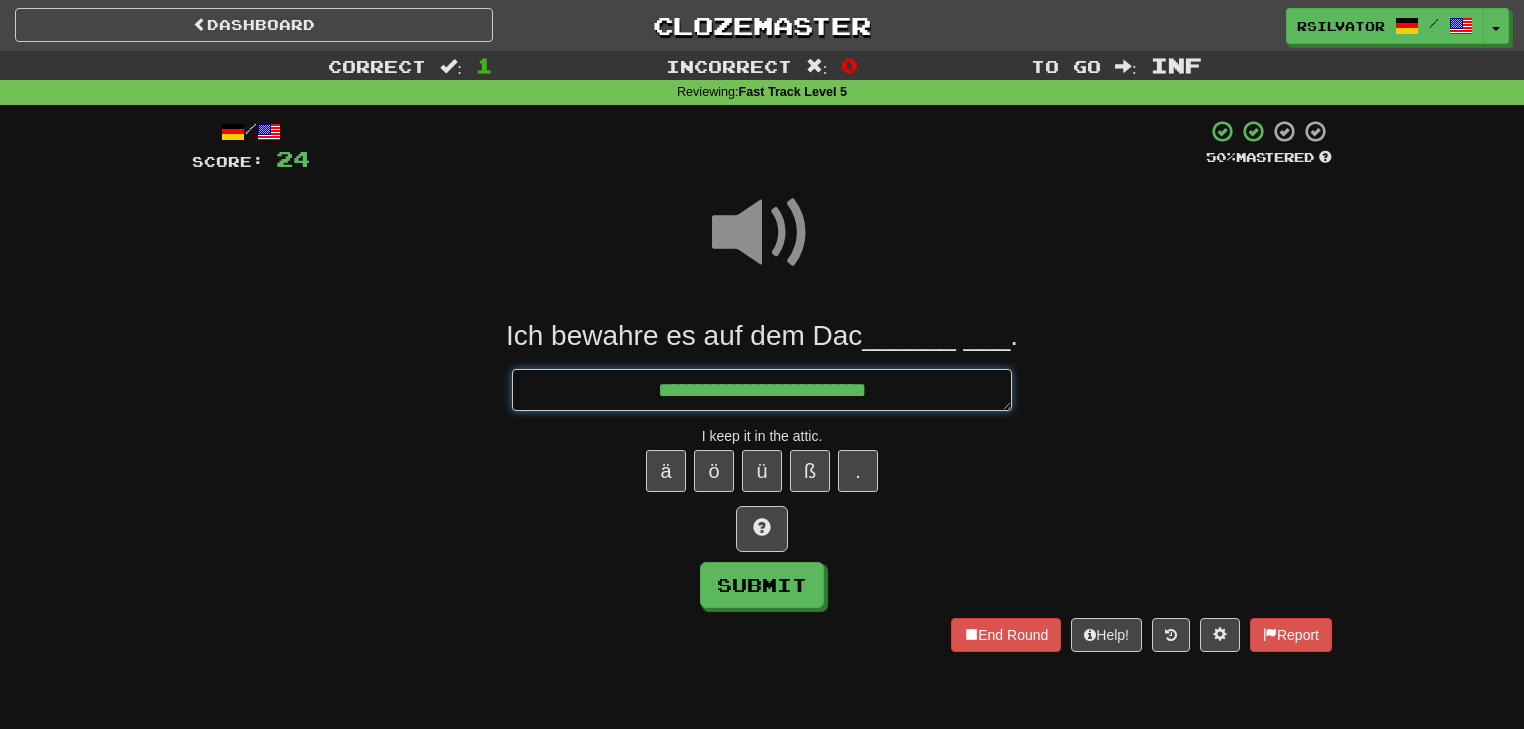 type on "*" 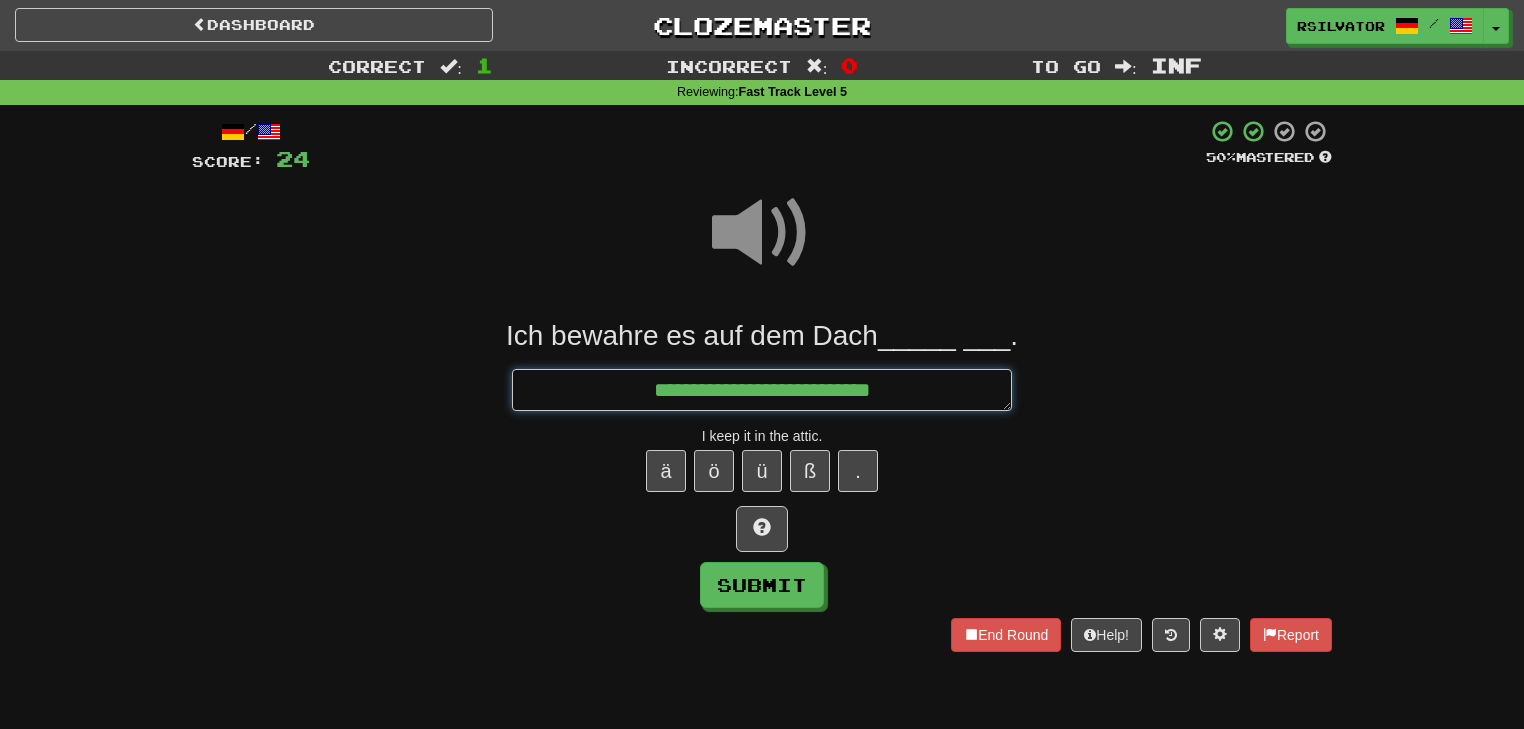 type on "*" 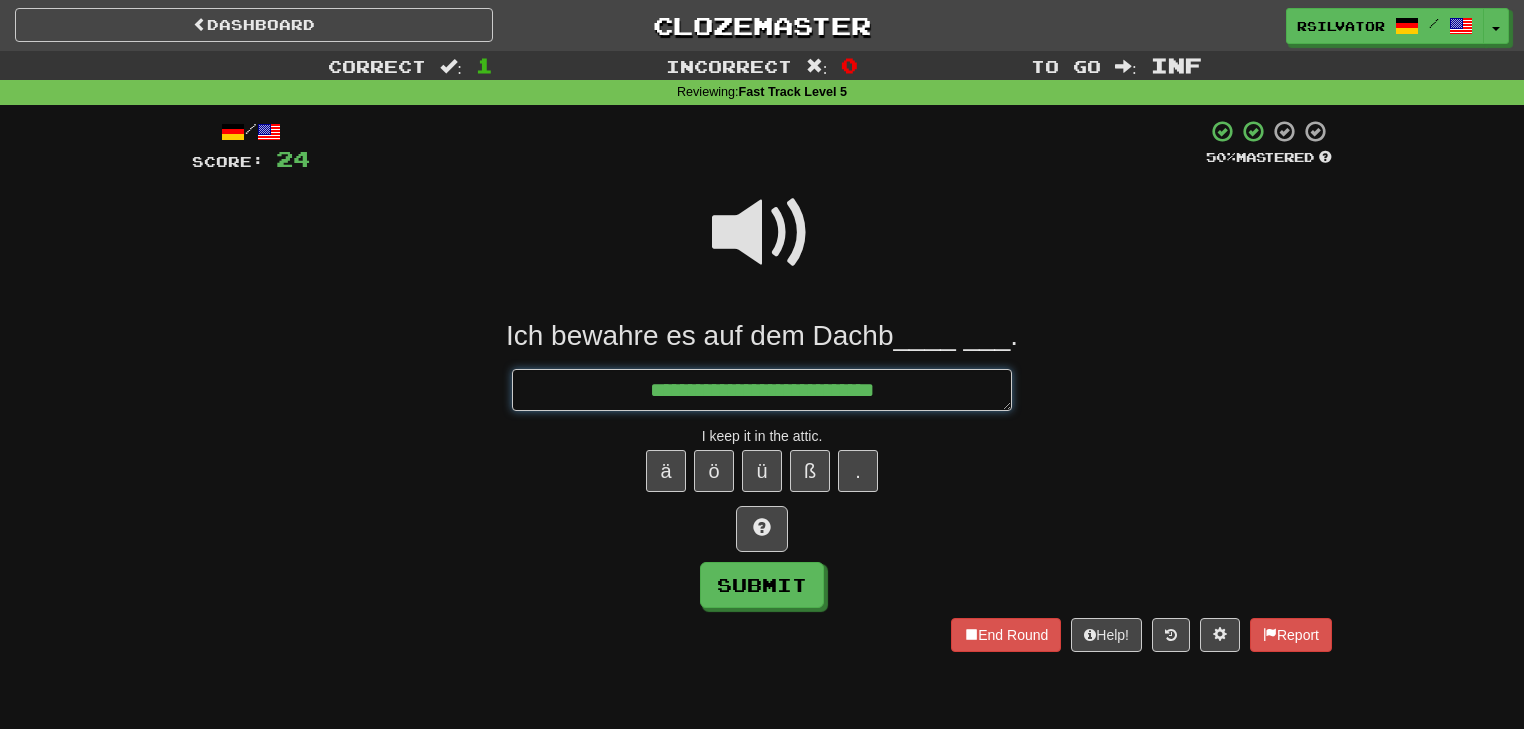 type on "*" 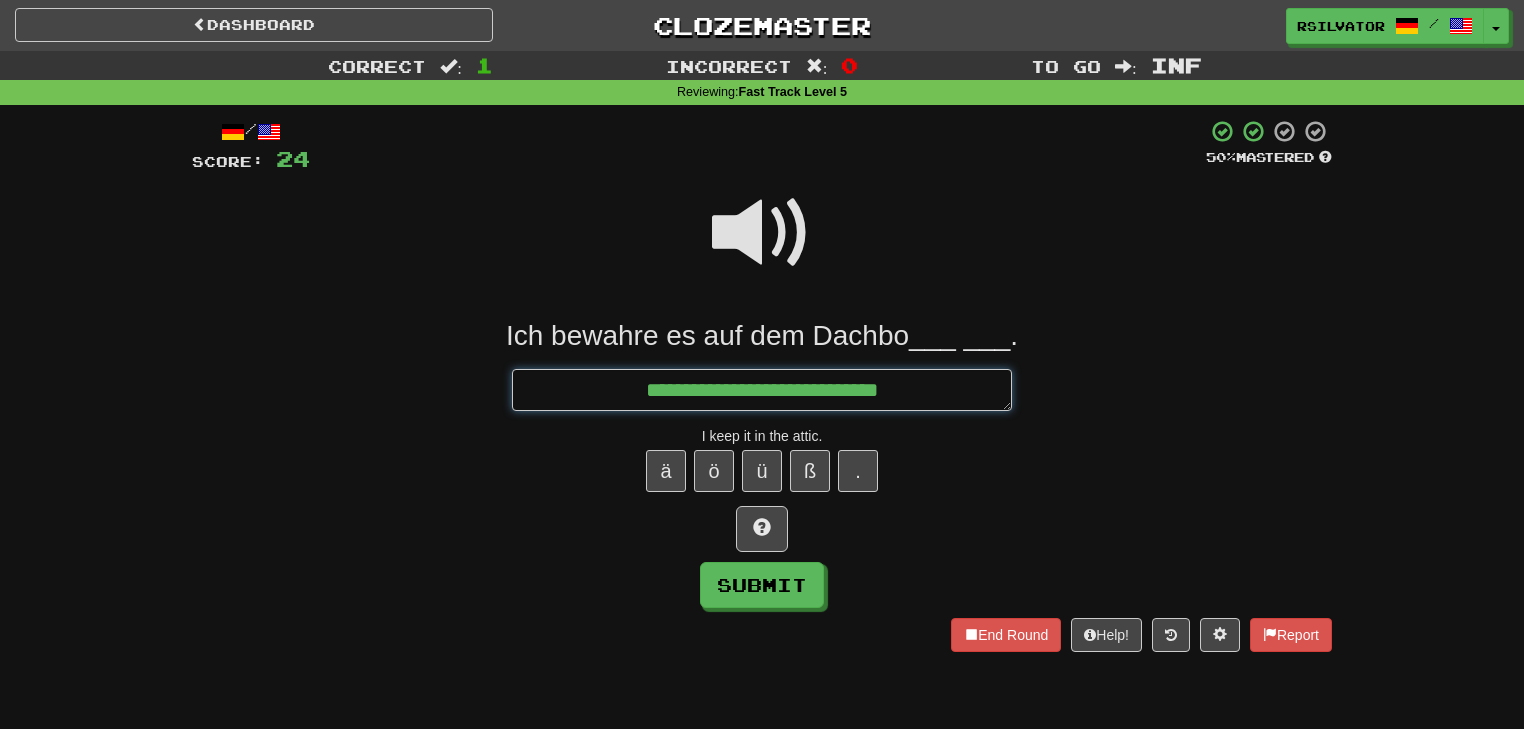 type on "*" 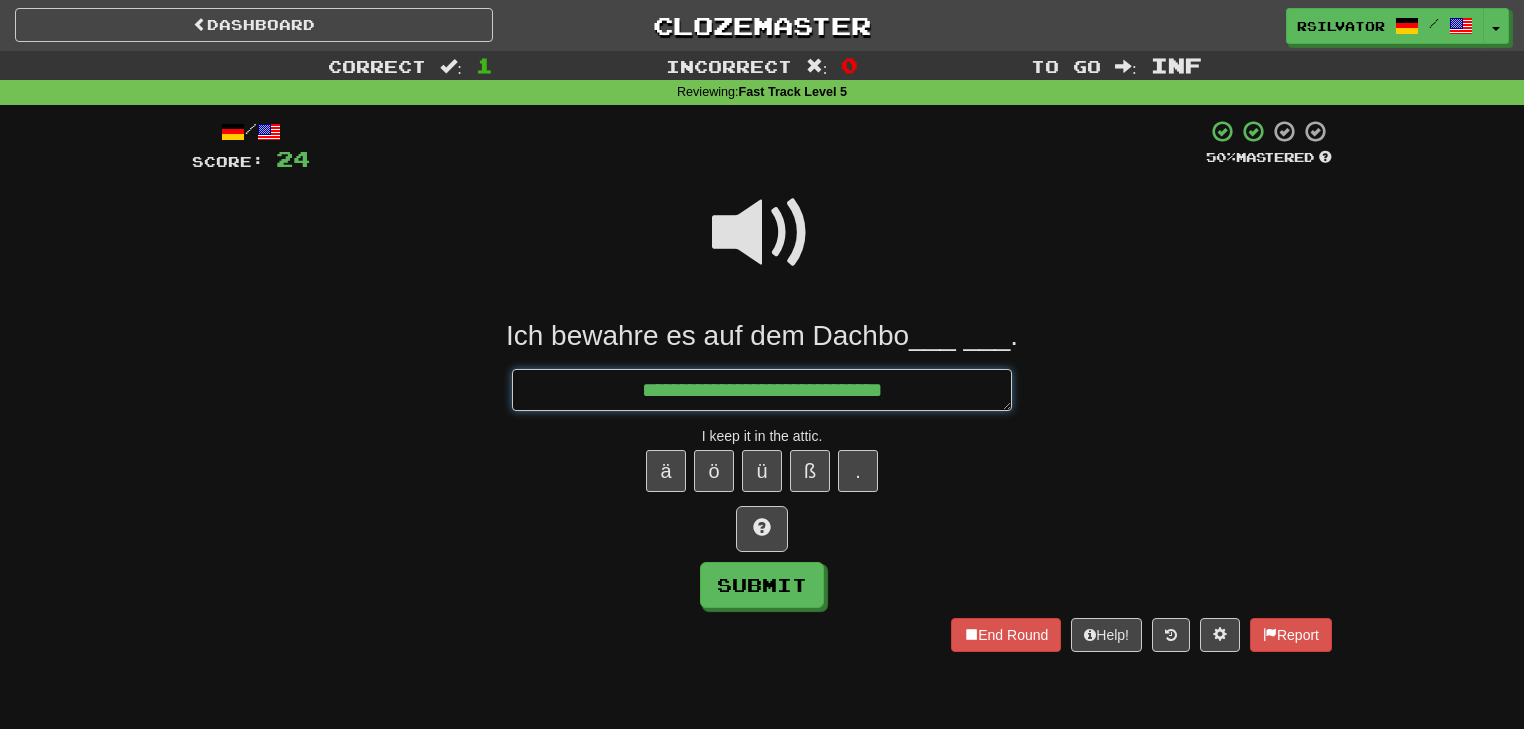 type on "*" 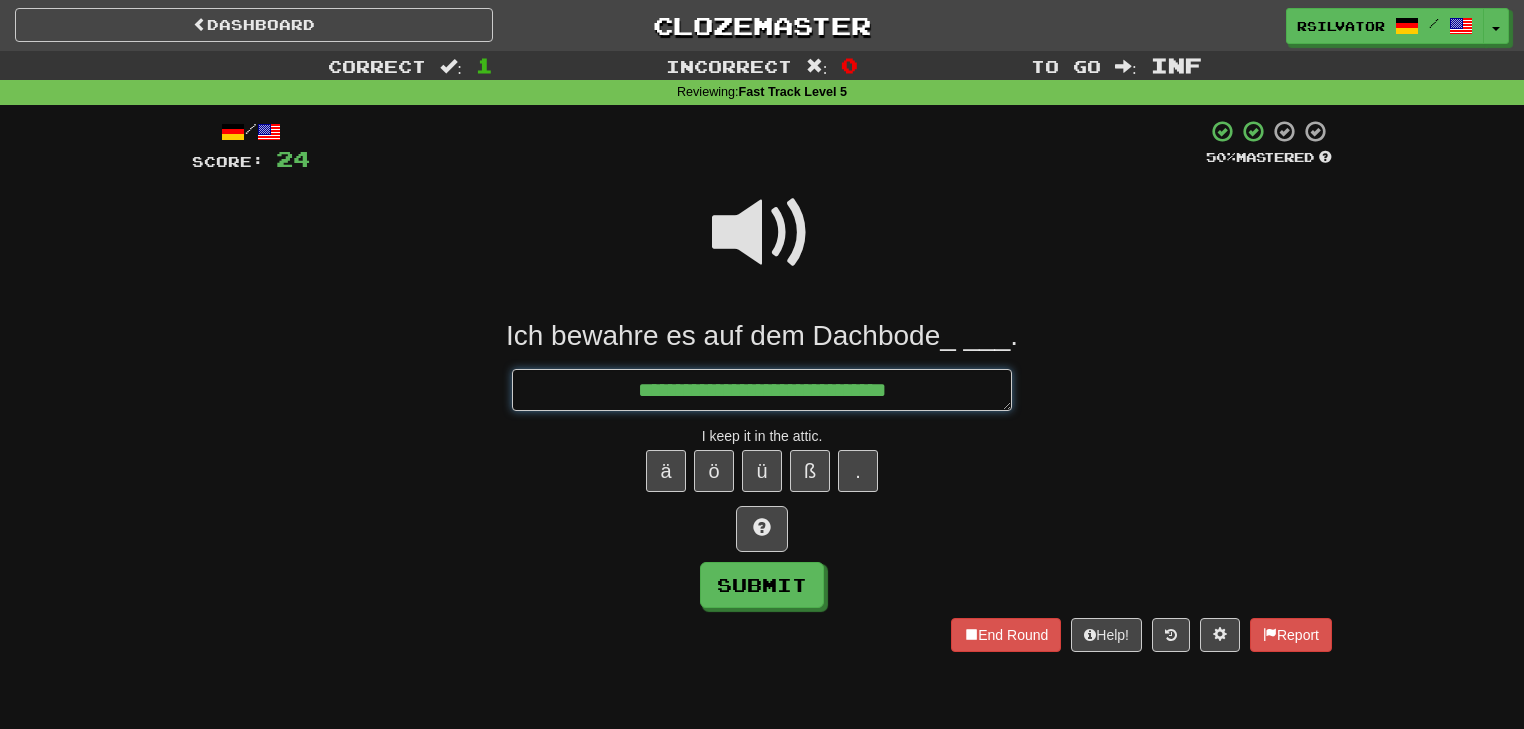 type on "*" 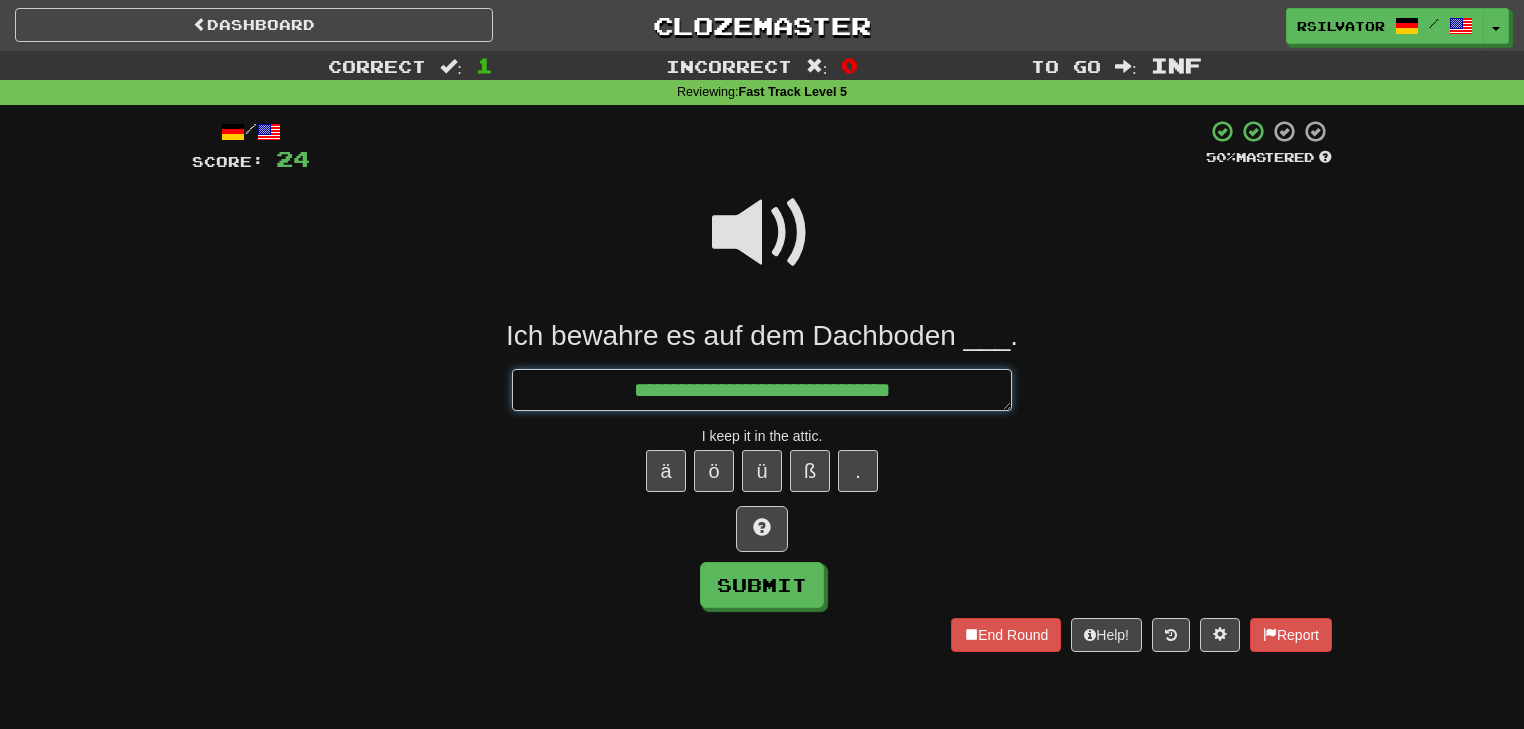 type on "*" 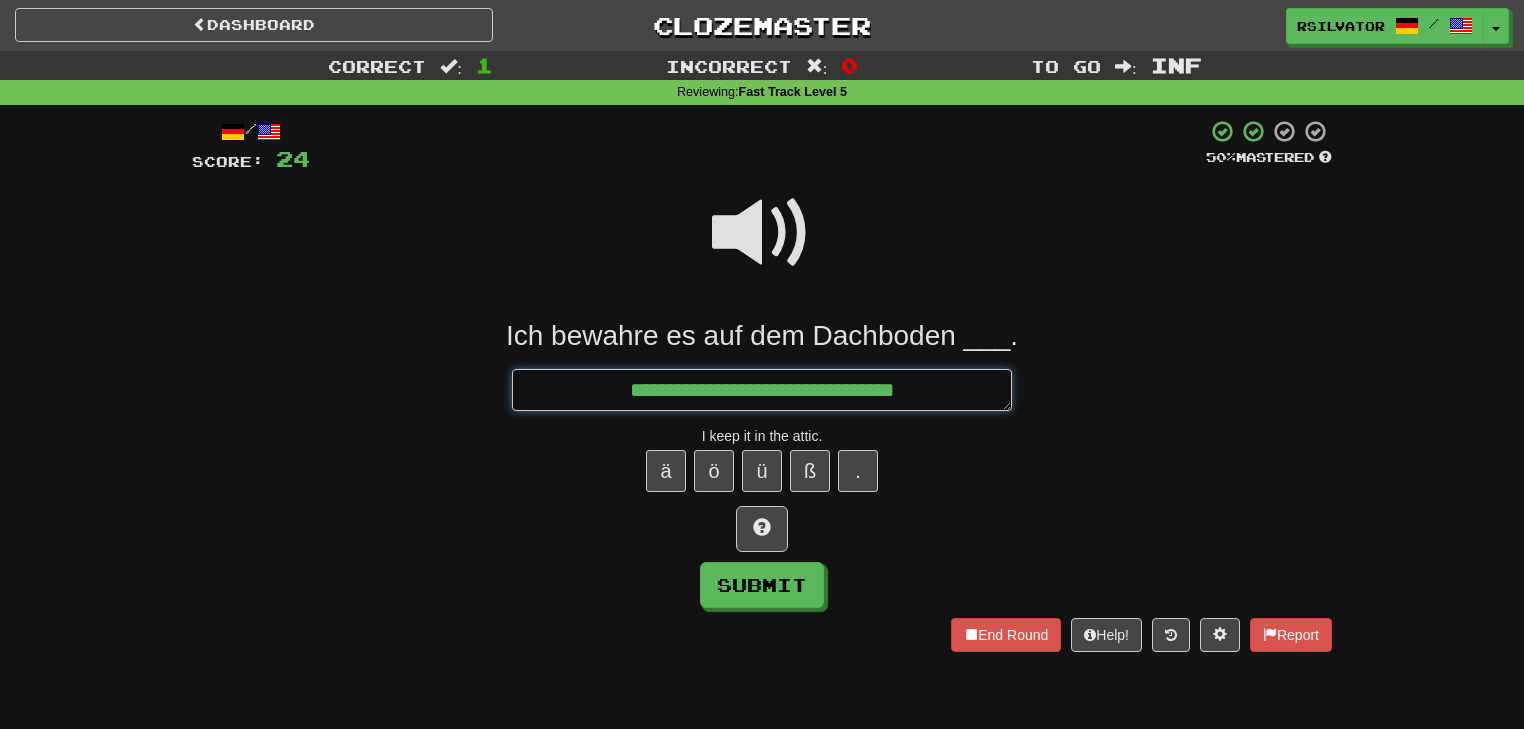 type on "*" 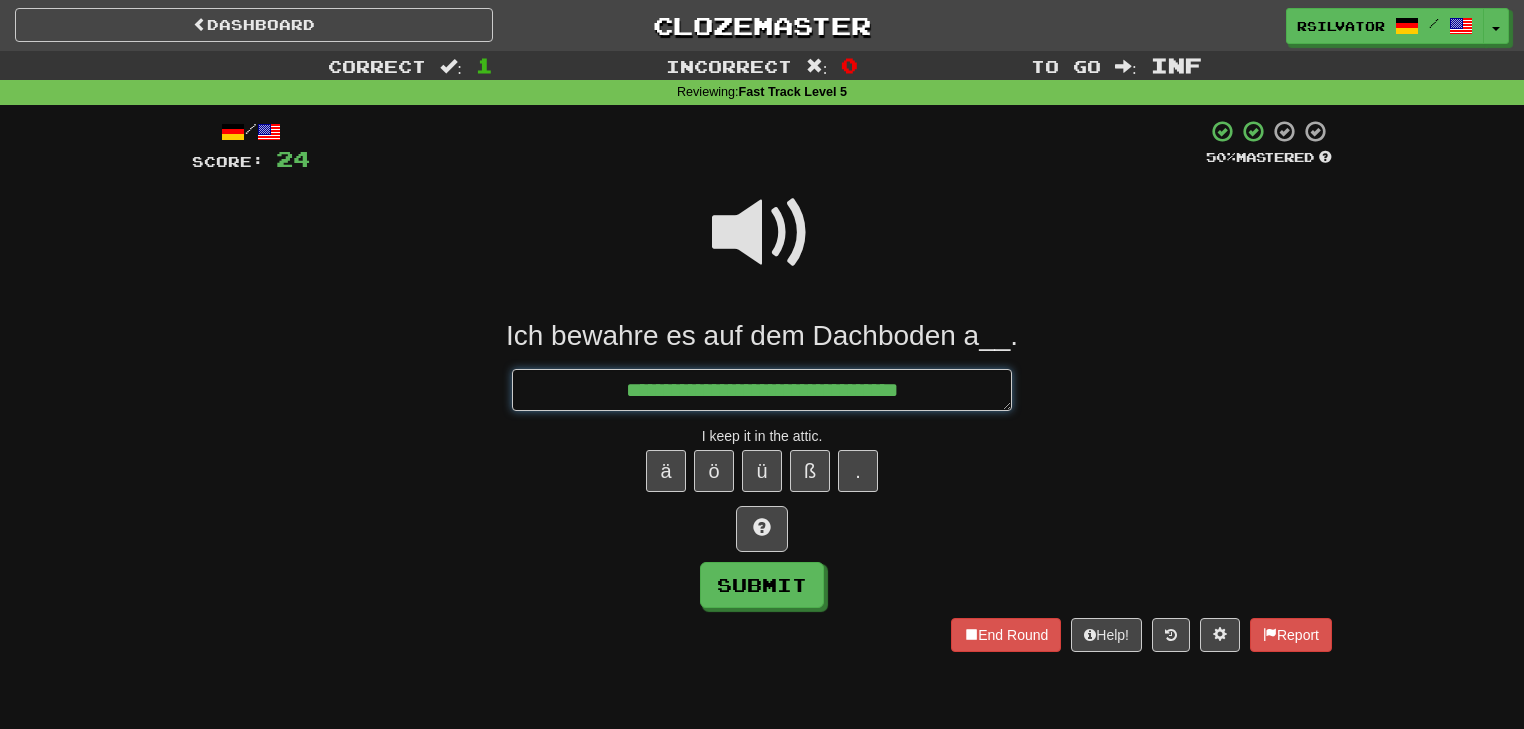type on "*" 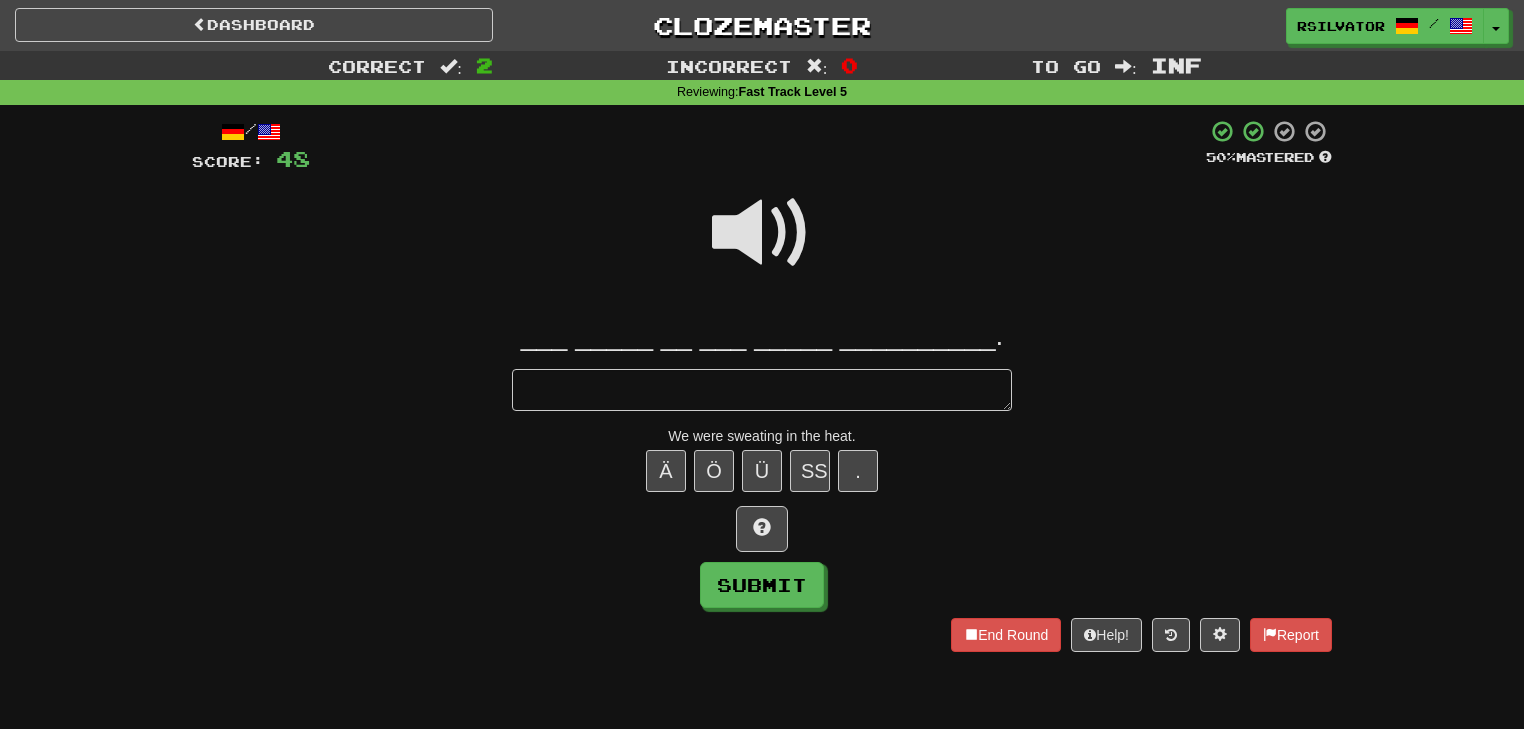 type on "*" 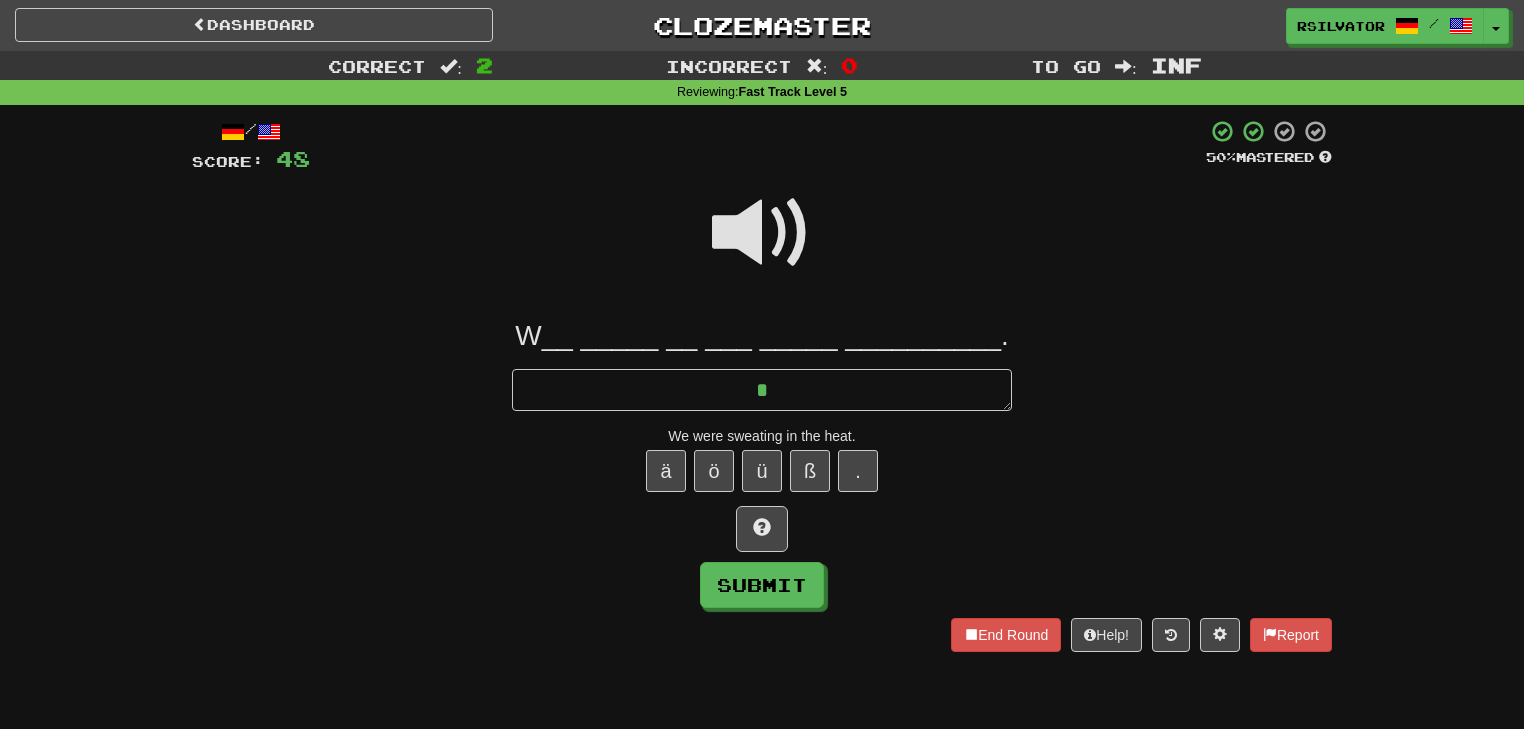 type on "*" 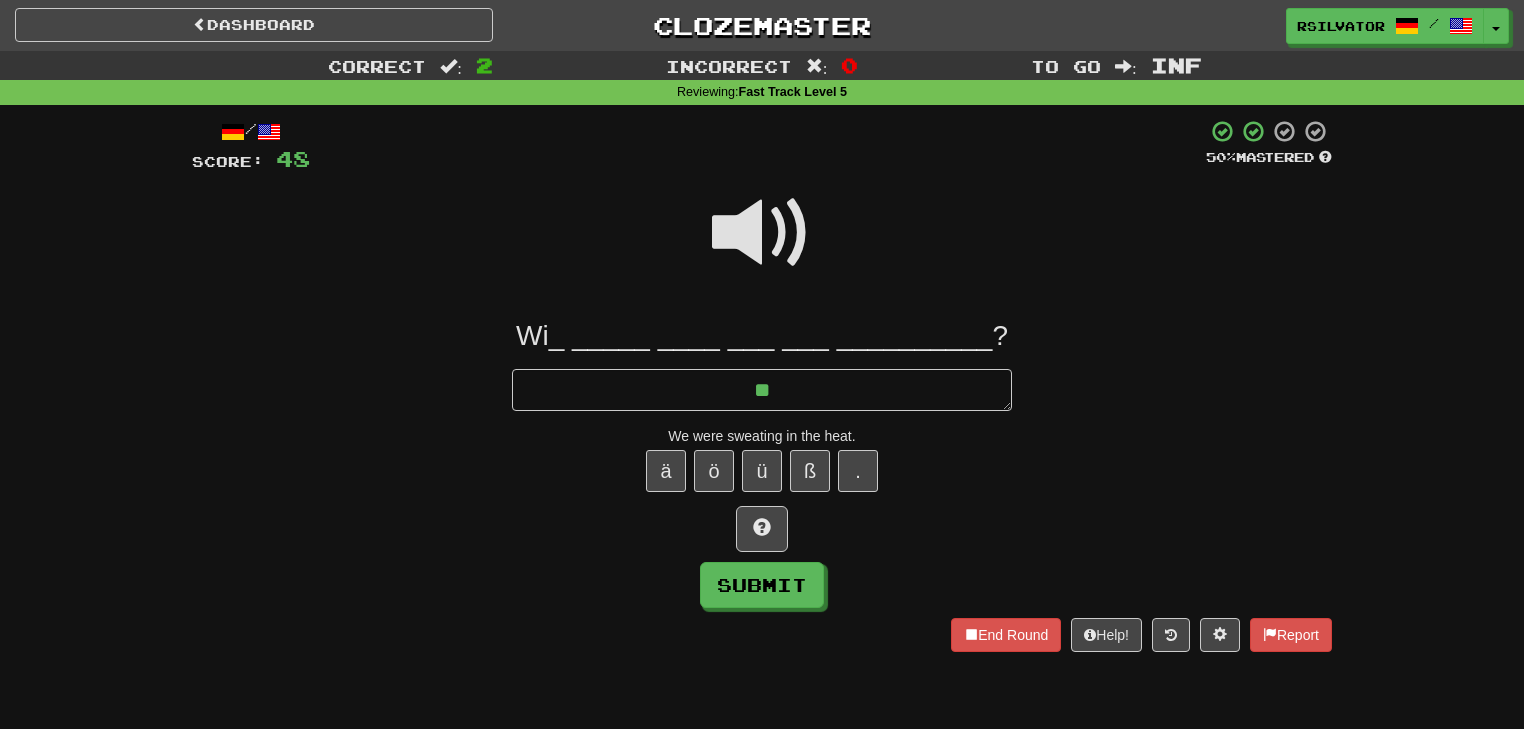 type on "*" 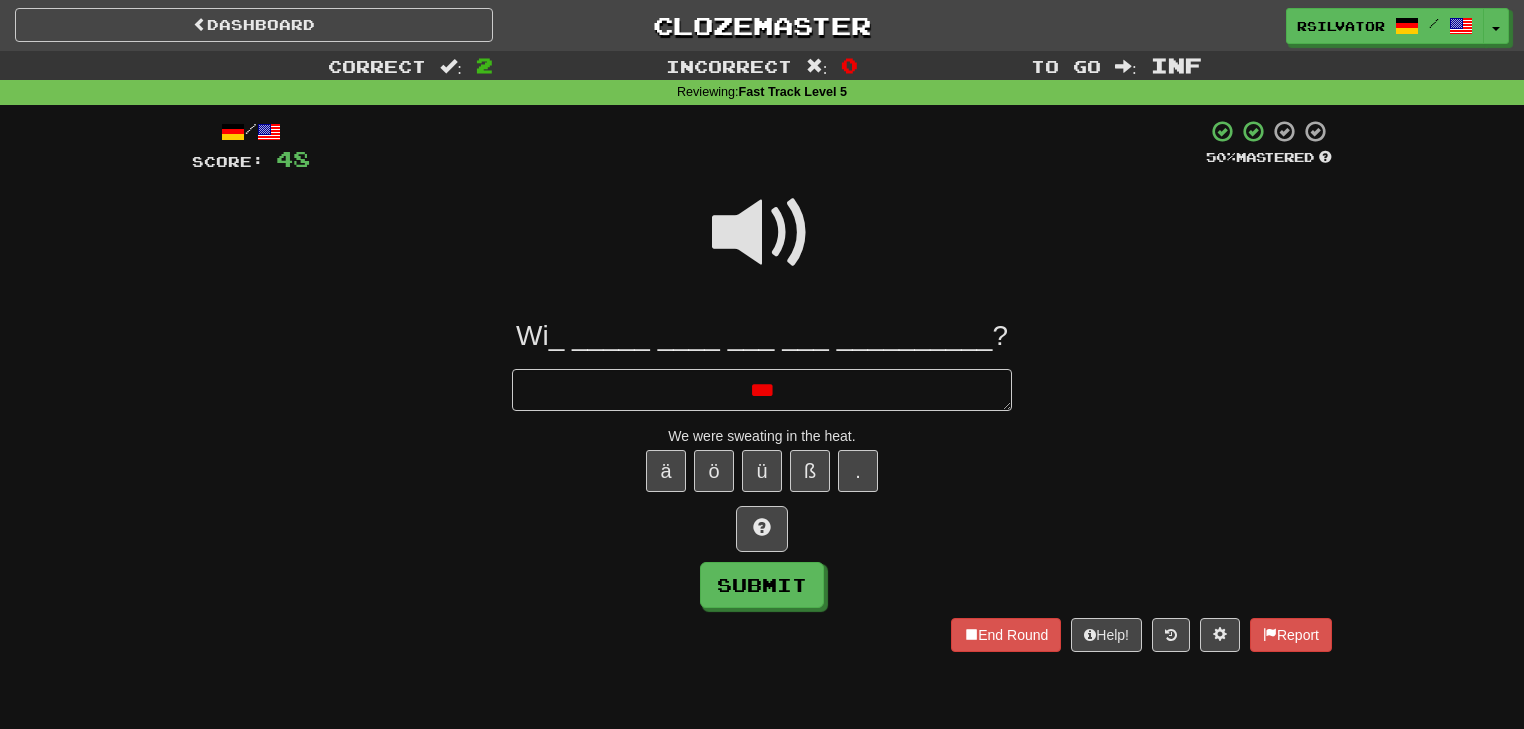 type on "*" 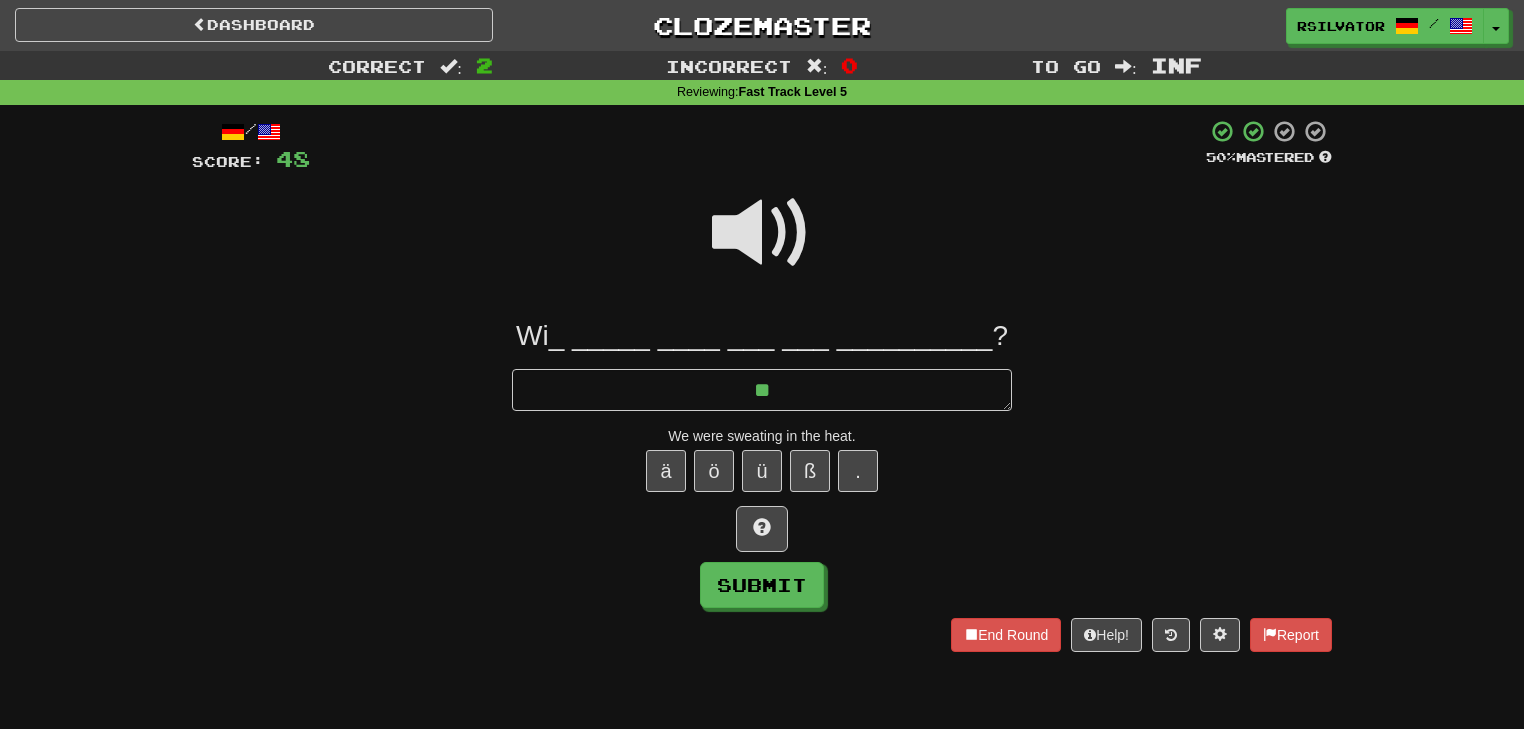 type on "*" 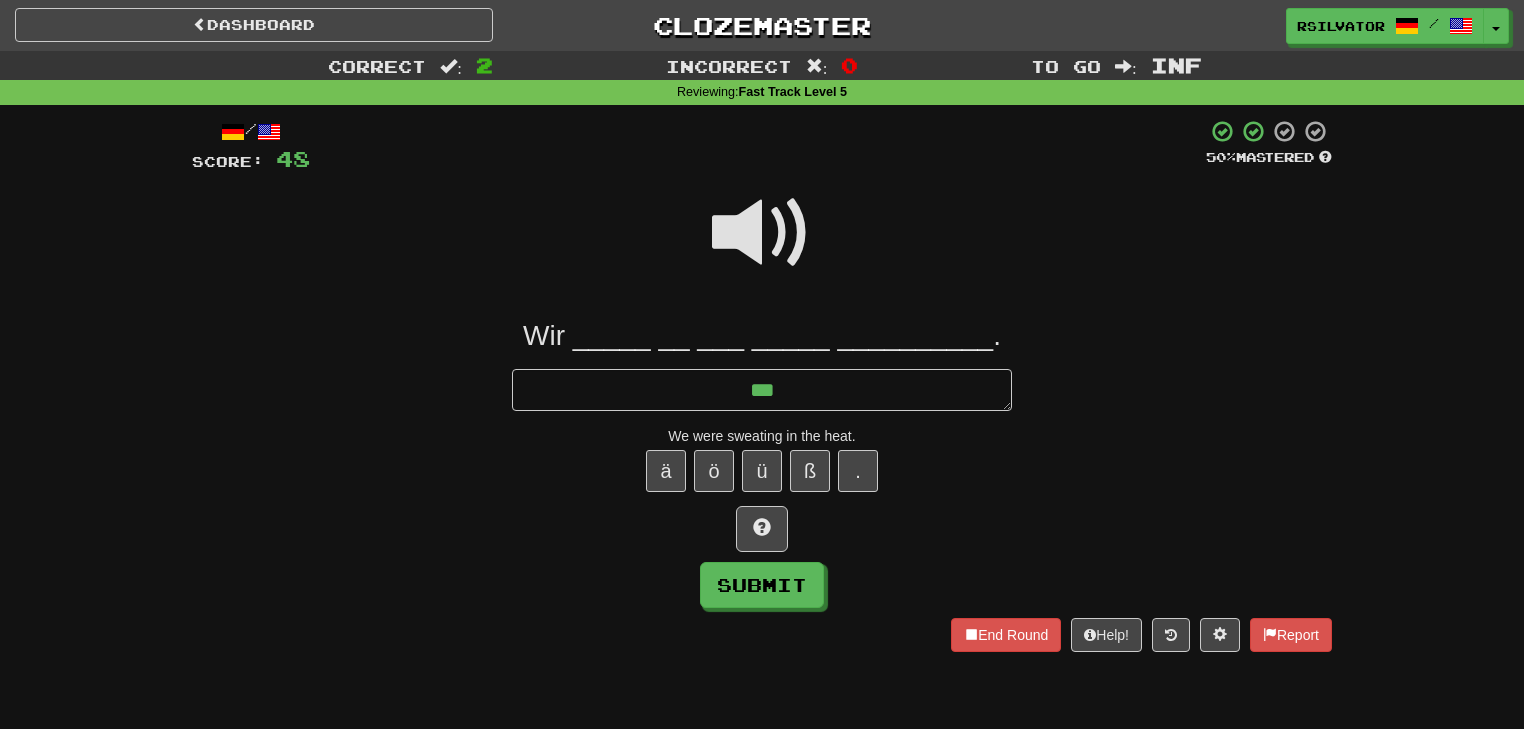 type on "*" 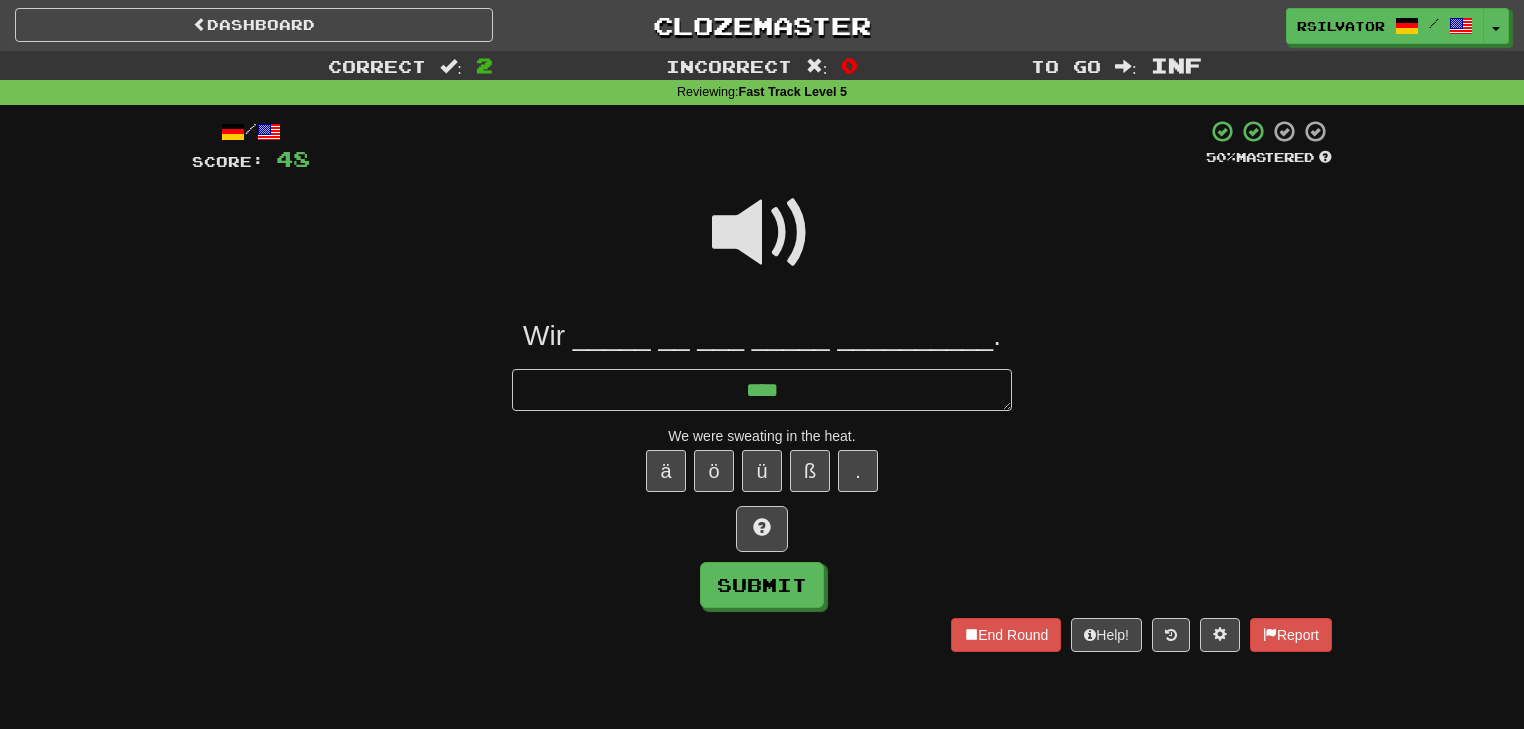type on "*" 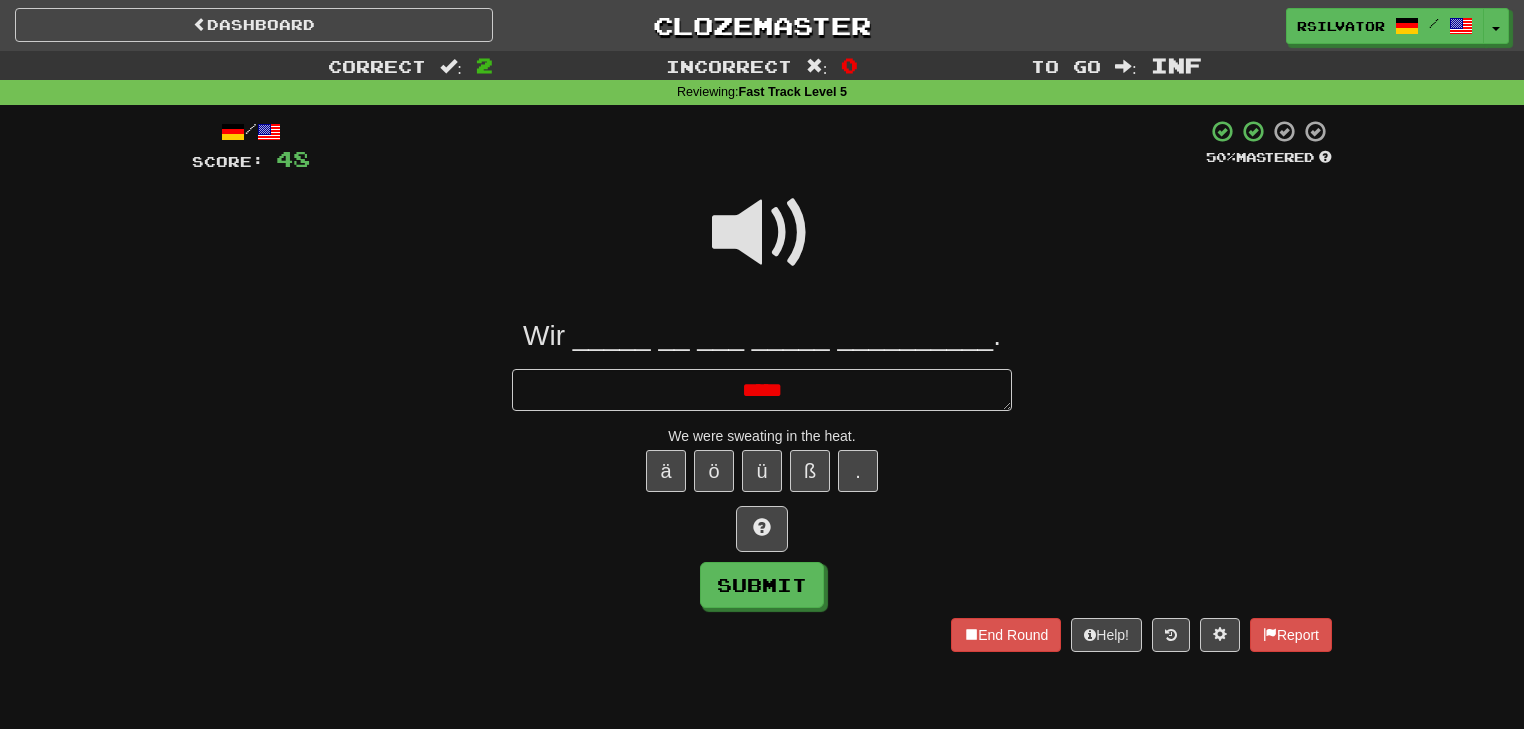 type on "*" 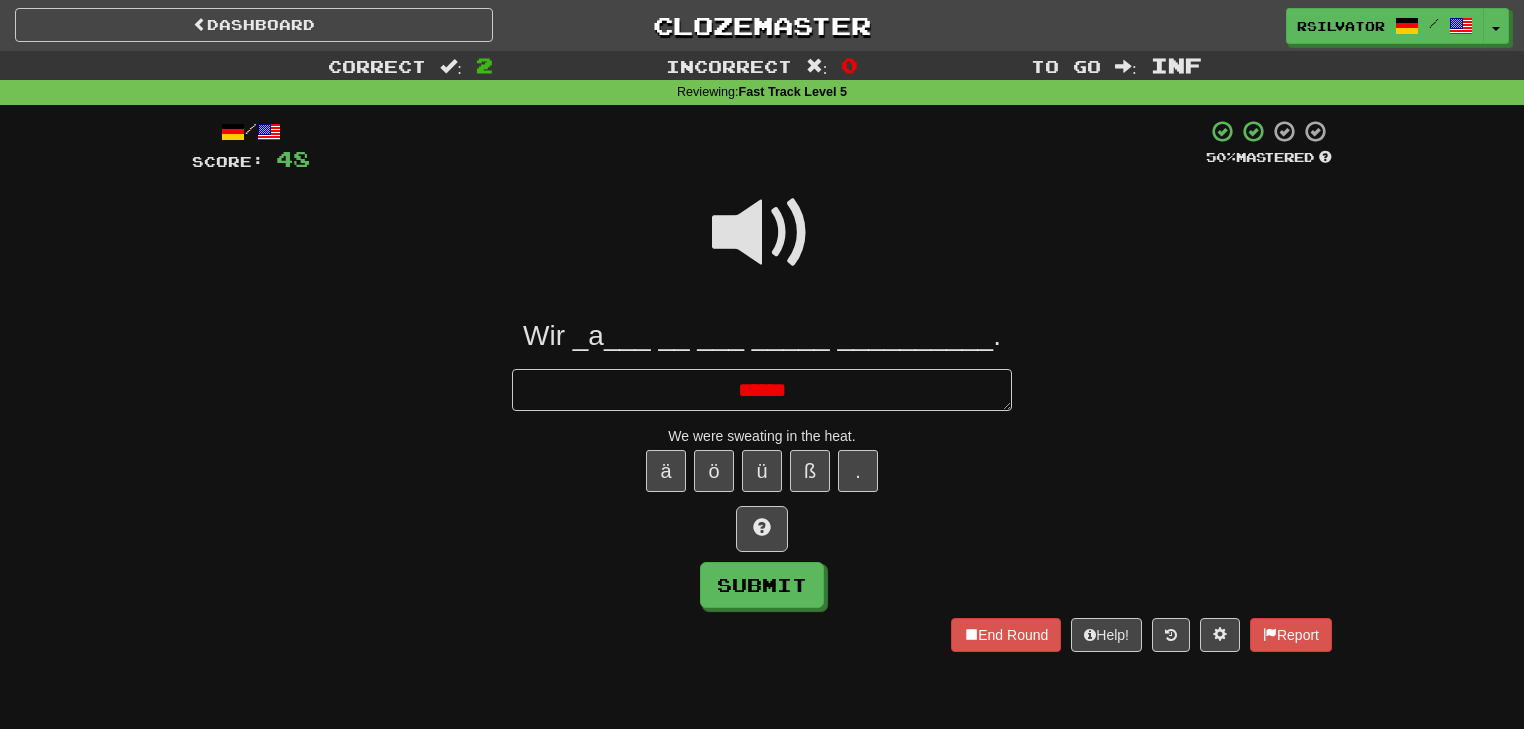type on "*" 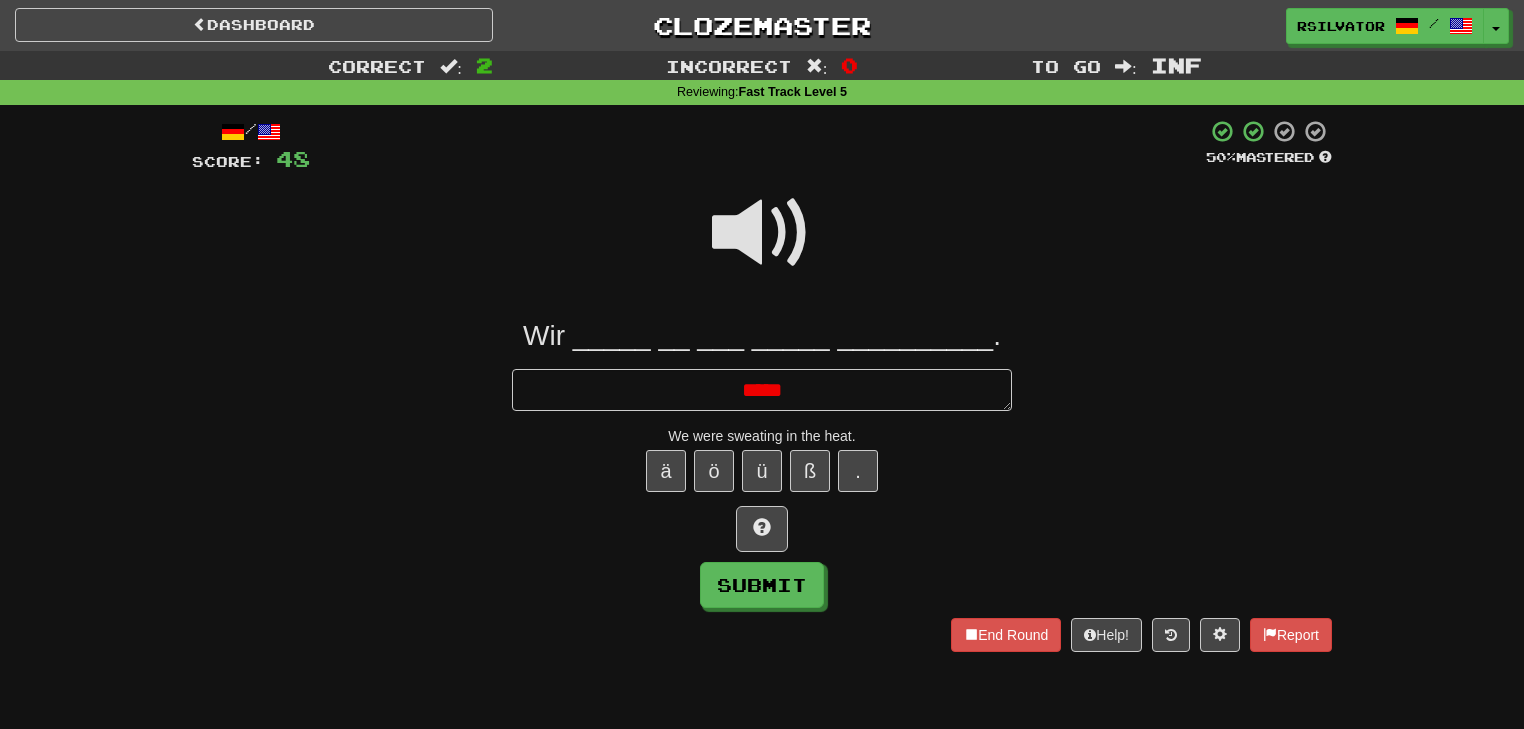 type on "*" 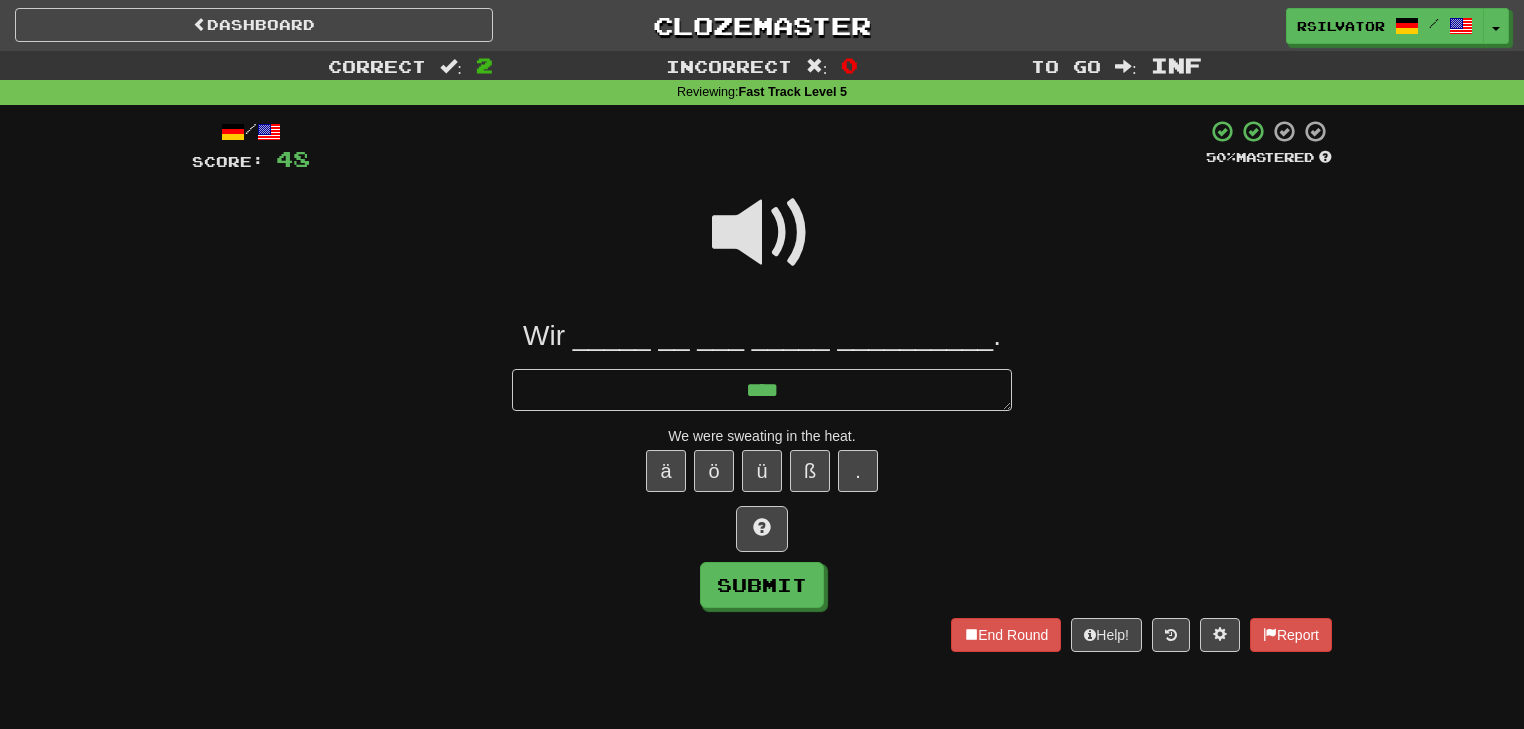 type 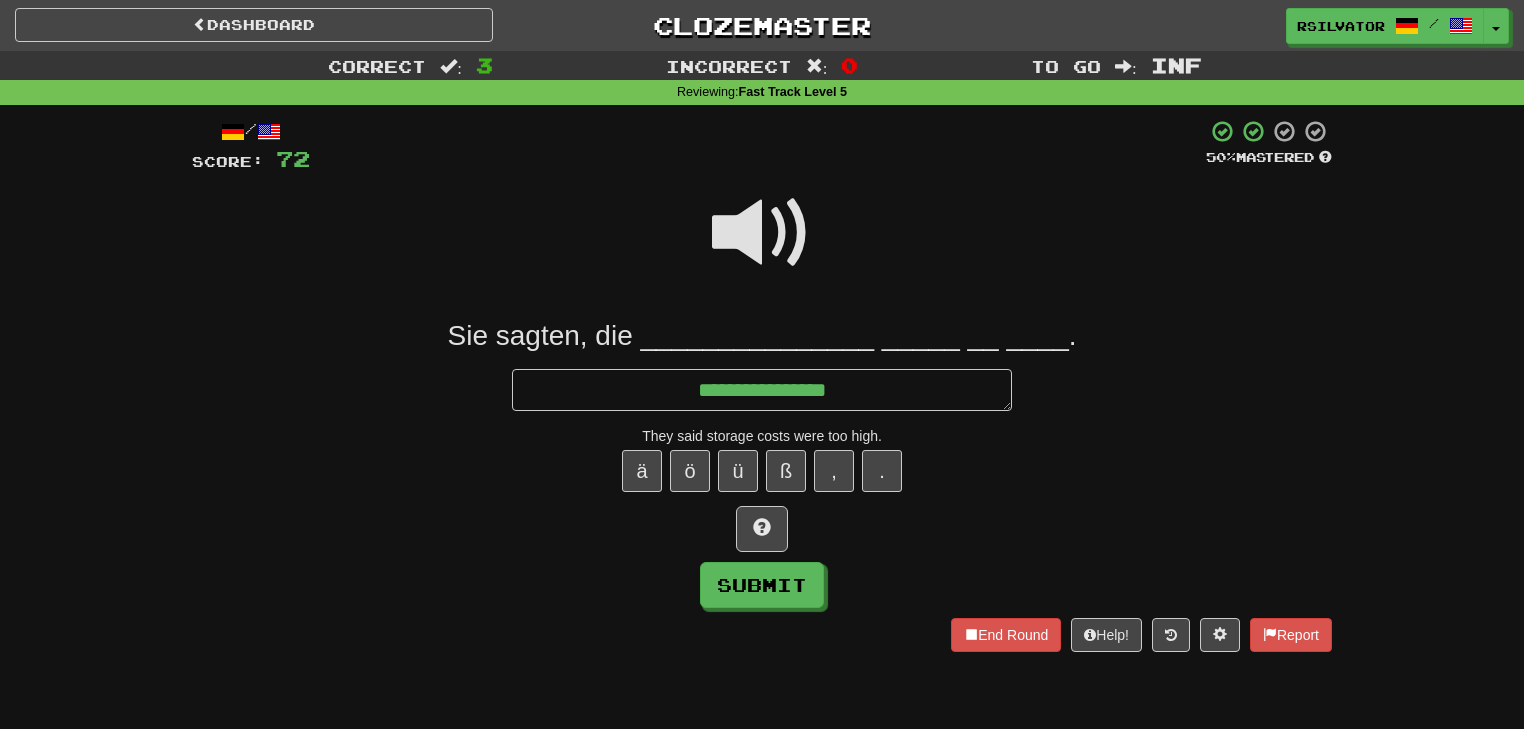 click at bounding box center (762, 233) 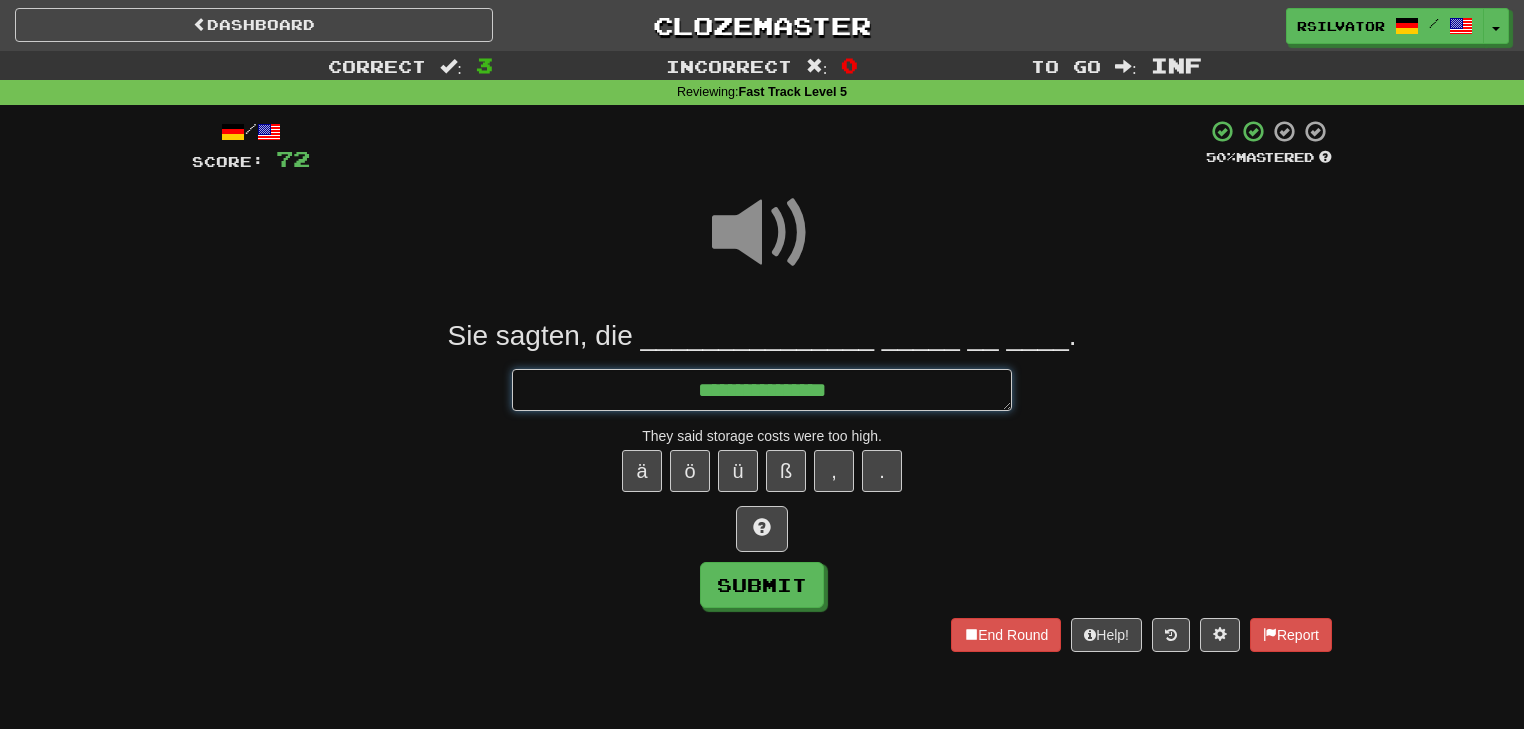 click on "**********" at bounding box center (762, 390) 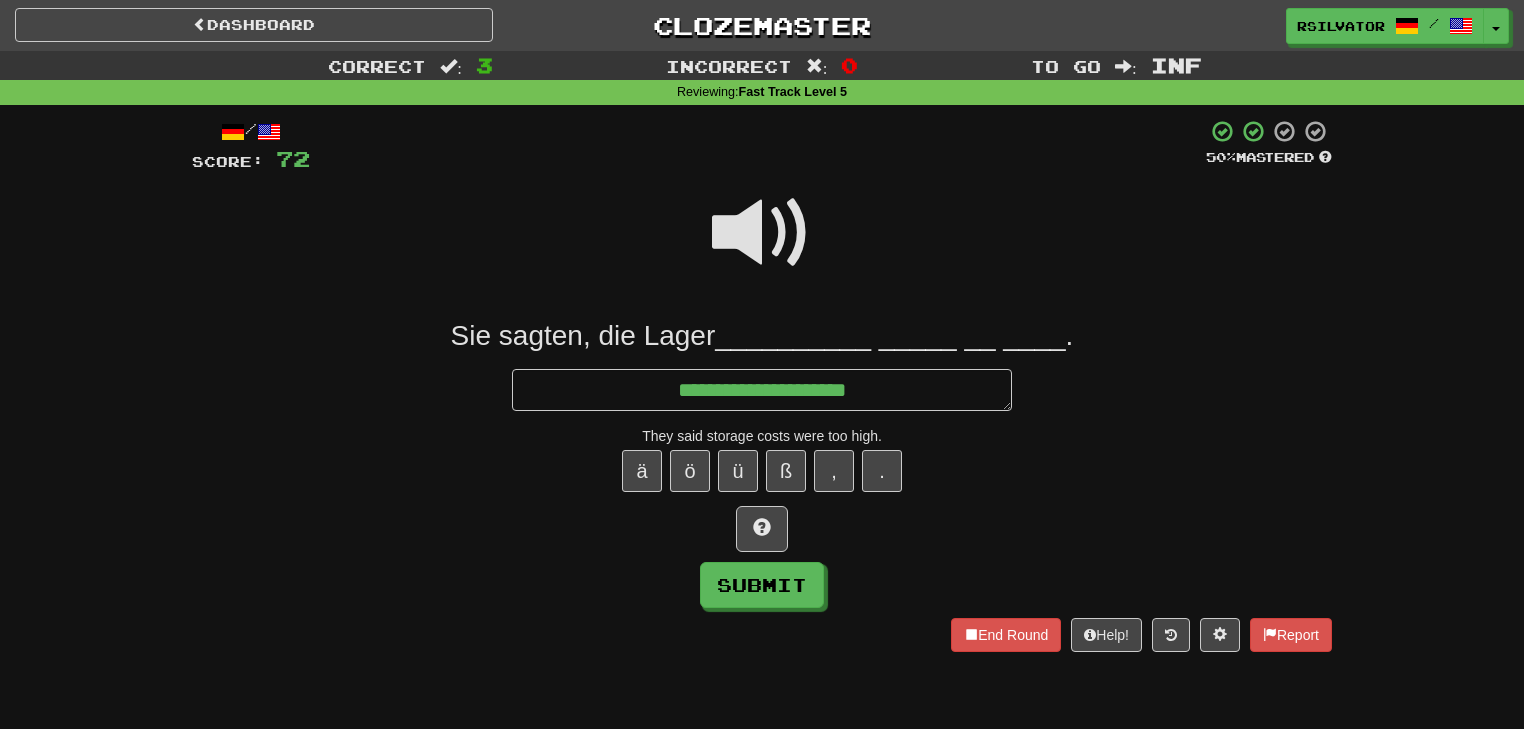 click at bounding box center (762, 233) 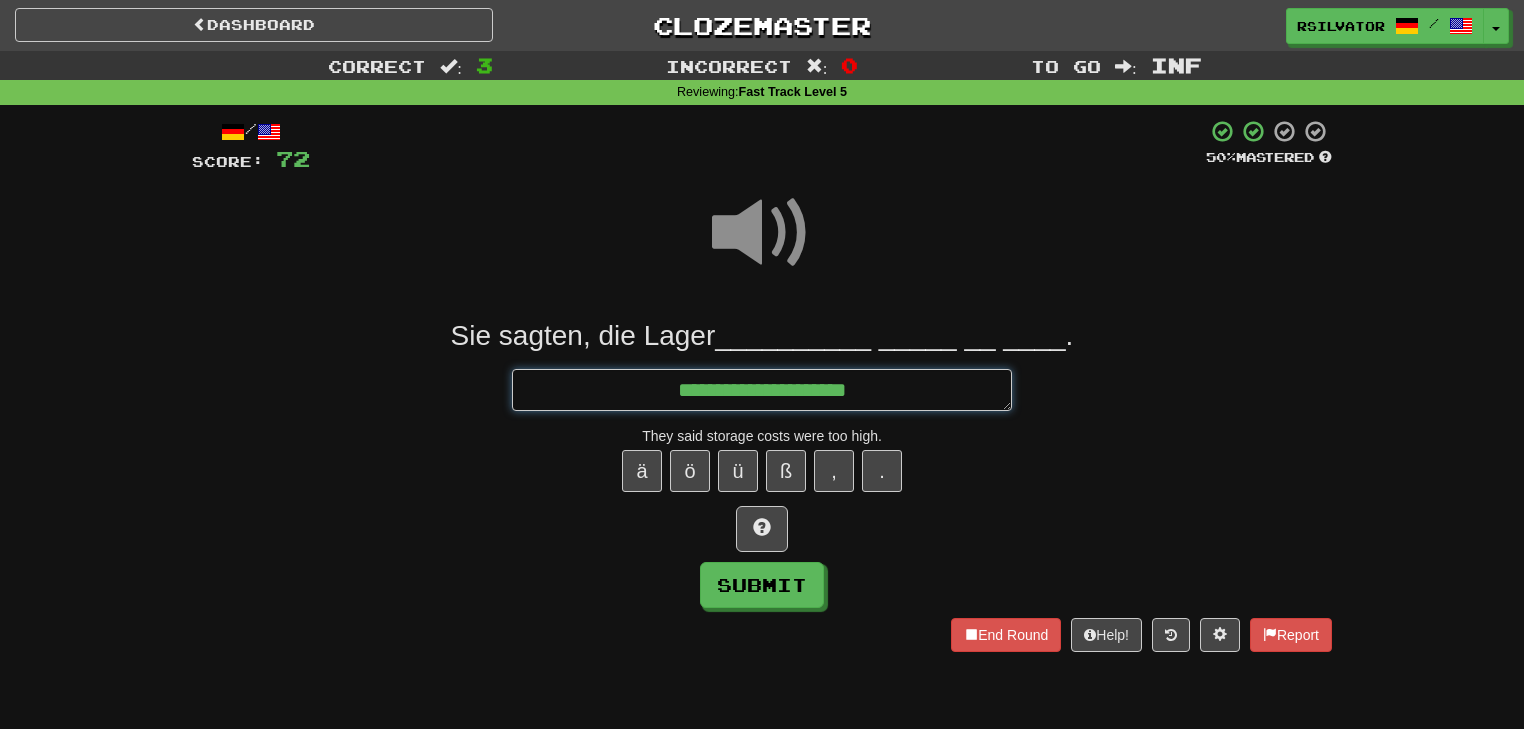 click on "**********" at bounding box center [762, 390] 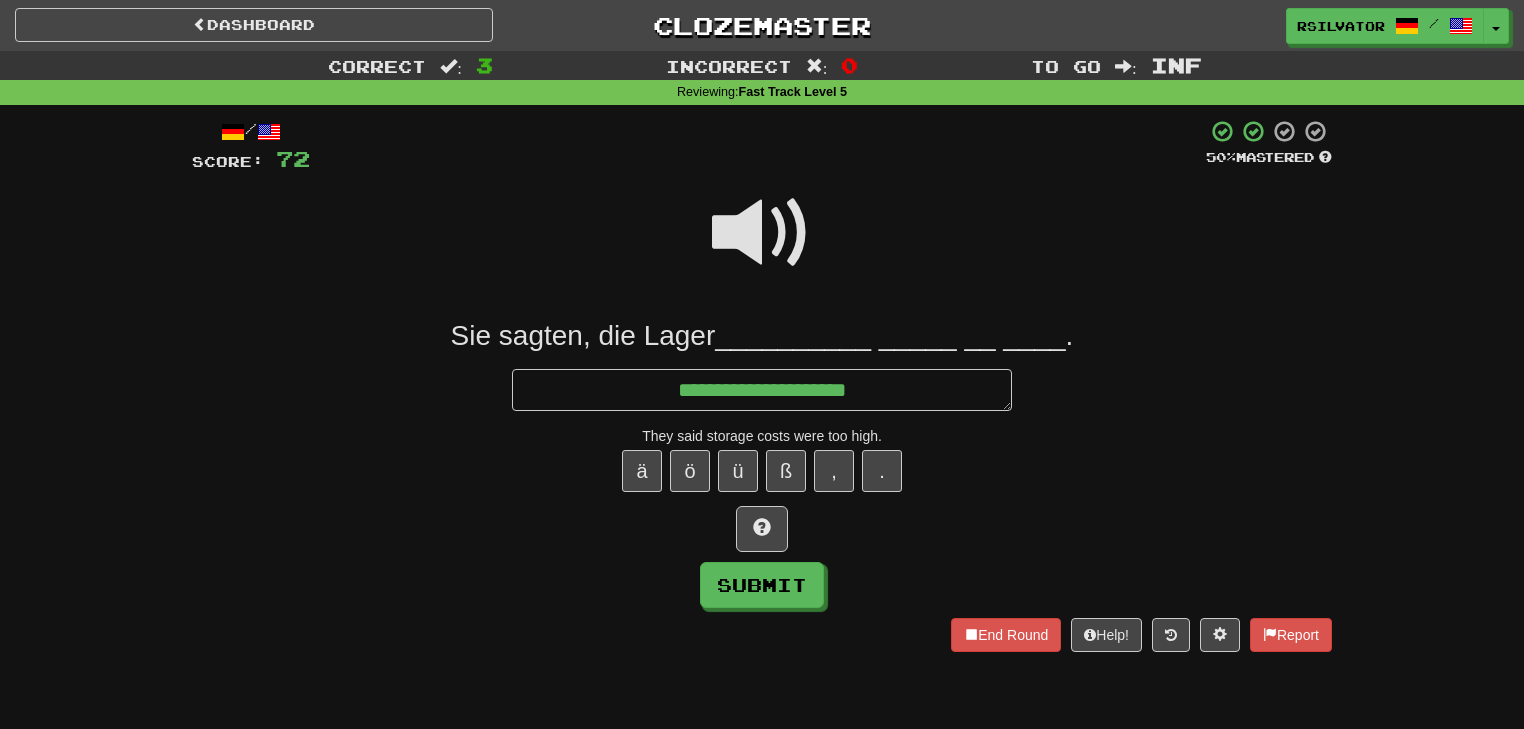 click at bounding box center [762, 246] 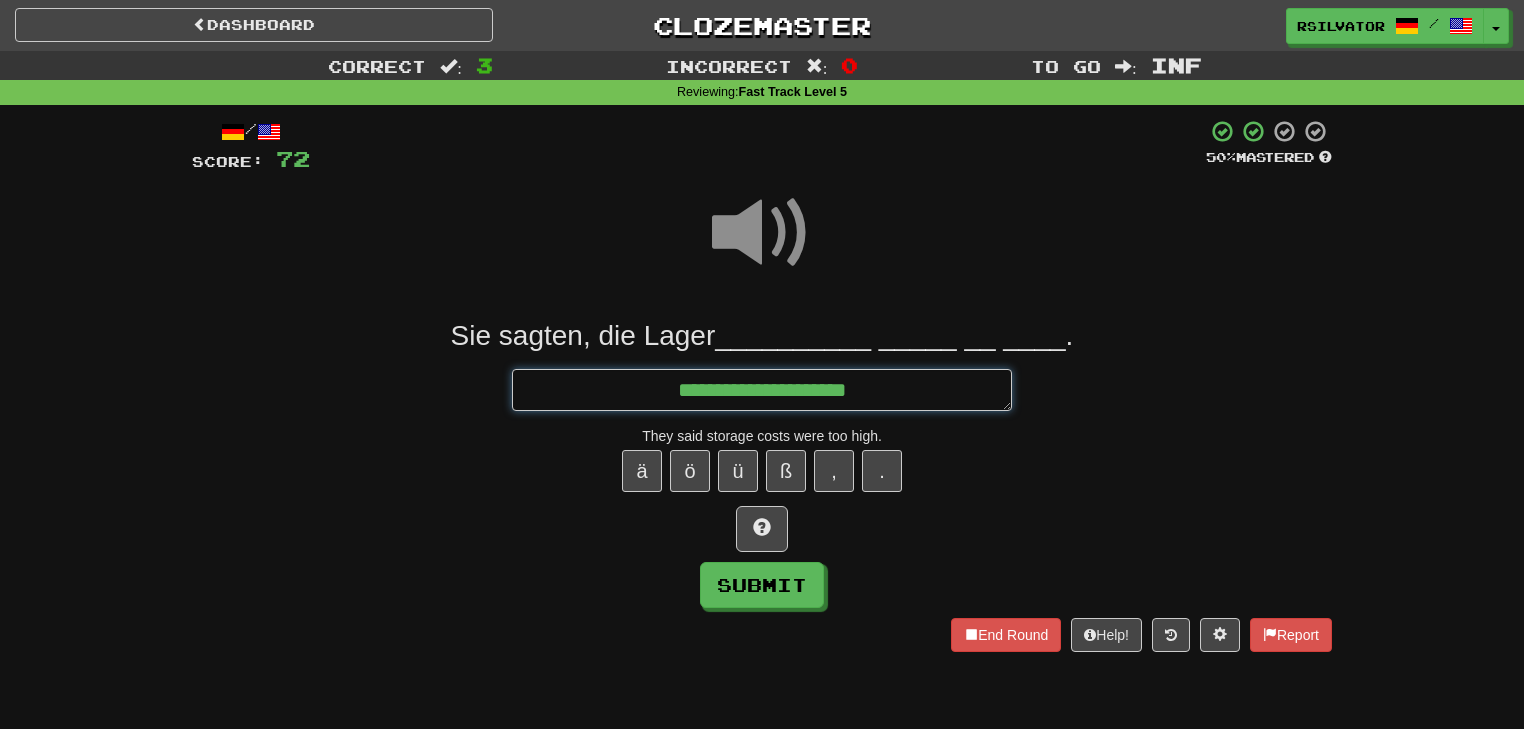 click on "**********" at bounding box center [762, 390] 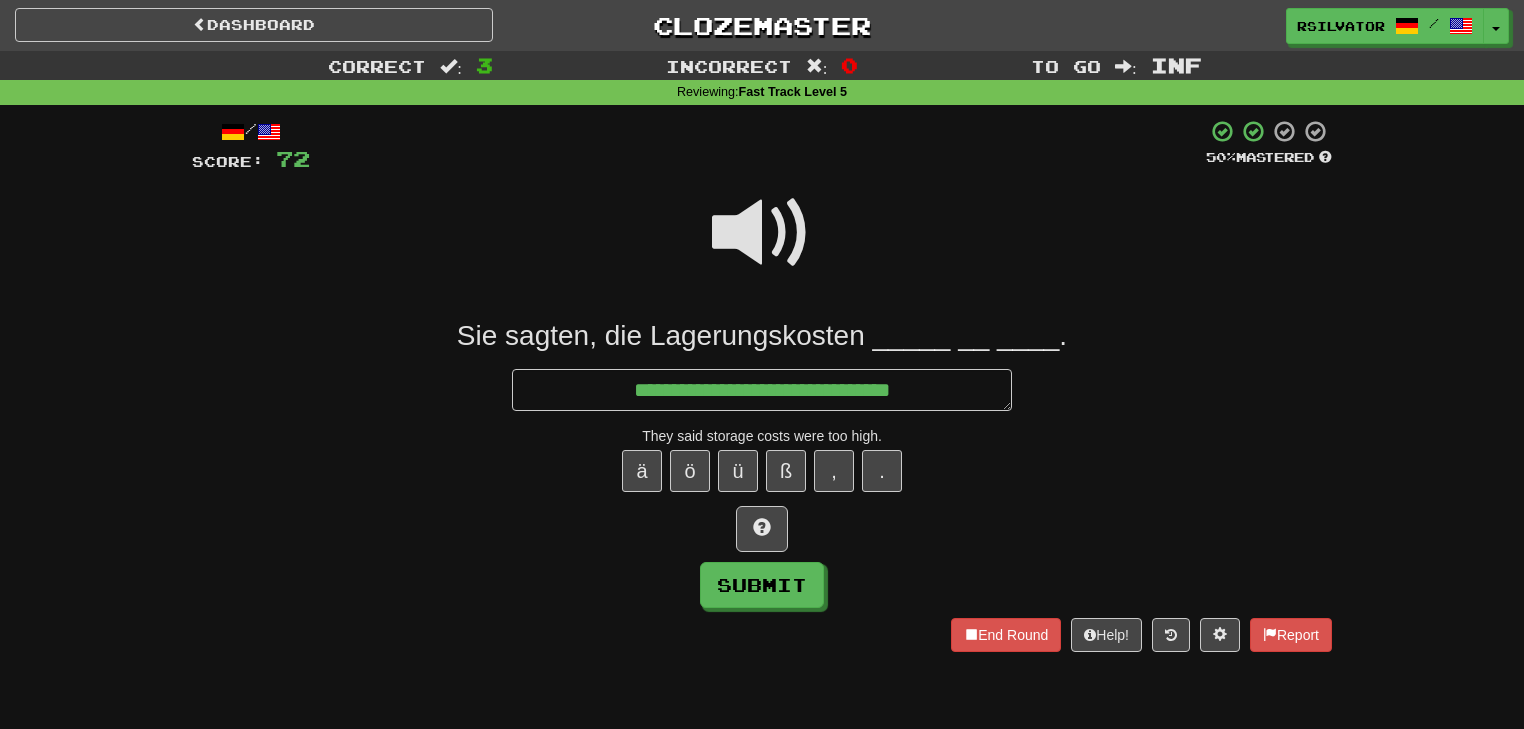 click at bounding box center [762, 233] 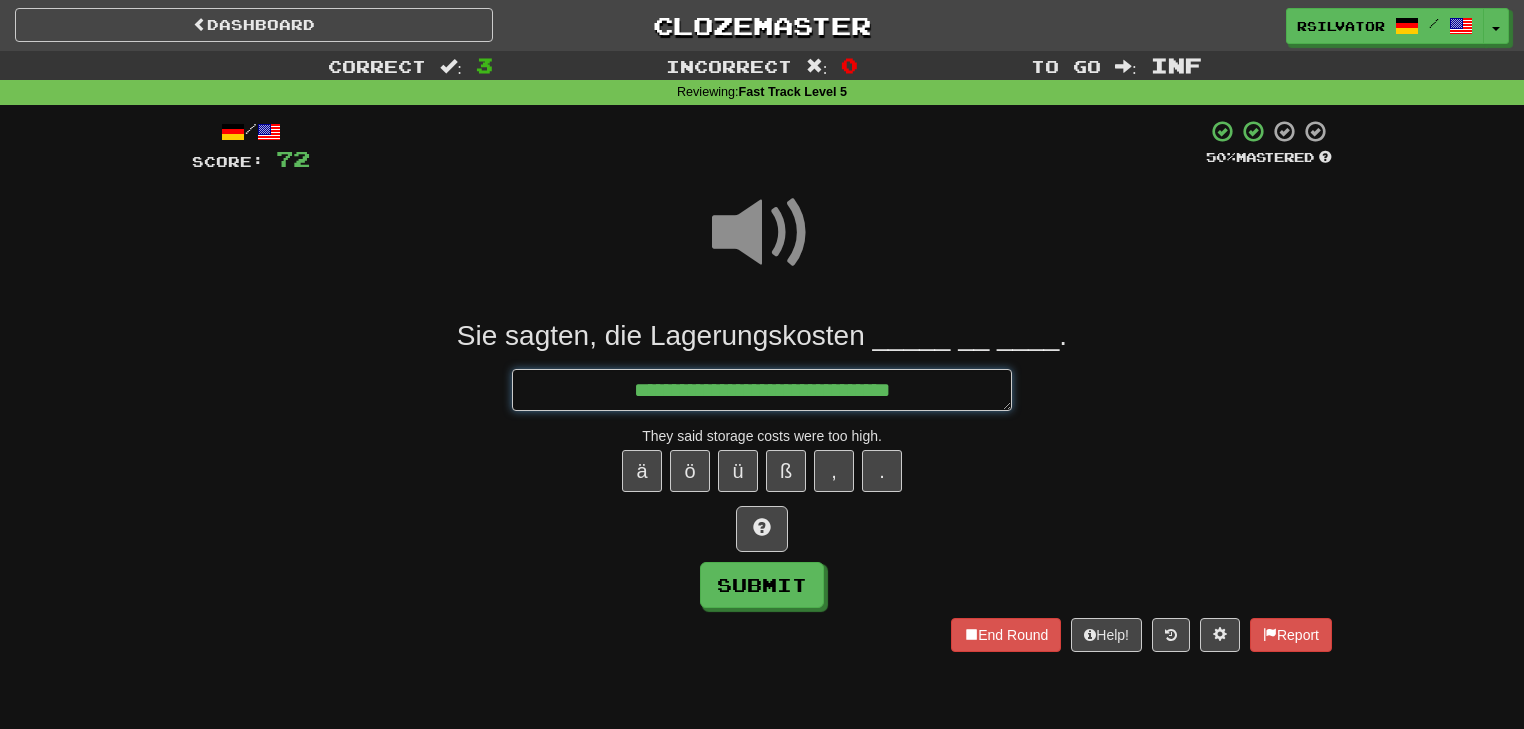 click on "**********" at bounding box center (762, 390) 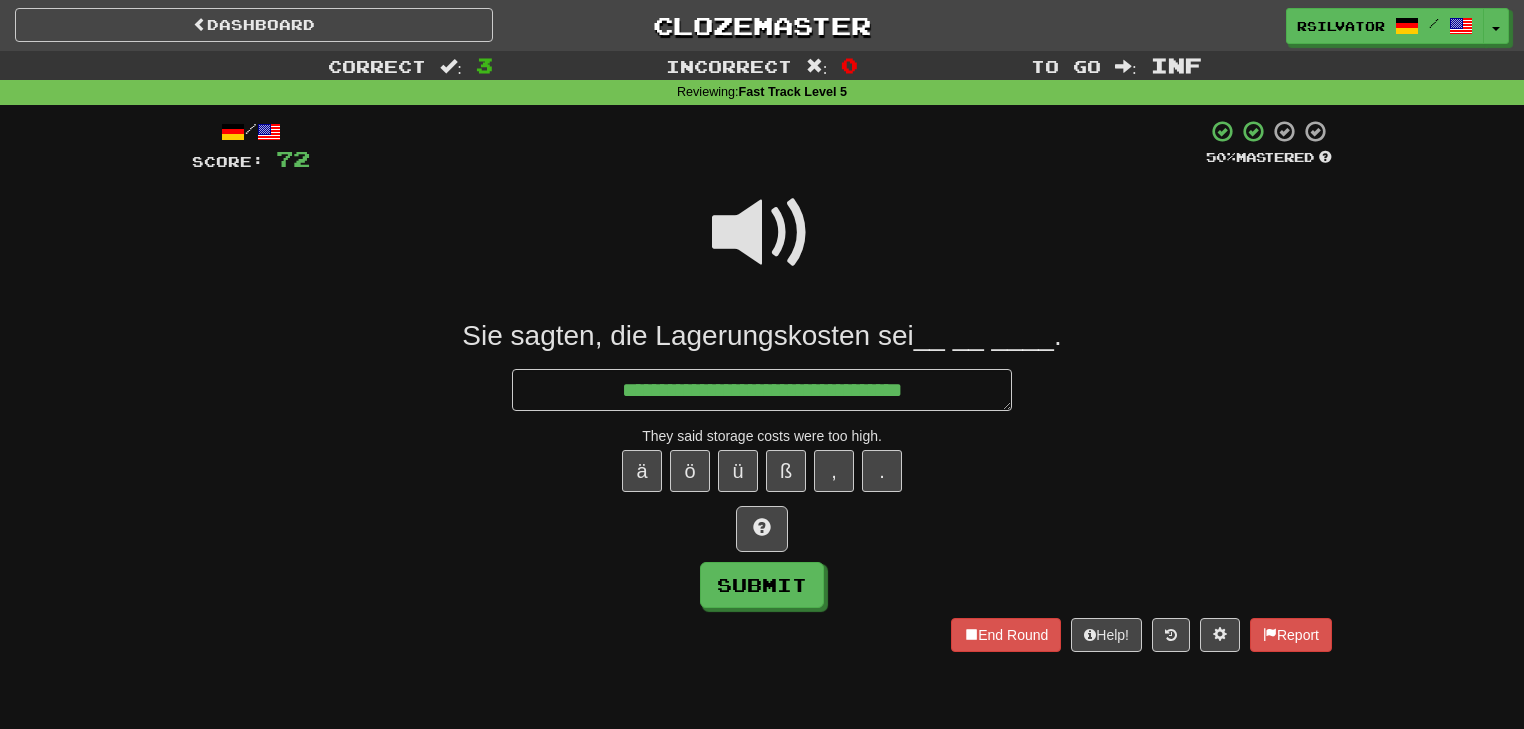 click at bounding box center [762, 233] 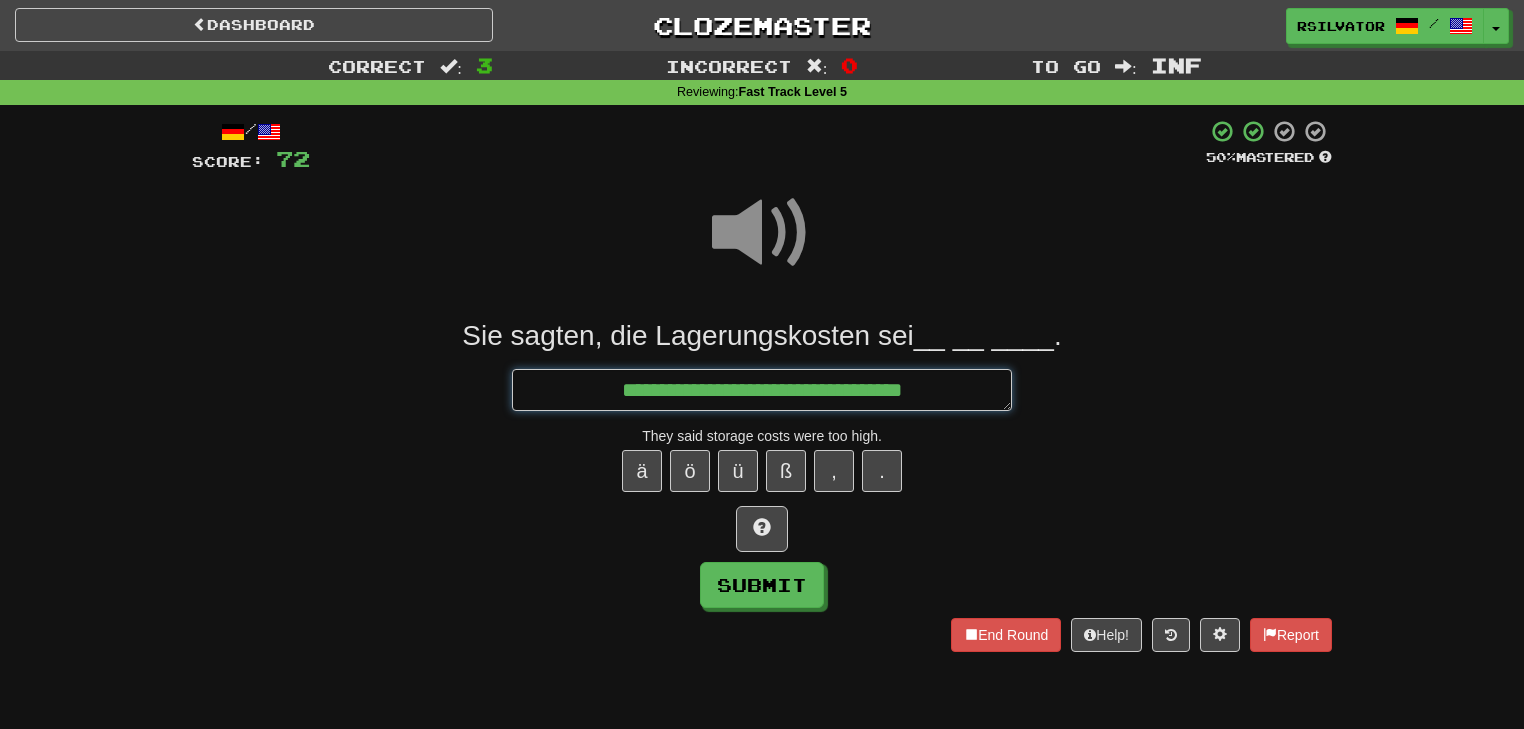 click on "**********" at bounding box center (762, 390) 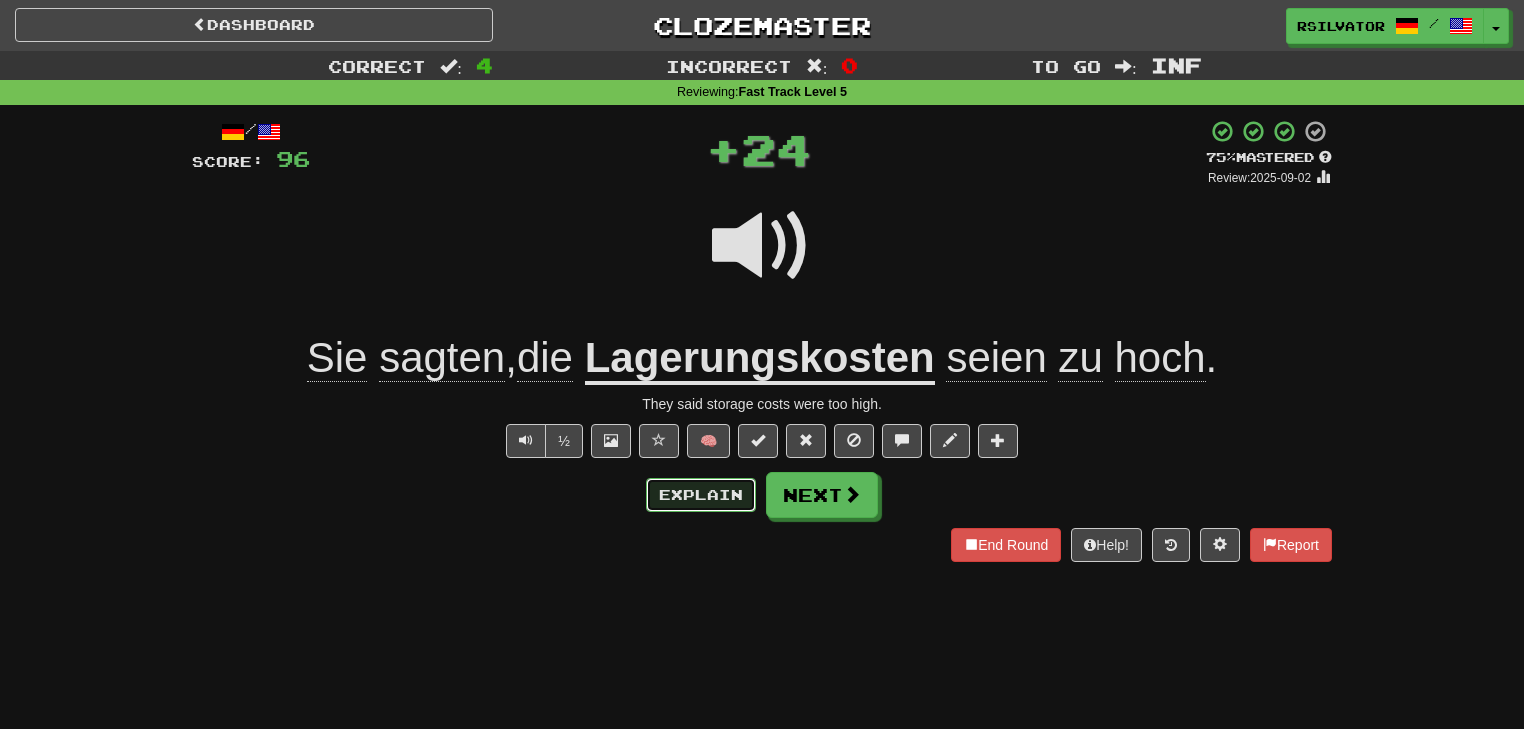 click on "Explain" at bounding box center (701, 495) 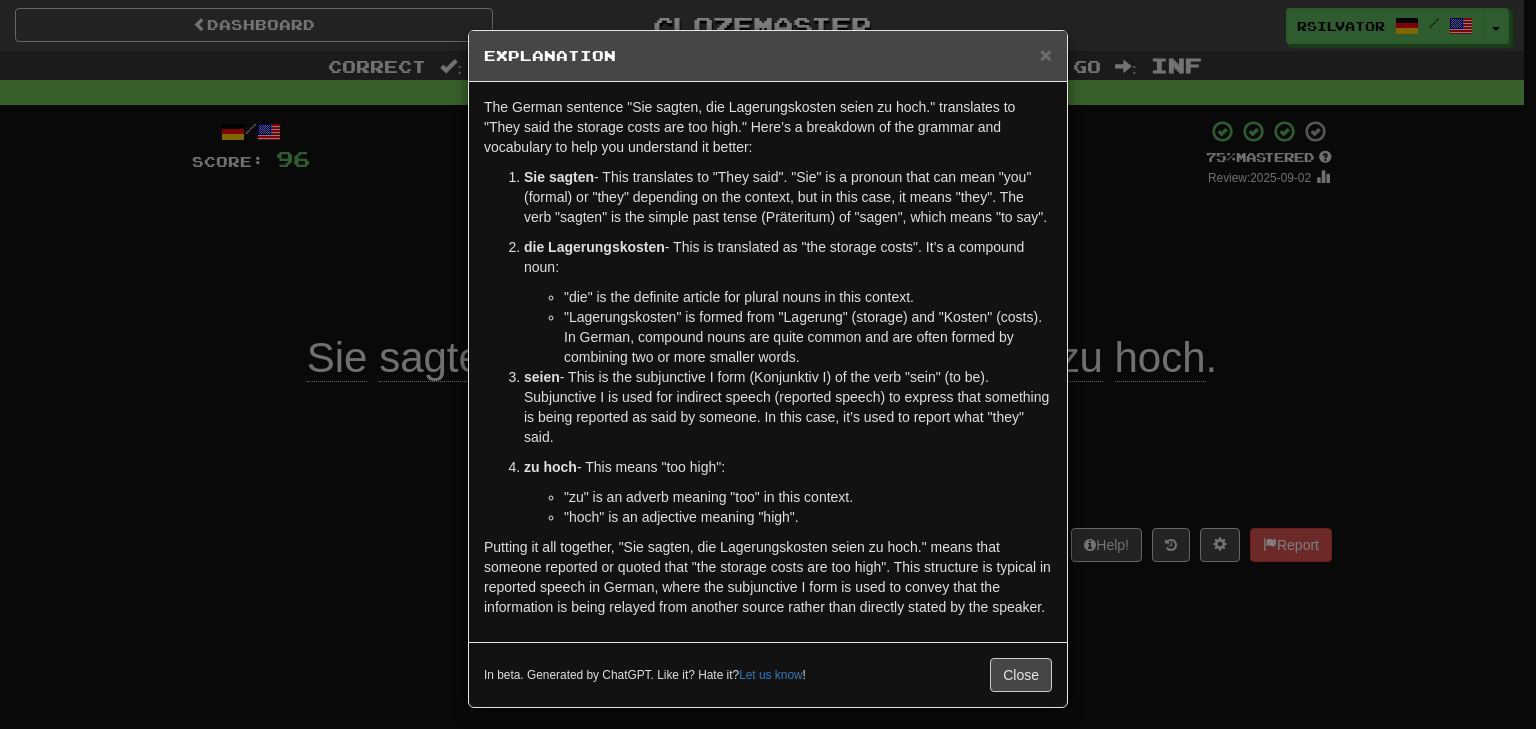 click on "seien" at bounding box center (542, 377) 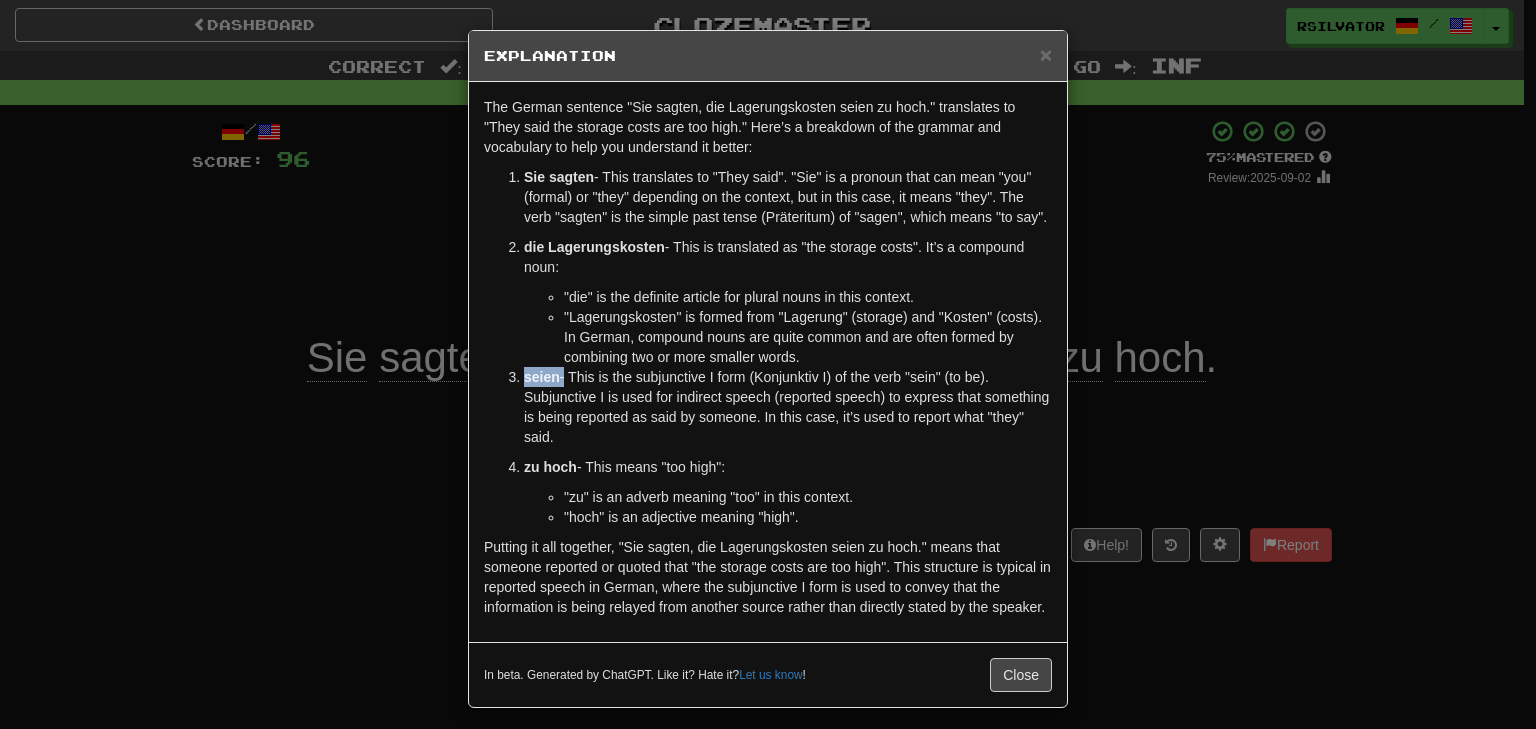 click on "seien" at bounding box center (542, 377) 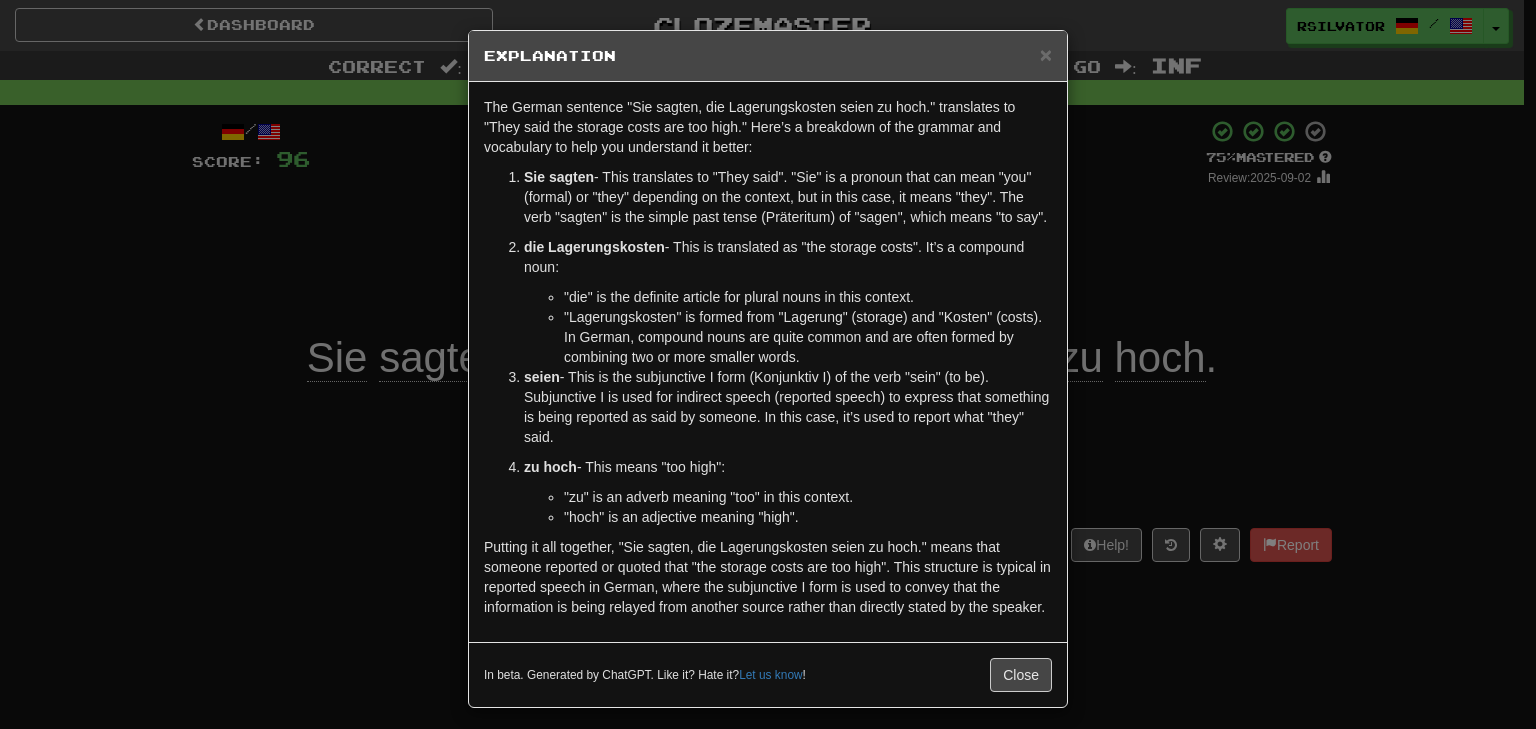 click on "The German sentence "Sie sagten, die Lagerungskosten seien zu hoch." translates to "They said the storage costs are too high." Here’s a breakdown of the grammar and vocabulary to help you understand it better:
Sie sagten  - This translates to "They said". "Sie" is a pronoun that can mean "you" (formal) or "they" depending on the context, but in this case, it means "they". The verb "sagten" is the simple past tense (Präteritum) of "sagen", which means "to say".
die Lagerungskosten  - This is translated as "the storage costs". It’s a compound noun:
"die" is the definite article for plural nouns in this context.
"Lagerungskosten" is formed from "Lagerung" (storage) and "Kosten" (costs). In German, compound nouns are quite common and are often formed by combining two or more smaller words.
seien
zu hoch  - This means "too high":
"zu" is an adverb meaning "too" in this context.
"hoch" is an adjective meaning "high"." at bounding box center (768, 362) 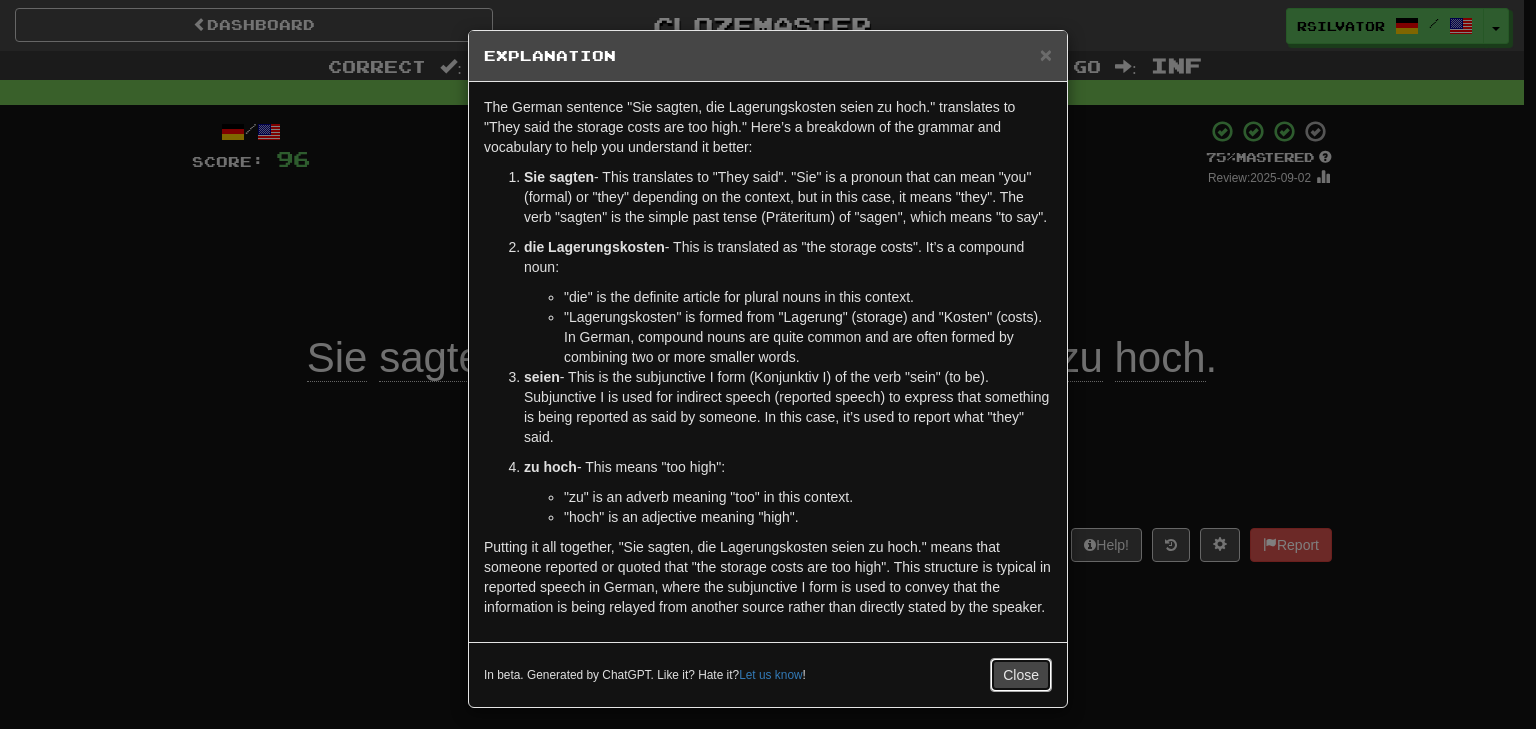 click on "Close" at bounding box center [1021, 675] 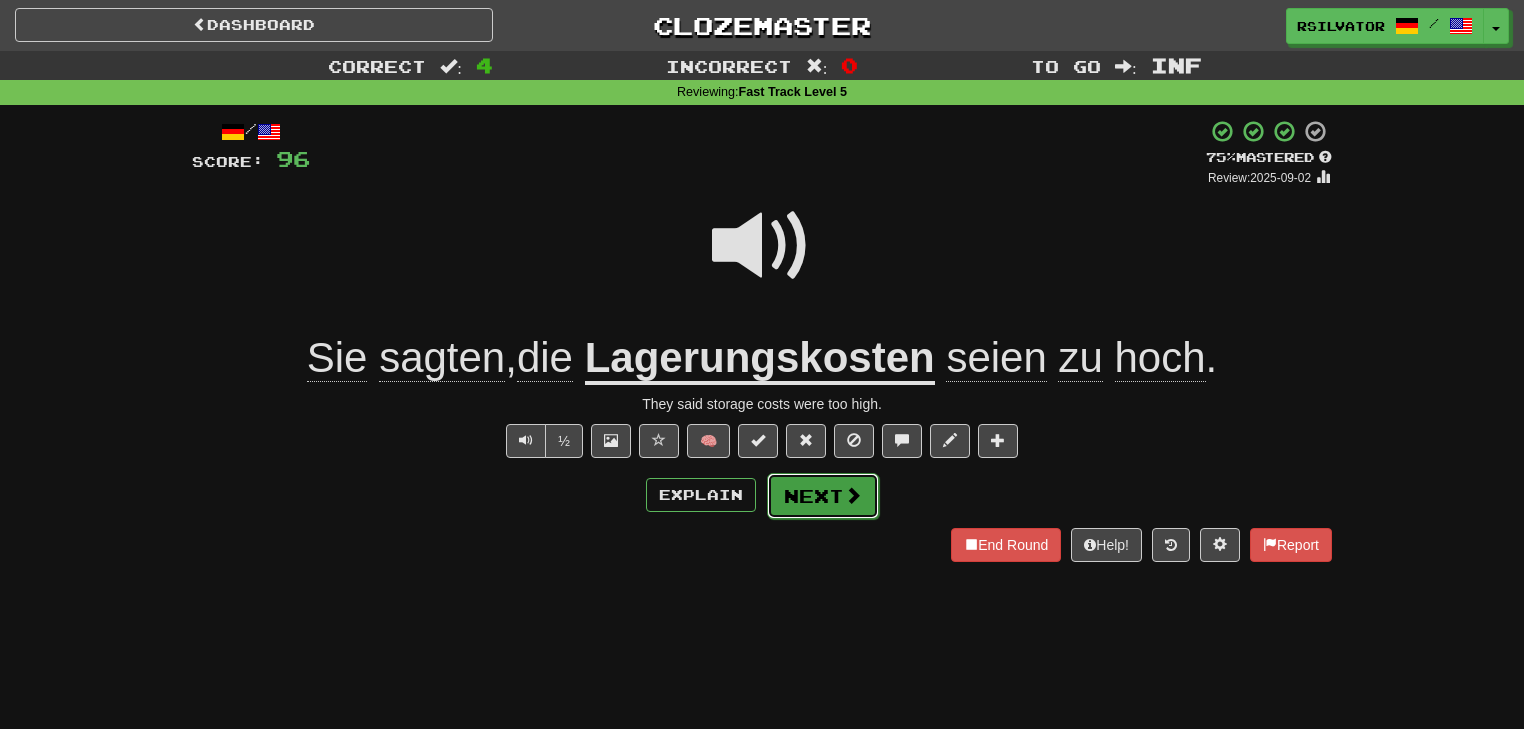 click on "Next" at bounding box center (823, 496) 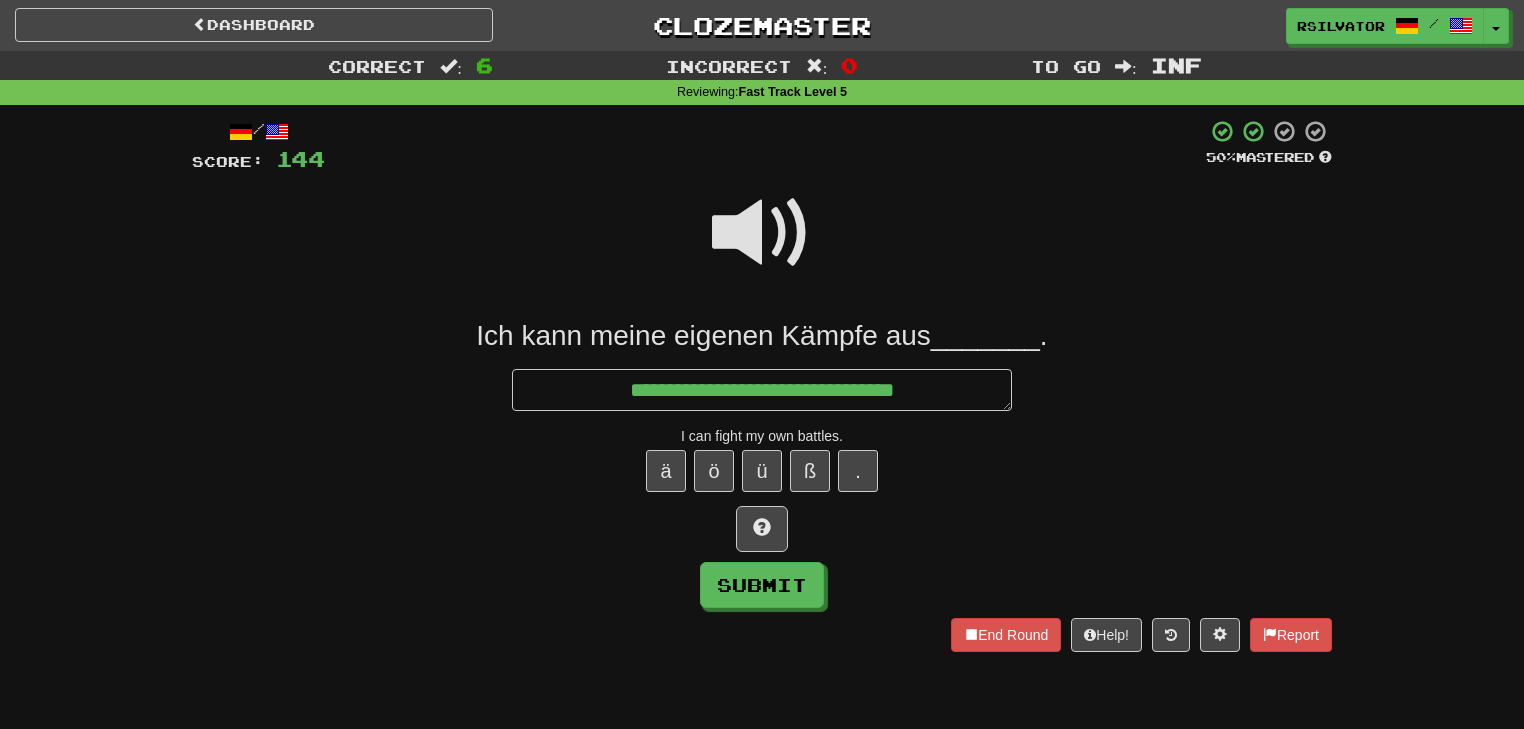 click at bounding box center [762, 233] 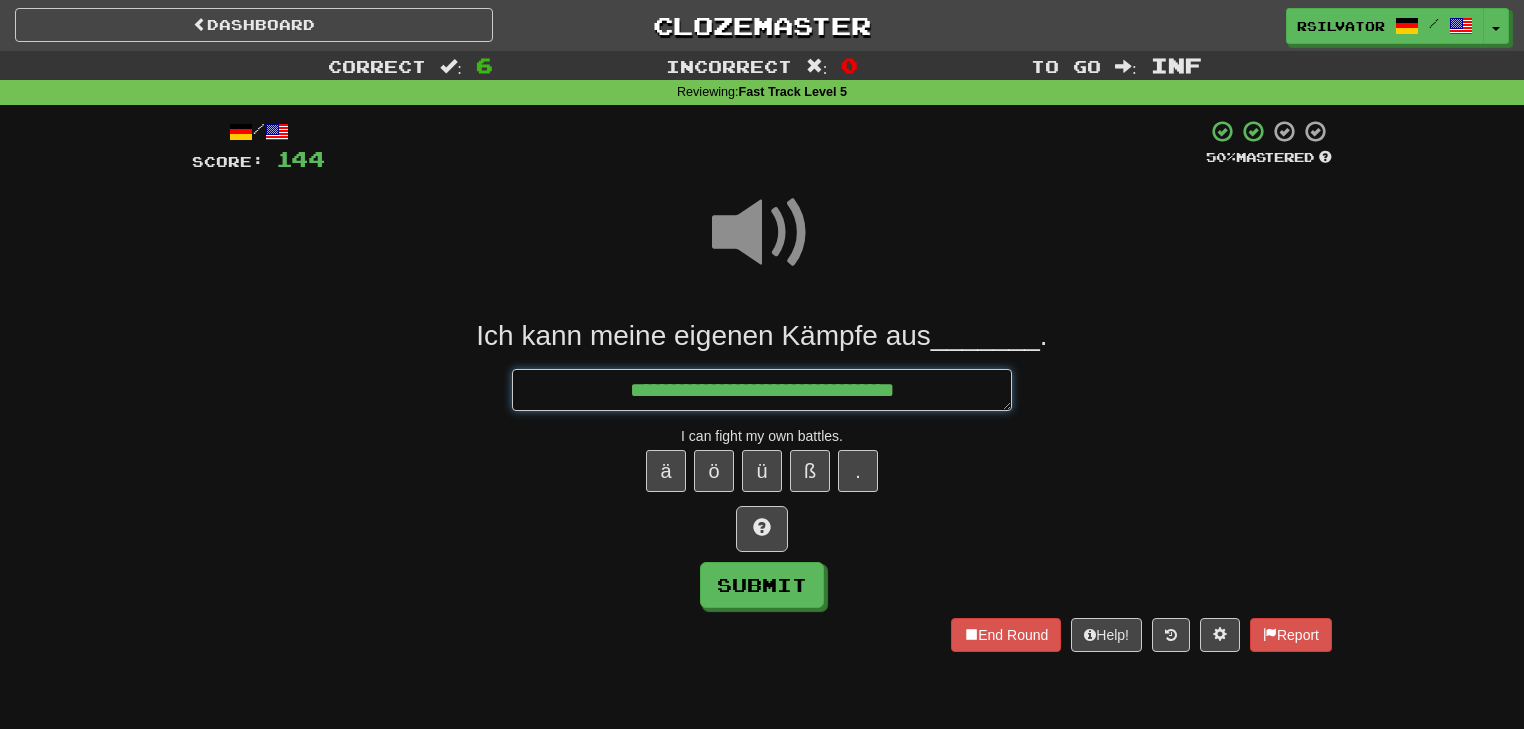 click on "**********" at bounding box center [762, 390] 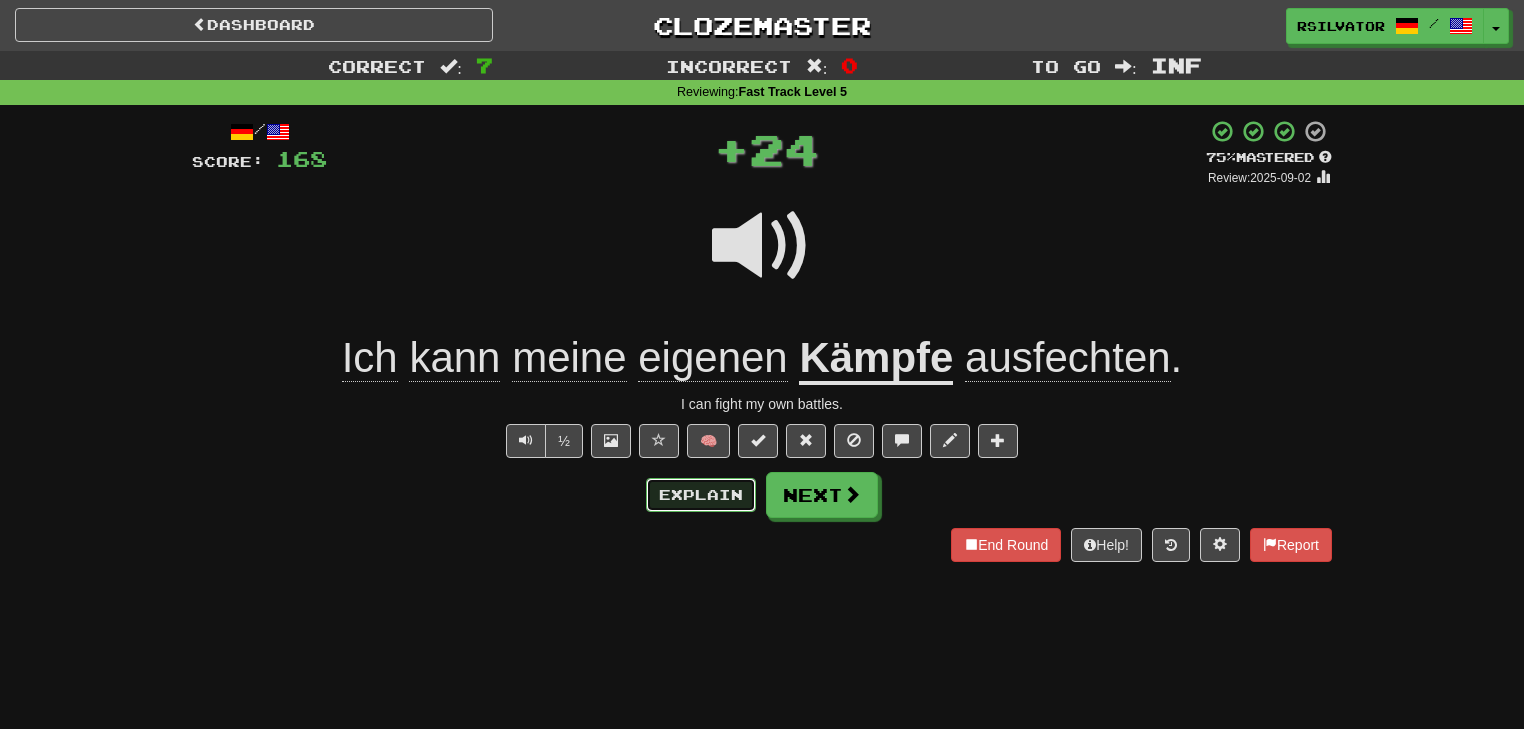click on "Explain" at bounding box center (701, 495) 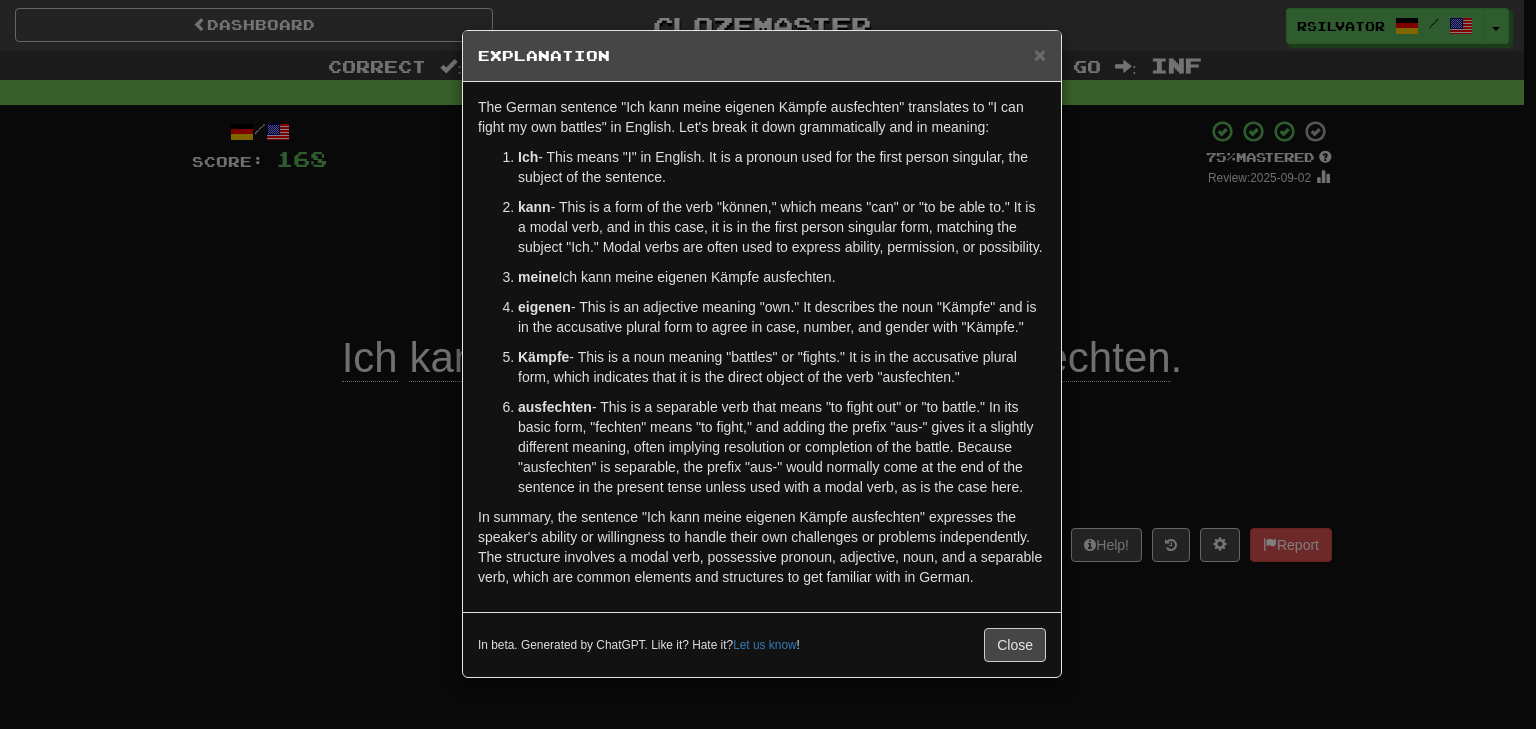click on "ausfechten  - This is a separable verb that means "to fight out" or "to battle." In its basic form, "fechten" means "to fight," and adding the prefix "aus-" gives it a slightly different meaning, often implying resolution or completion of the battle. Because "ausfechten" is separable, the prefix "aus-" would normally come at the end of the sentence in the present tense unless used with a modal verb, as is the case here." at bounding box center [782, 447] 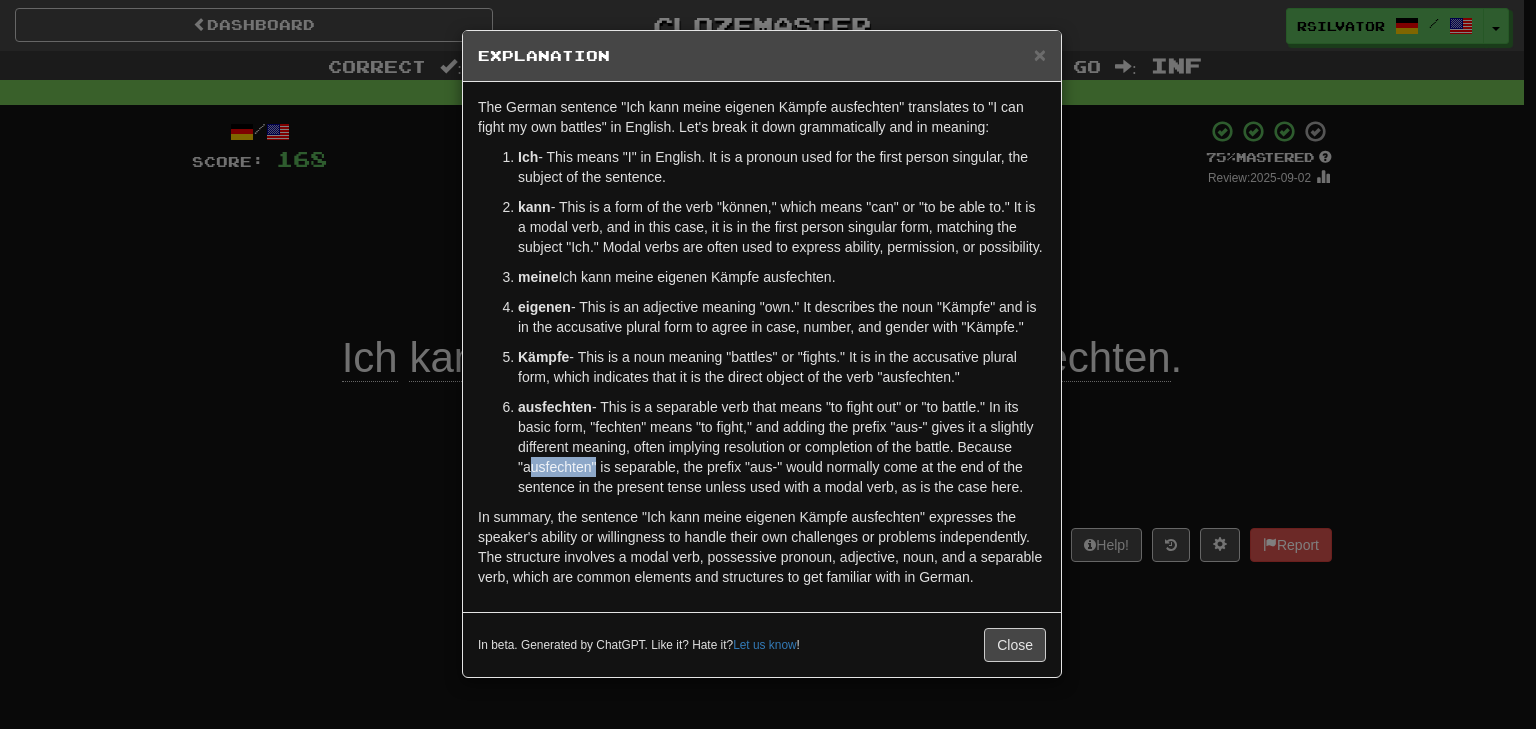 click on "ausfechten  - This is a separable verb that means "to fight out" or "to battle." In its basic form, "fechten" means "to fight," and adding the prefix "aus-" gives it a slightly different meaning, often implying resolution or completion of the battle. Because "ausfechten" is separable, the prefix "aus-" would normally come at the end of the sentence in the present tense unless used with a modal verb, as is the case here." at bounding box center (782, 447) 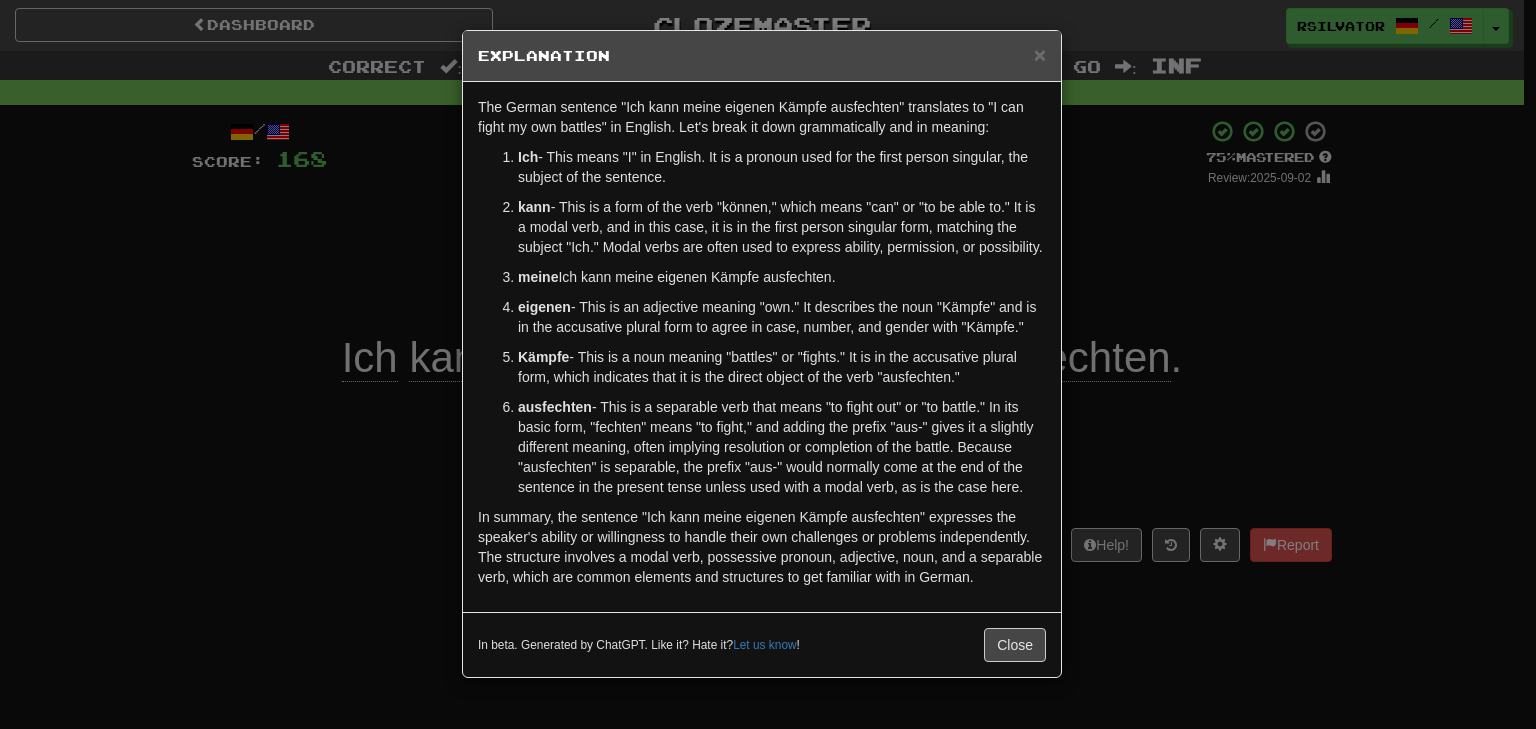 click on "× Explanation The sentence "Ich kann meine eigenen Kämpfe ausfechten" translates to "I can fight my own battles" in English. Let's break it down grammatically and in meaning:
Ich  - This means "I" in English. It is a pronoun used for the first person singular, the subject of the sentence.
kann  - This is a form of the verb "können," which means "can" or "to be able to." It is a modal verb, and in this case, it is in the first person singular form, matching the subject "Ich." Modal verbs are often used to express ability, permission, or possibility.
meine  - This is a possessive pronoun meaning "my." It is used here in its accusative form to match the direct object "Kämpfe."
eigenen  - This is an adjective meaning "own." It describes the noun "Kämpfe" and is in the accusative plural form to agree in case, number, and gender with "Kämpfe."
Kämpfe
ausfechten
In beta. Generated by ChatGPT. Like it? Hate it?  Let us know ! Close" at bounding box center [768, 364] 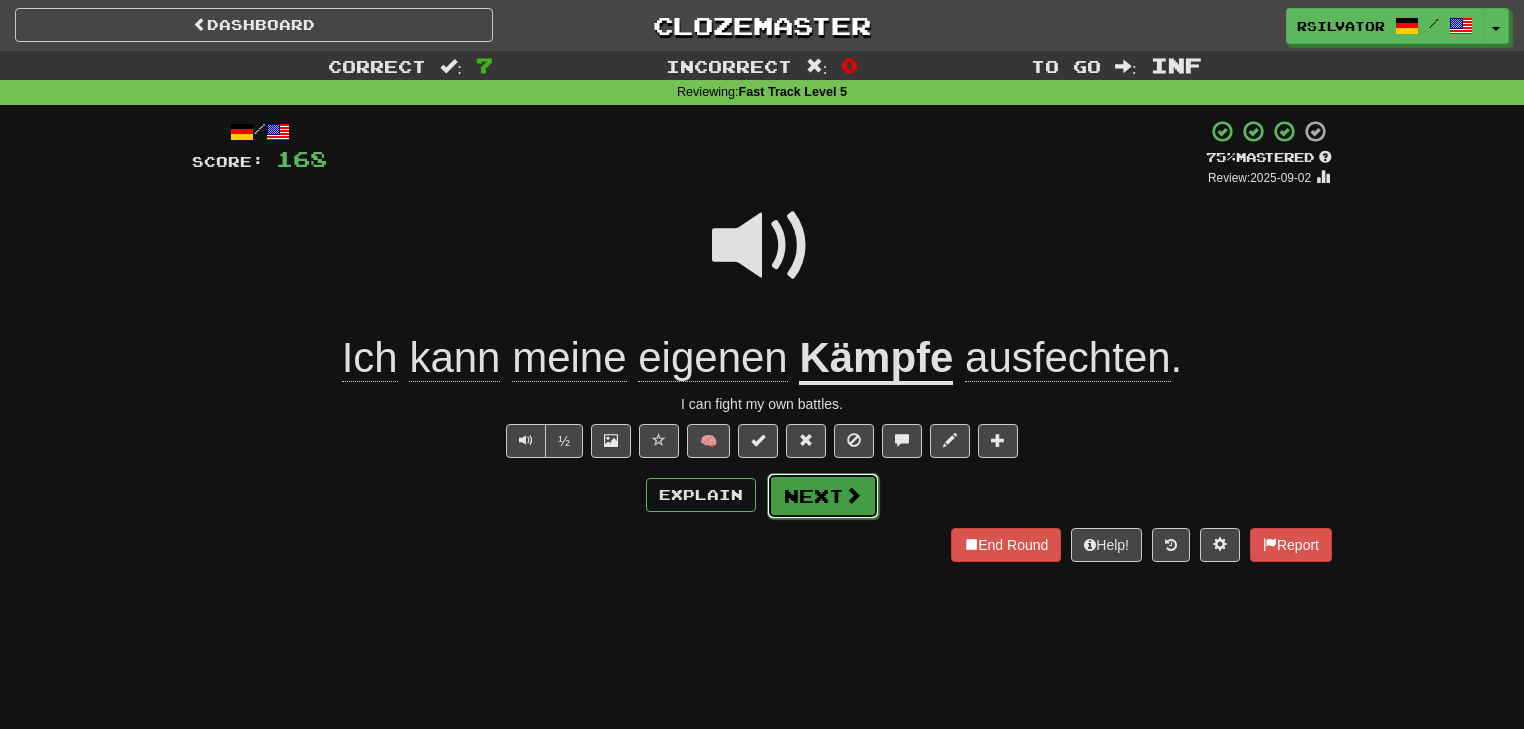 click at bounding box center [853, 495] 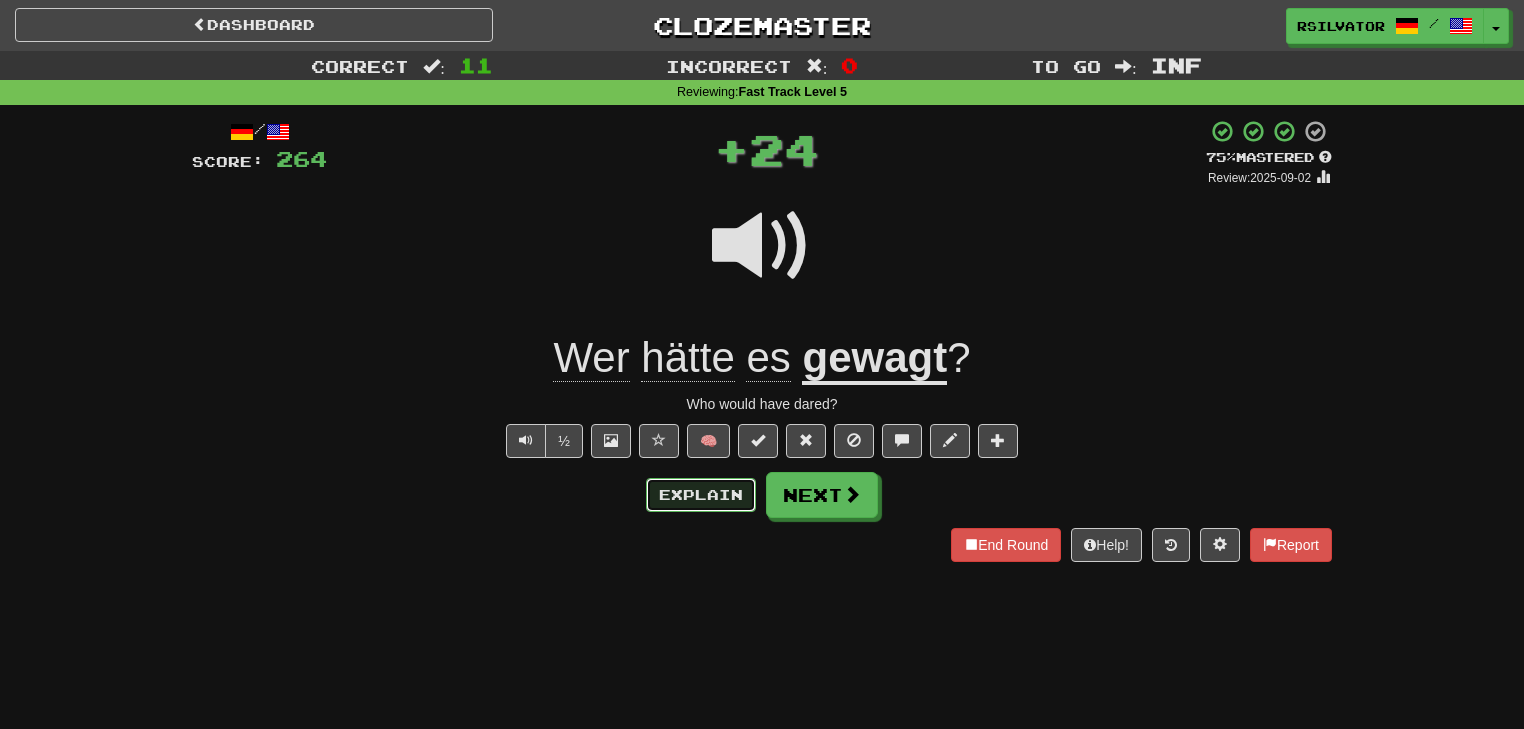 click on "Explain" at bounding box center [701, 495] 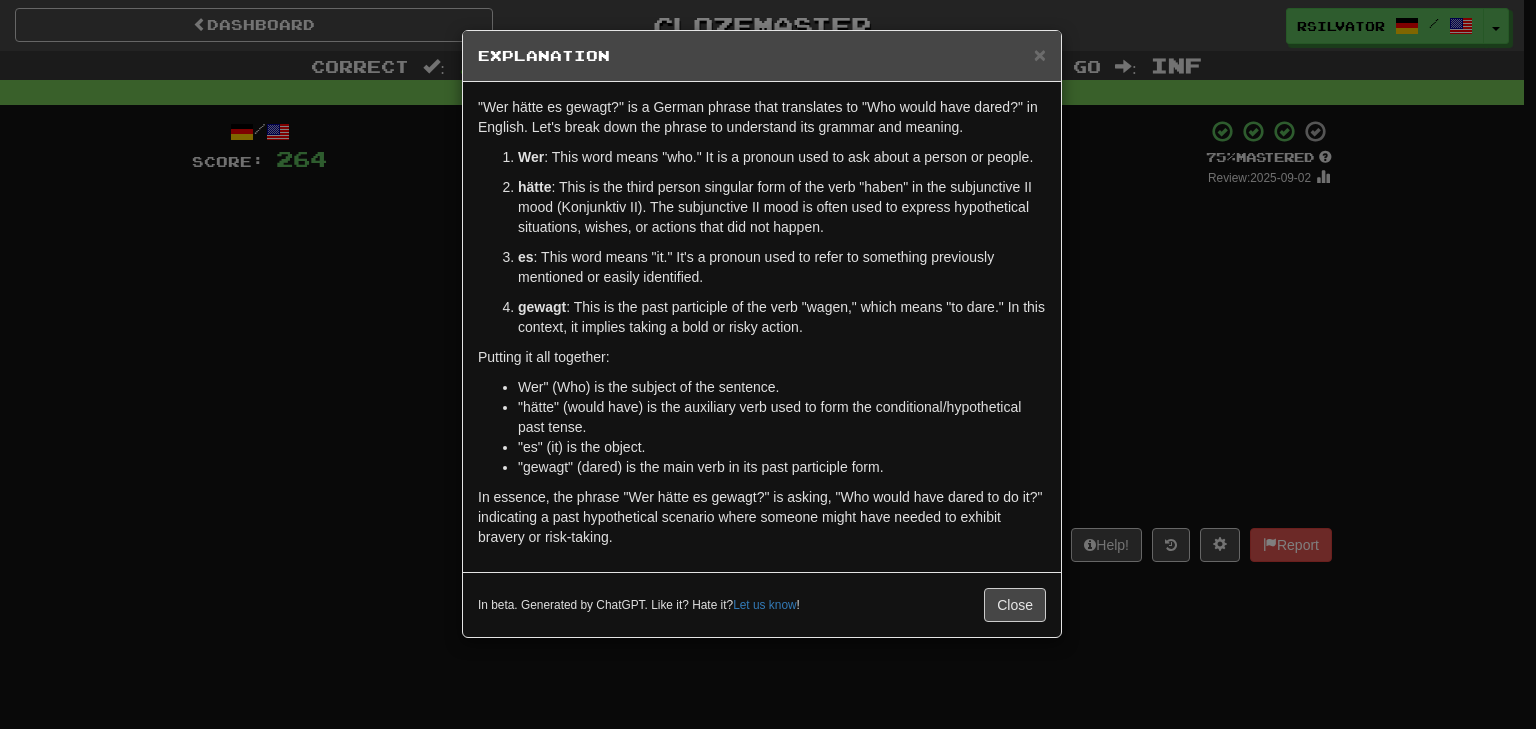 click on "gewagt" at bounding box center [542, 307] 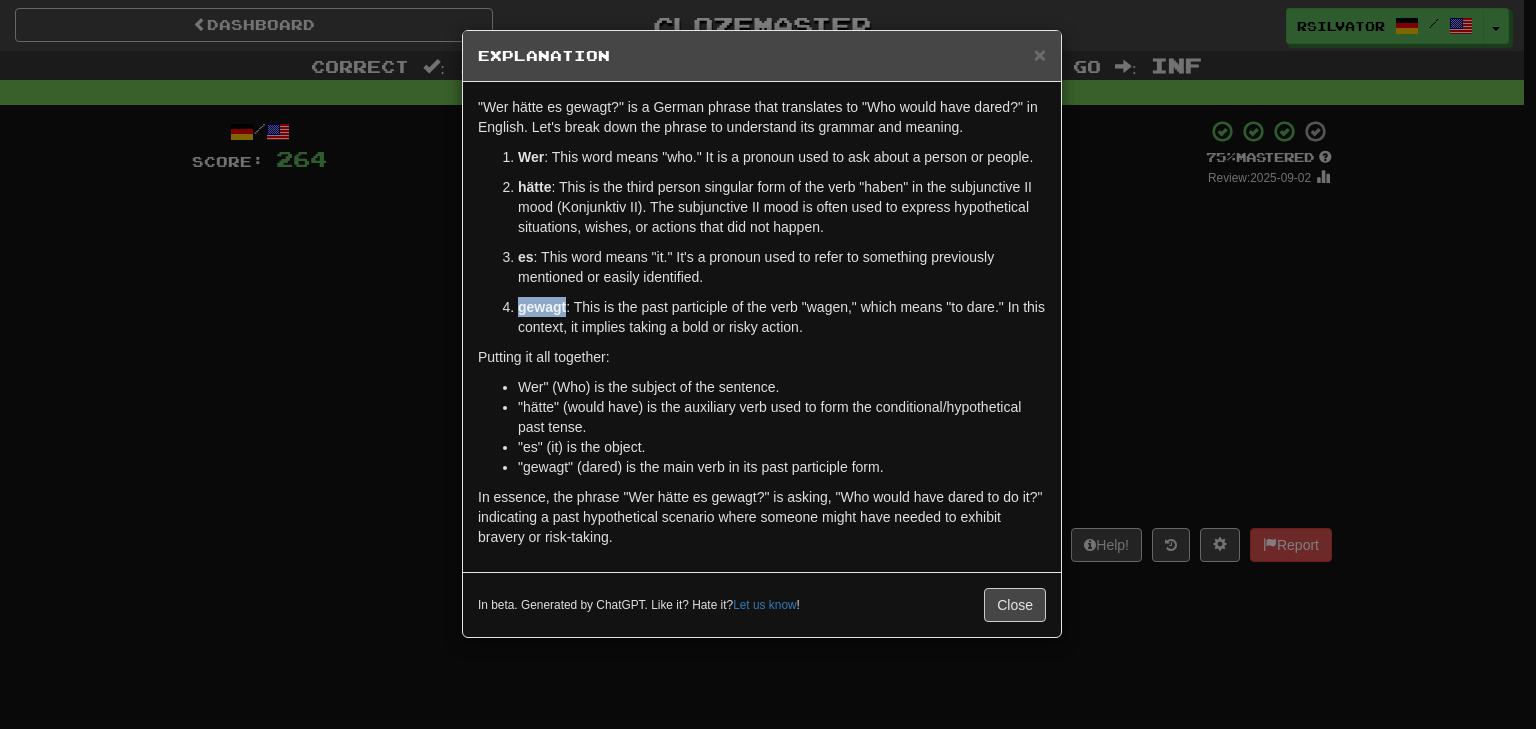 click on "gewagt" at bounding box center [542, 307] 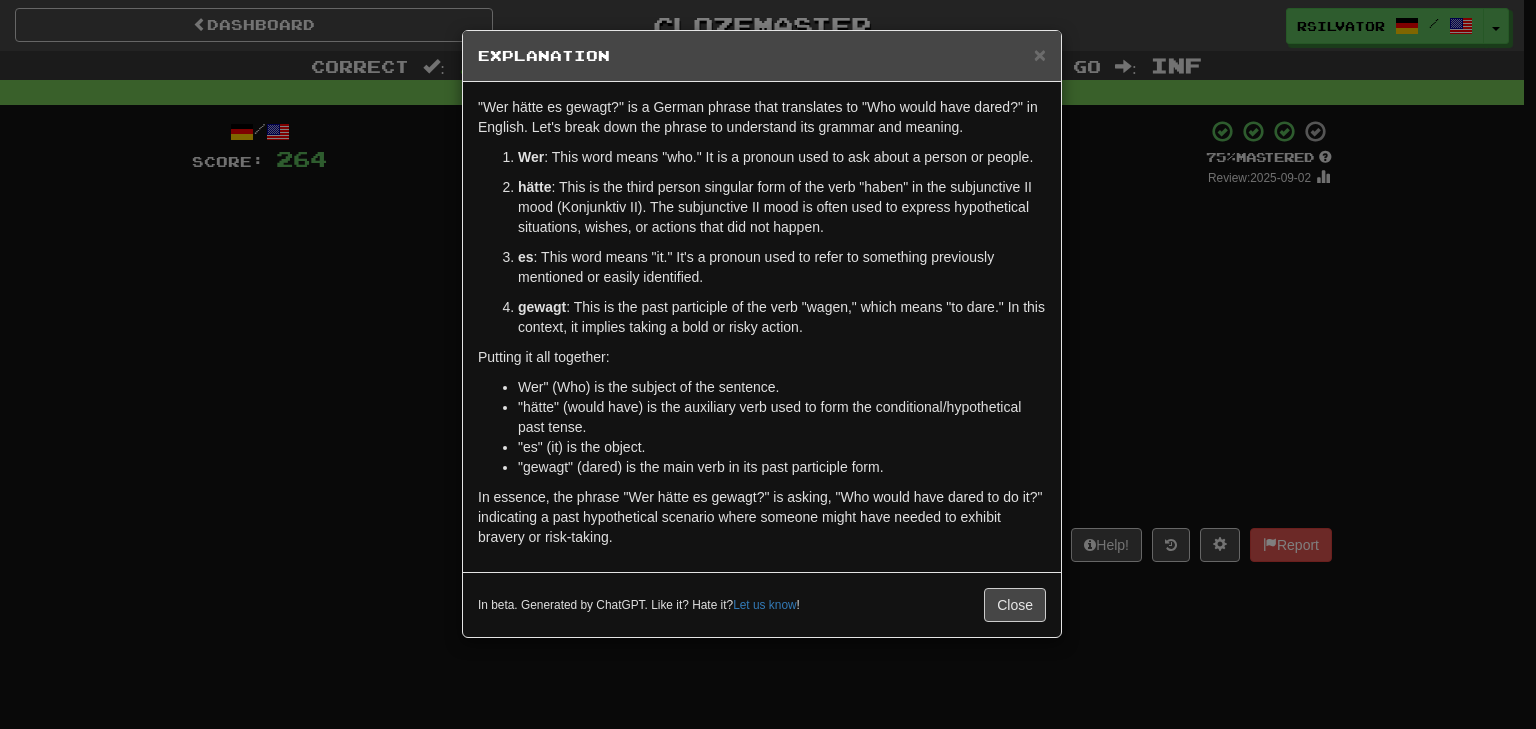 click on "× Explanation "Wer hätte es gewagt?" is a German phrase that translates to "Who would have dared?" in English. Let's break down the phrase to understand its grammar and meaning.
Wer : This word means "who." It is a pronoun used to ask about a person or people.
hätte : This is the third person singular form of the verb "haben" in the subjunctive II mood (Konjunktiv II). The subjunctive II mood is often used to express hypothetical situations, wishes, or actions that did not happen.
es : This word means "it." It's a pronoun used to refer to something previously mentioned or easily identified.
gewagt : This is the past participle of the verb "wagen," which means "to dare." In this context, it implies taking a bold or risky action.
Putting it all together:
"Wer" (Who) is the subject of the sentence.
"hätte" (would have) is the auxiliary verb used to form the conditional/hypothetical past tense.
"es" (it) is the object.
Let us know ! Close" at bounding box center [768, 364] 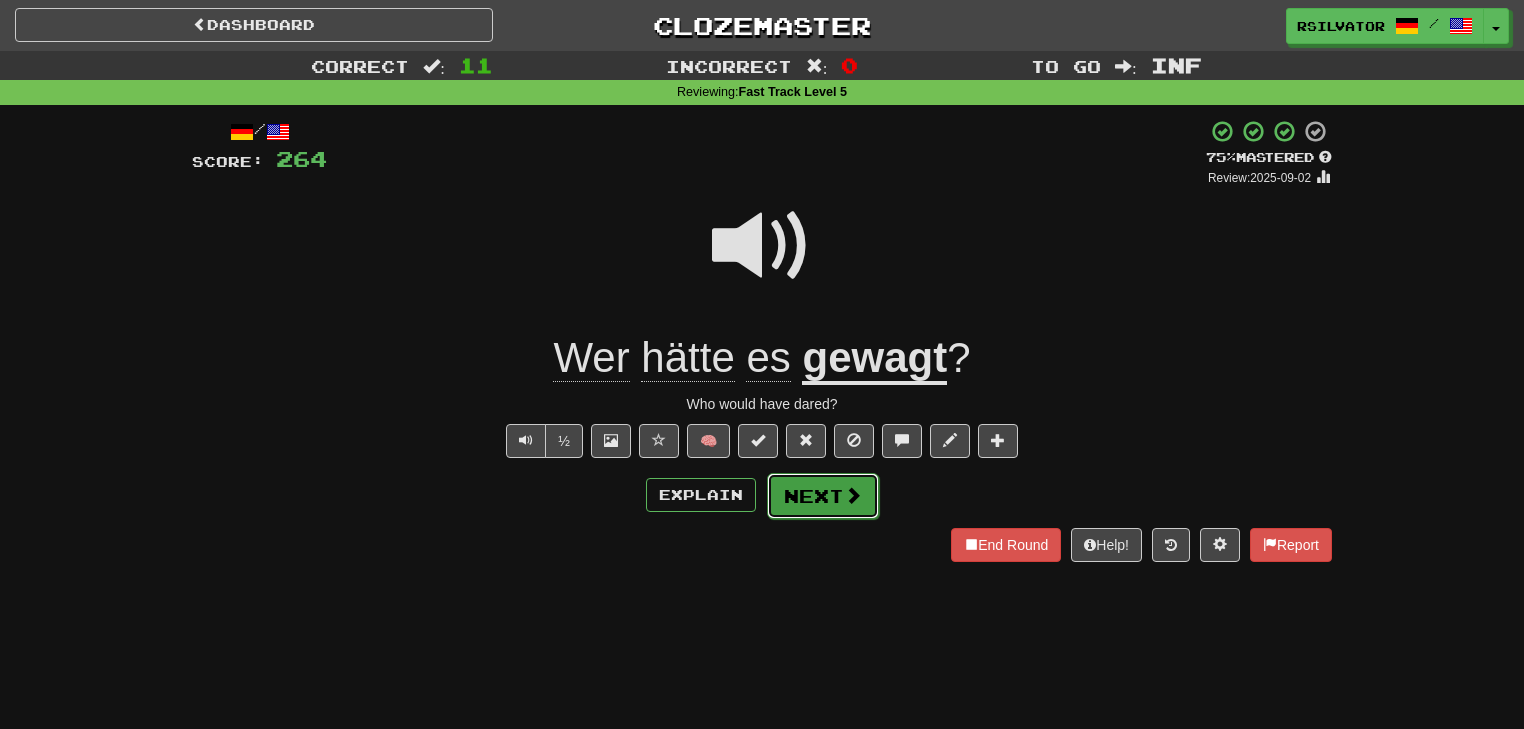 click on "Next" at bounding box center [823, 496] 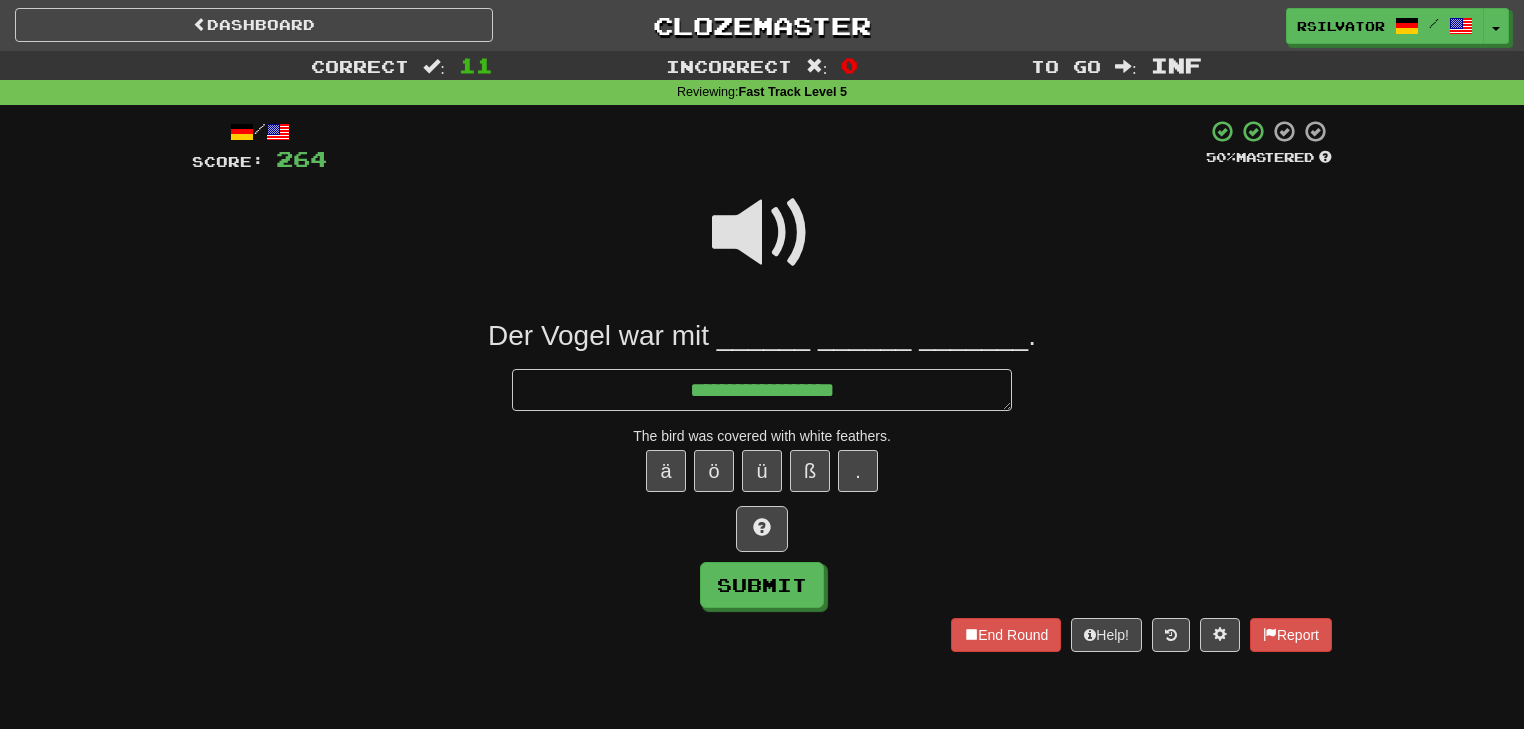 click at bounding box center (762, 233) 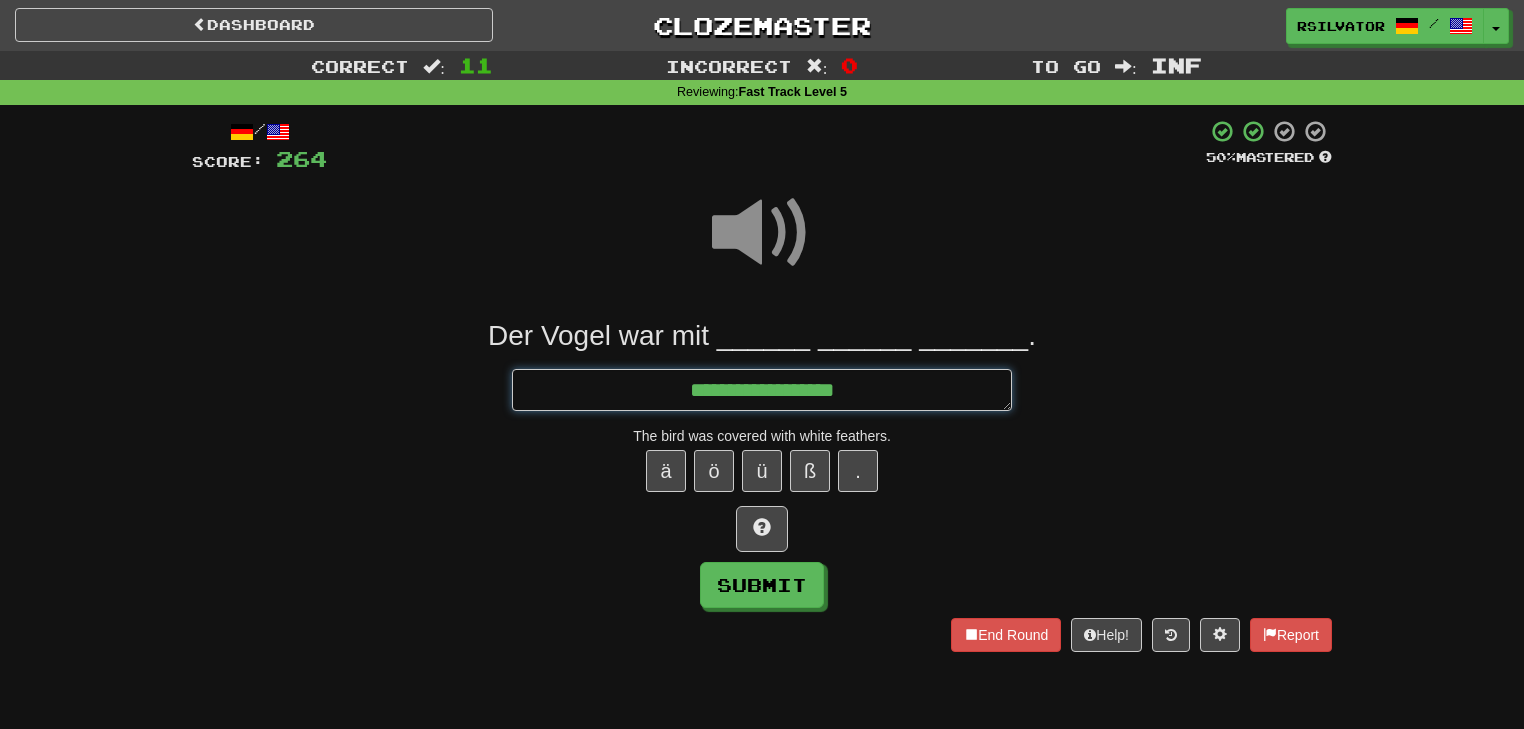 click on "**********" at bounding box center (762, 390) 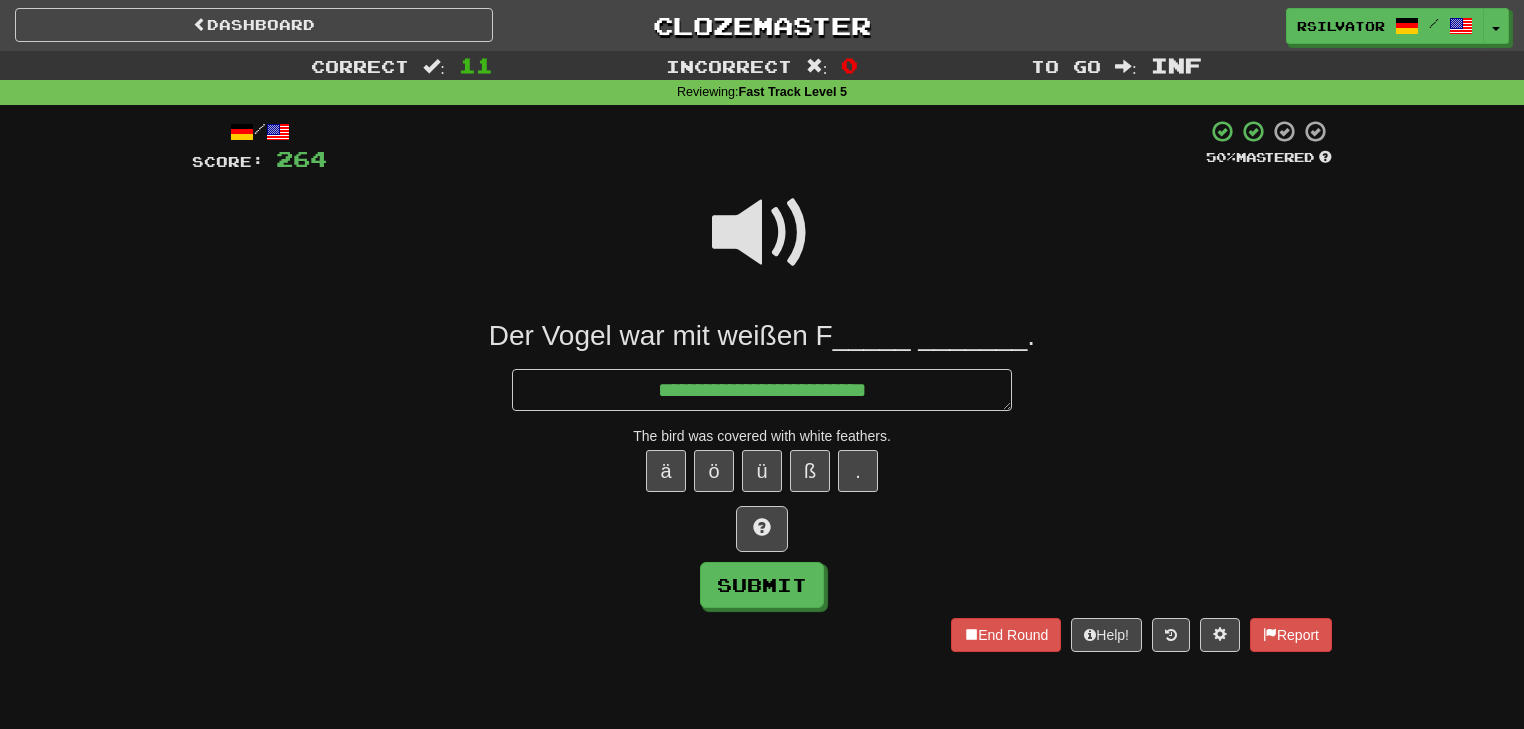 click at bounding box center (762, 233) 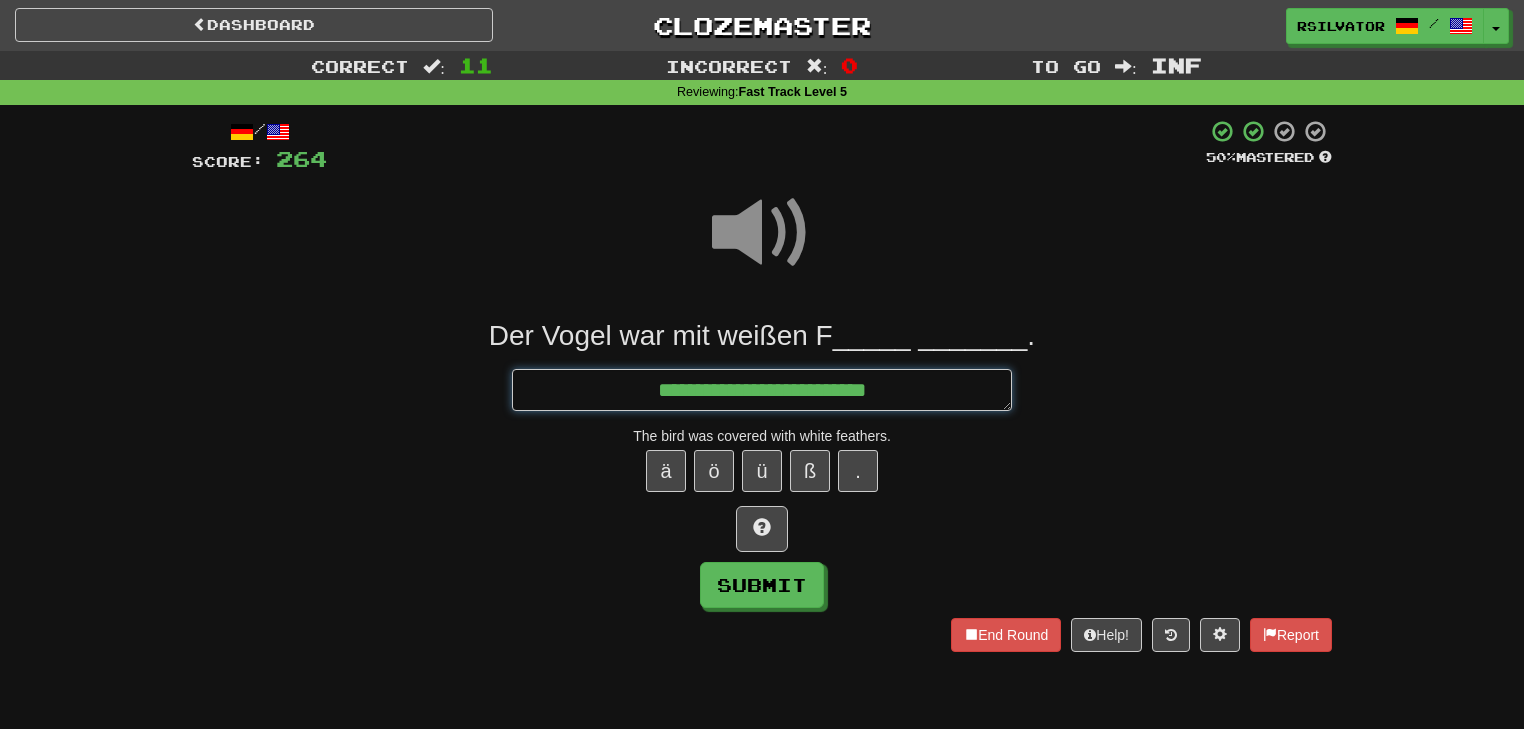 click on "**********" at bounding box center [762, 390] 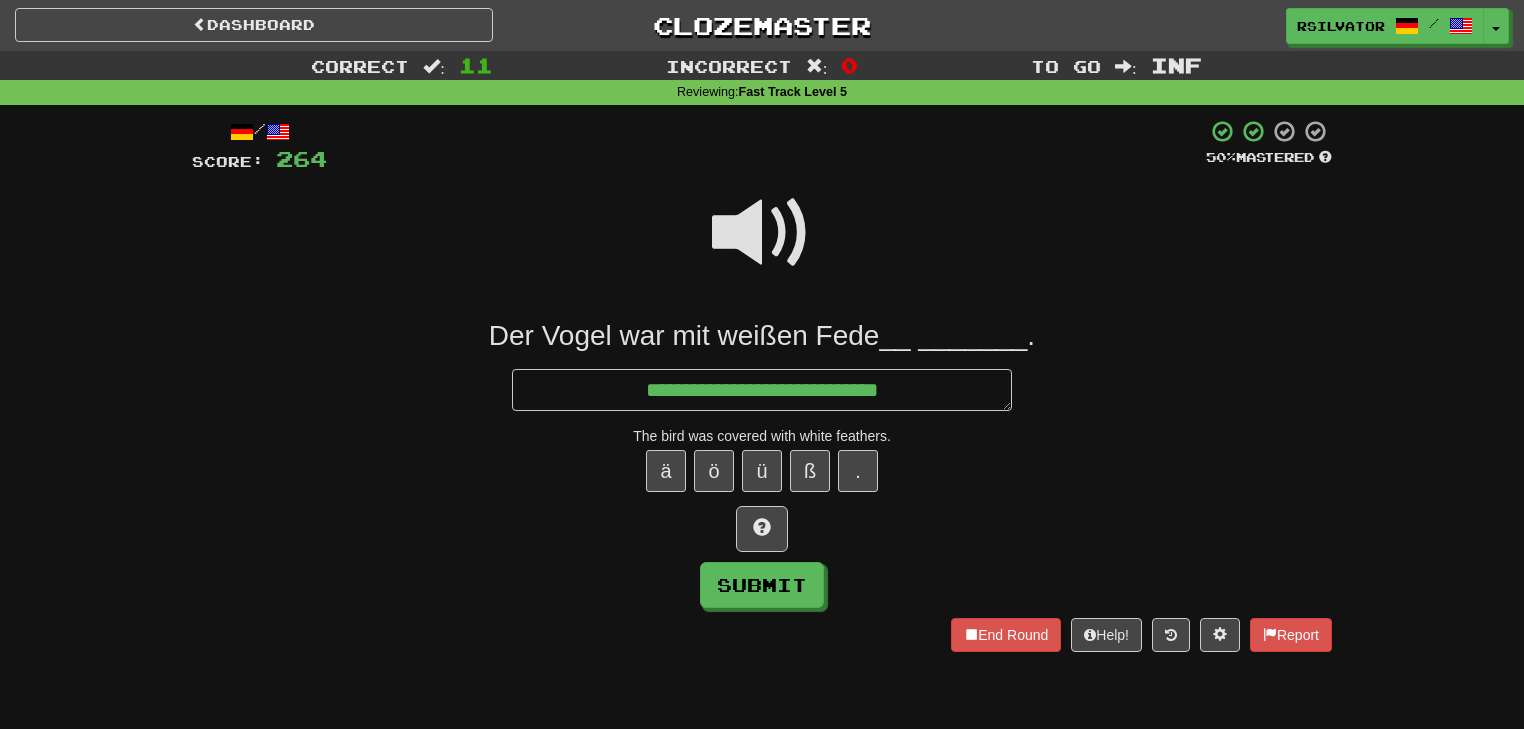 click at bounding box center (762, 233) 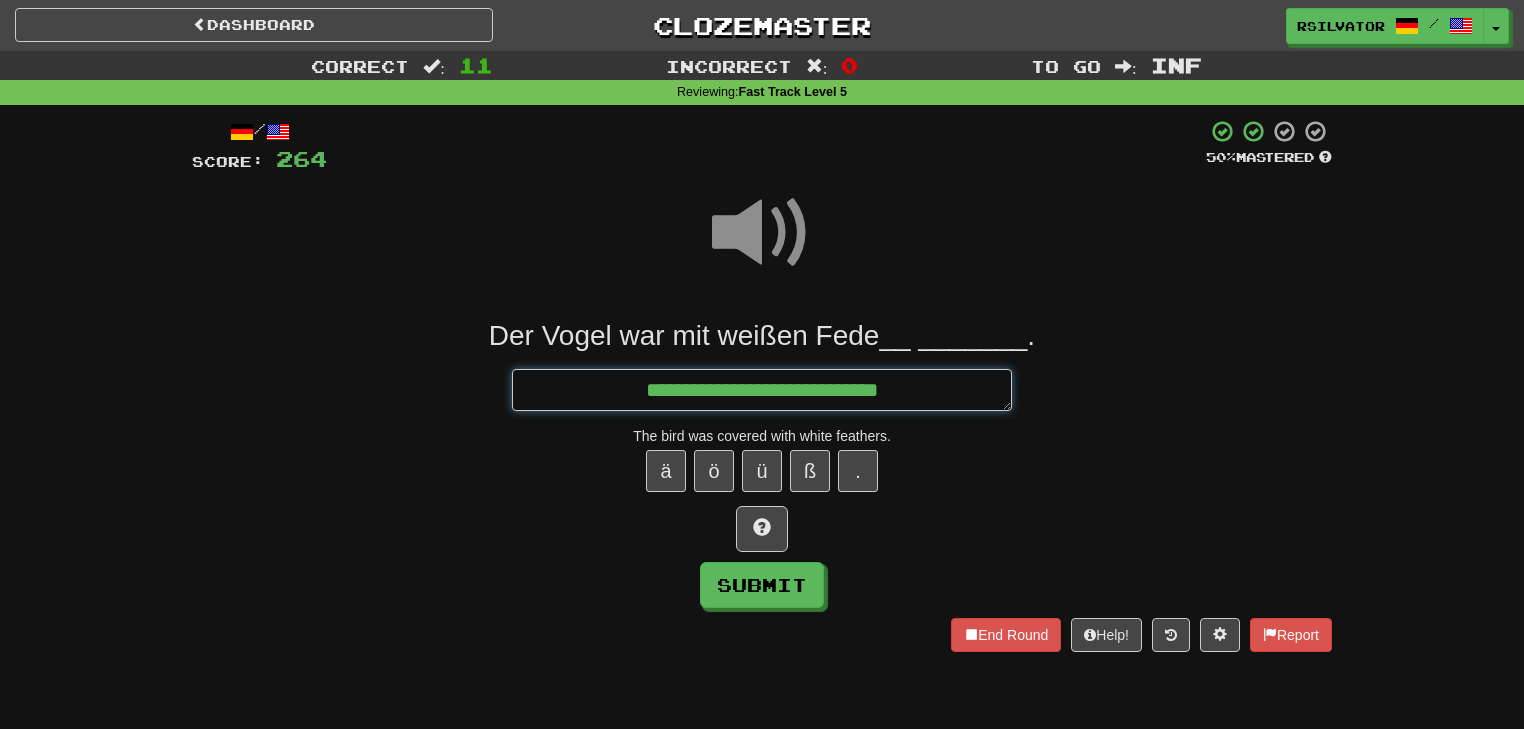click on "**********" at bounding box center (762, 390) 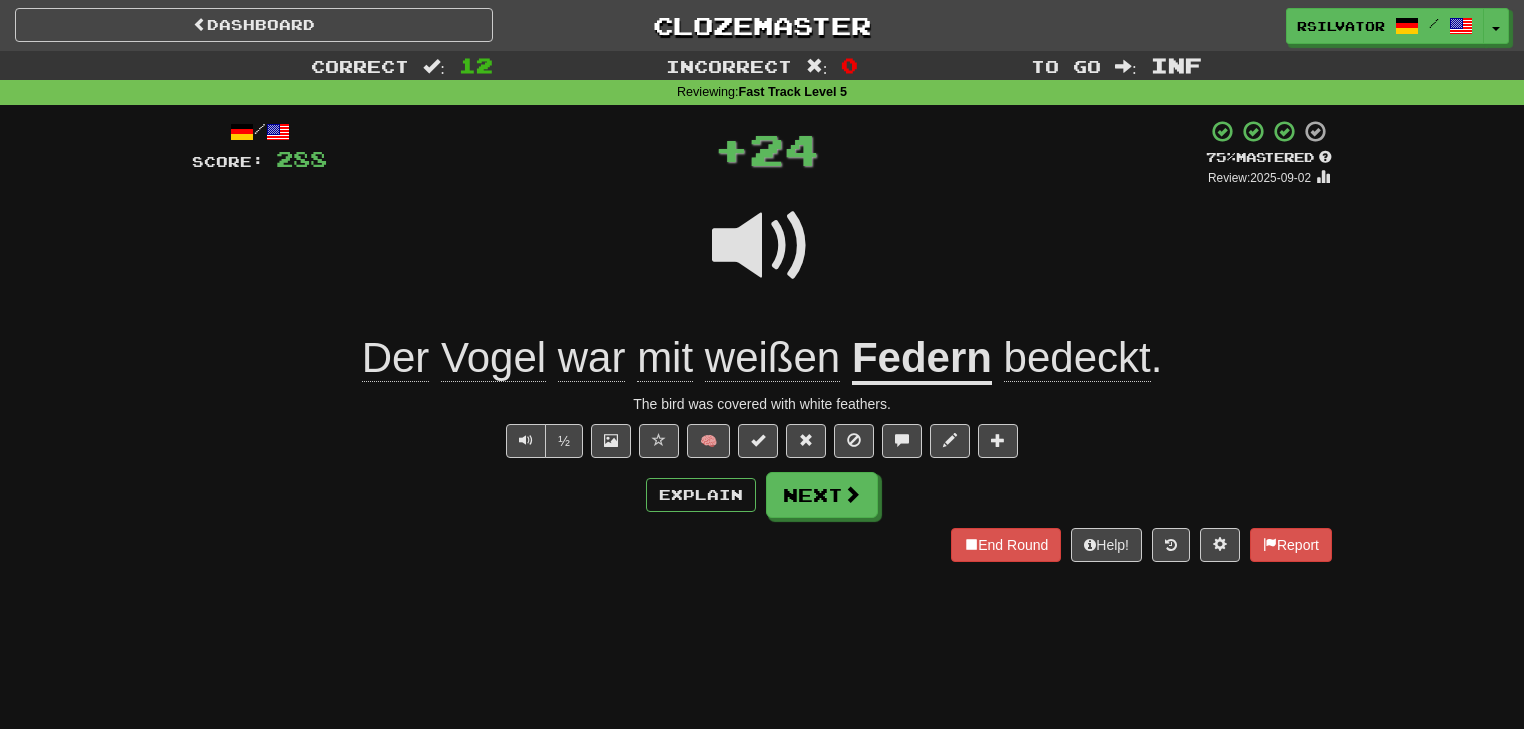 click on "End Round  Help!  Report" at bounding box center (762, 545) 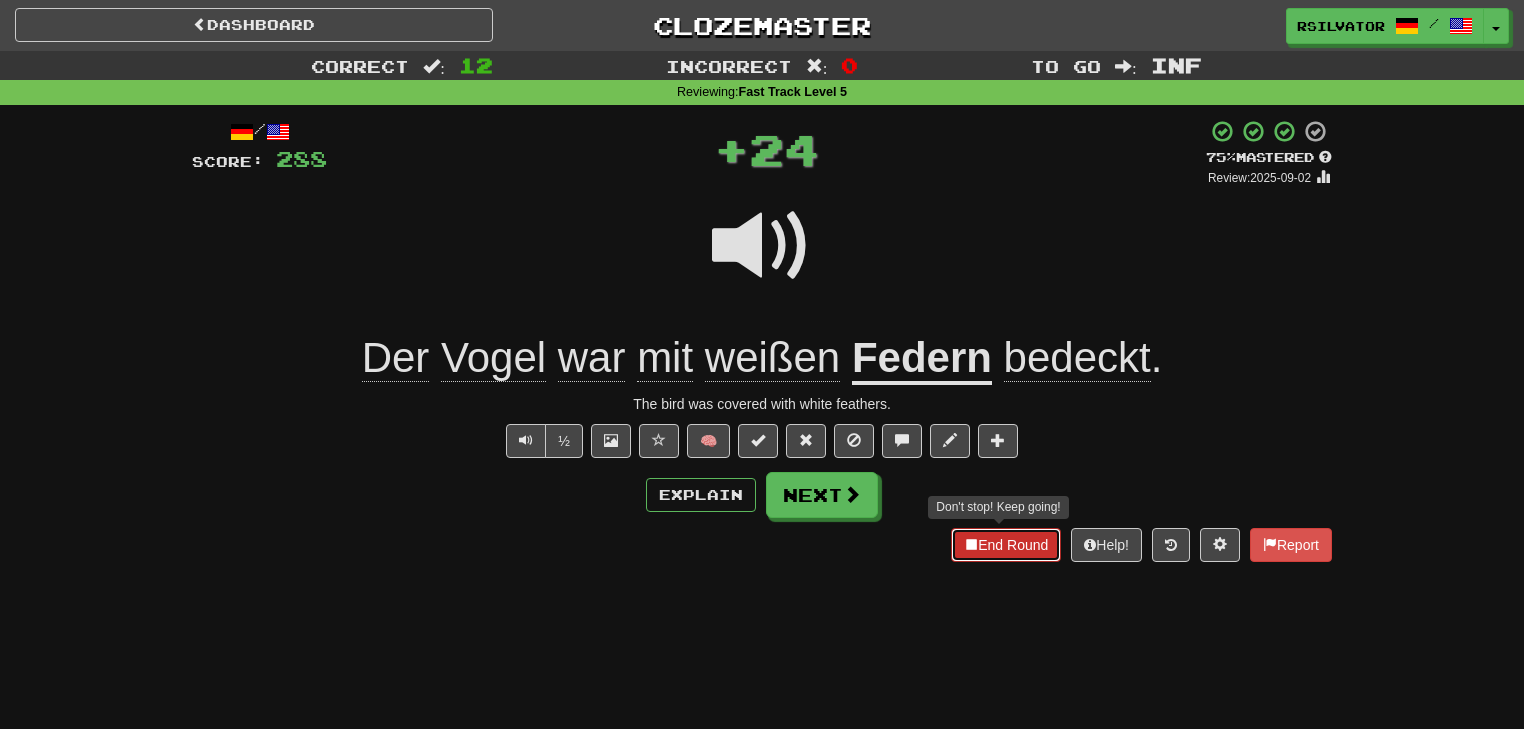 click on "End Round" at bounding box center [1006, 545] 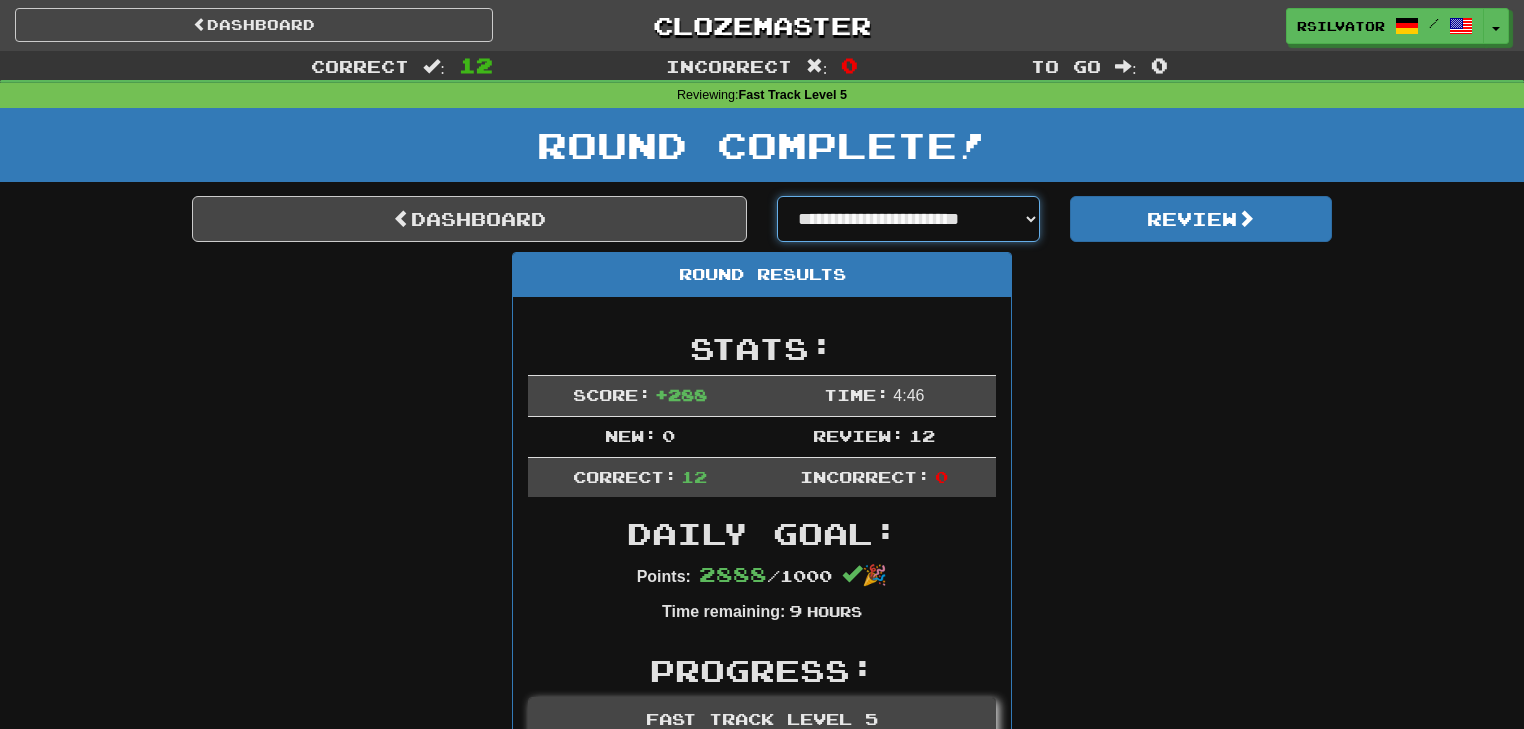 click on "**********" at bounding box center [908, 219] 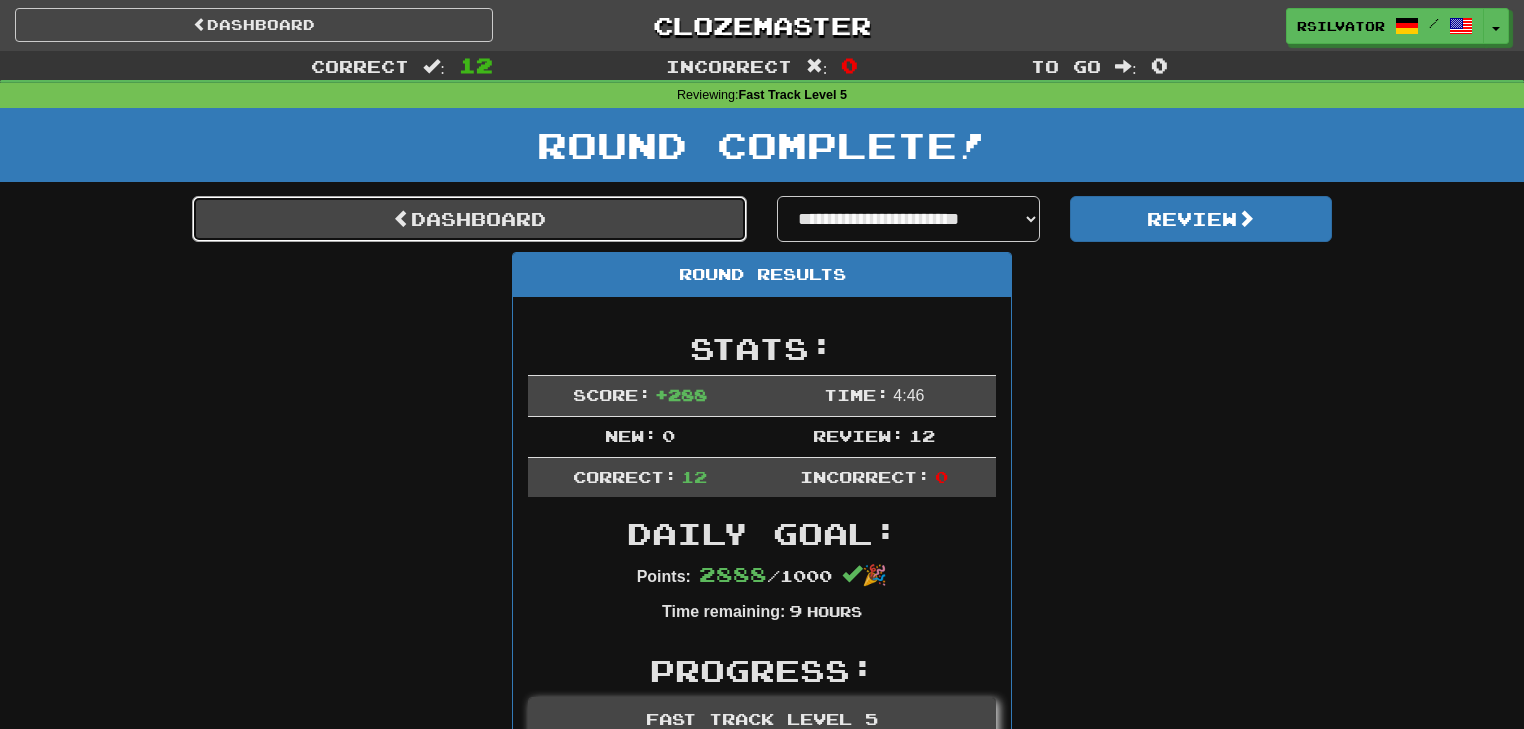click on "Dashboard" at bounding box center [469, 219] 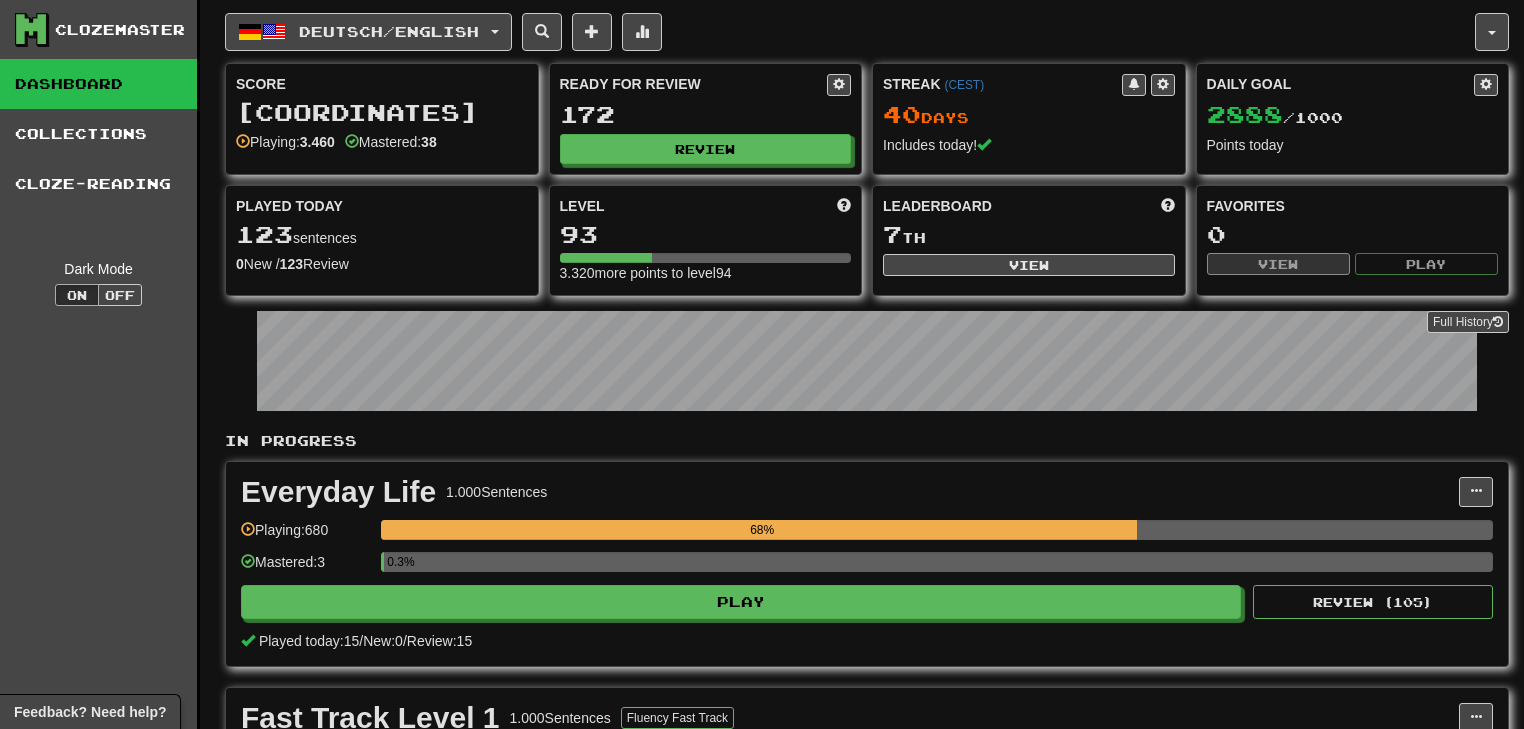 scroll, scrollTop: 0, scrollLeft: 0, axis: both 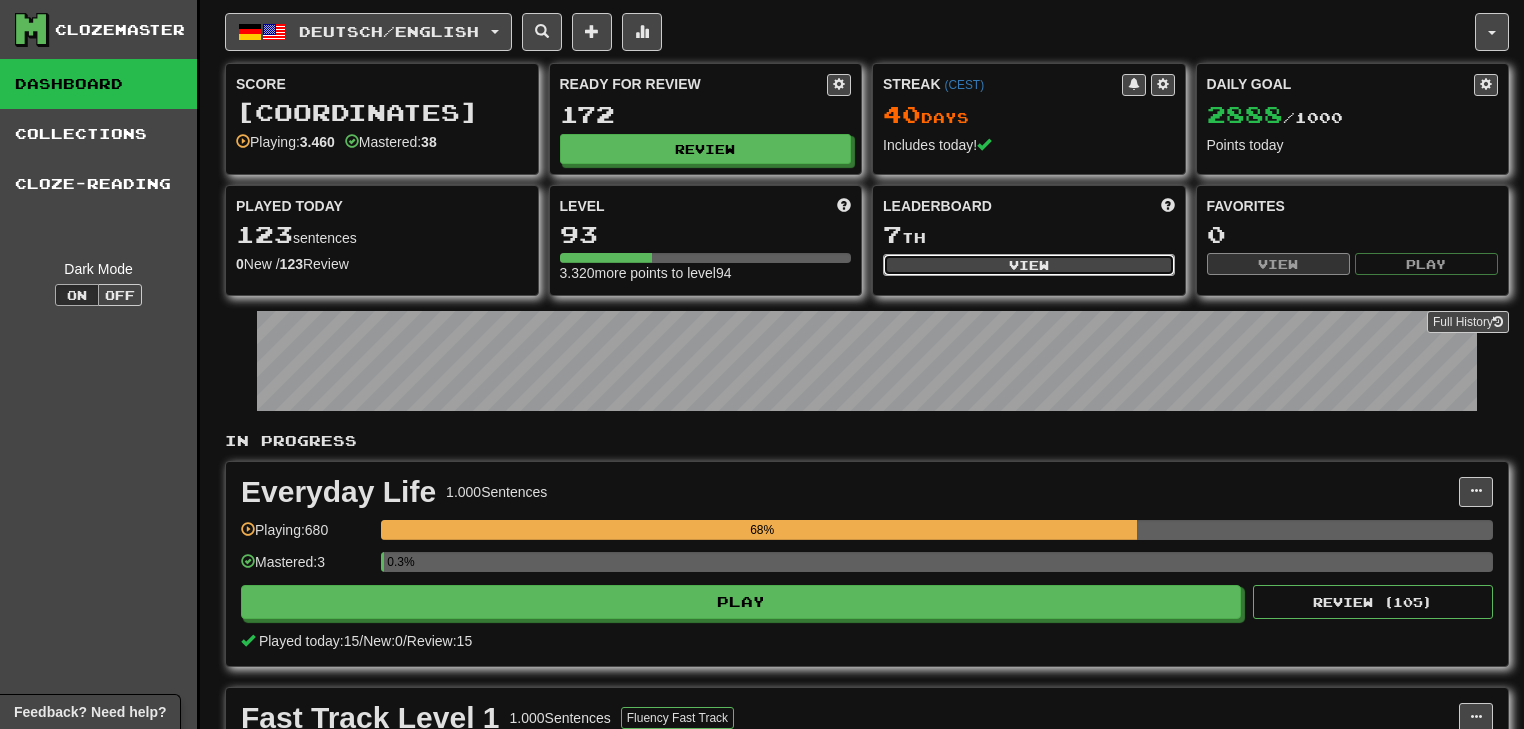 click on "View" at bounding box center [1029, 265] 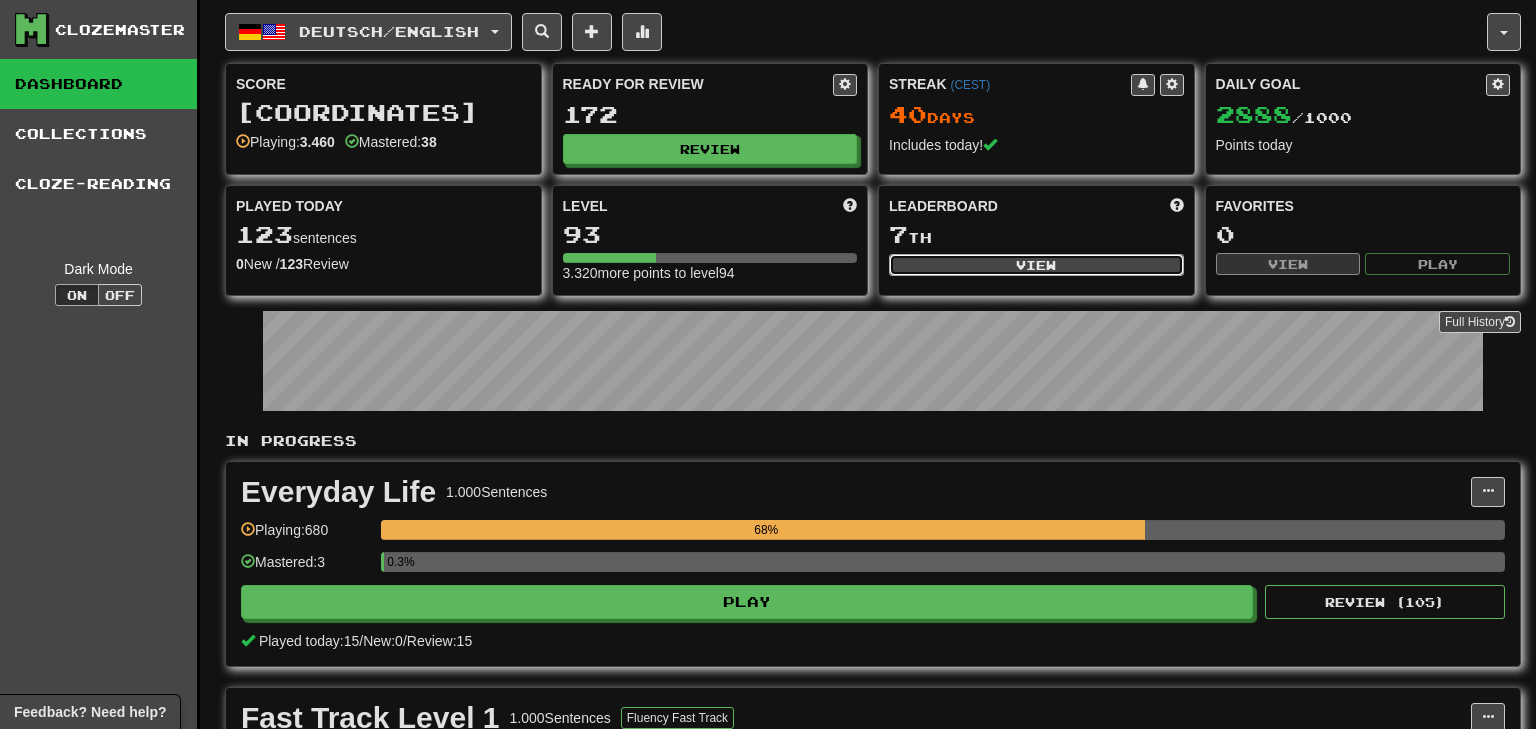 select on "**********" 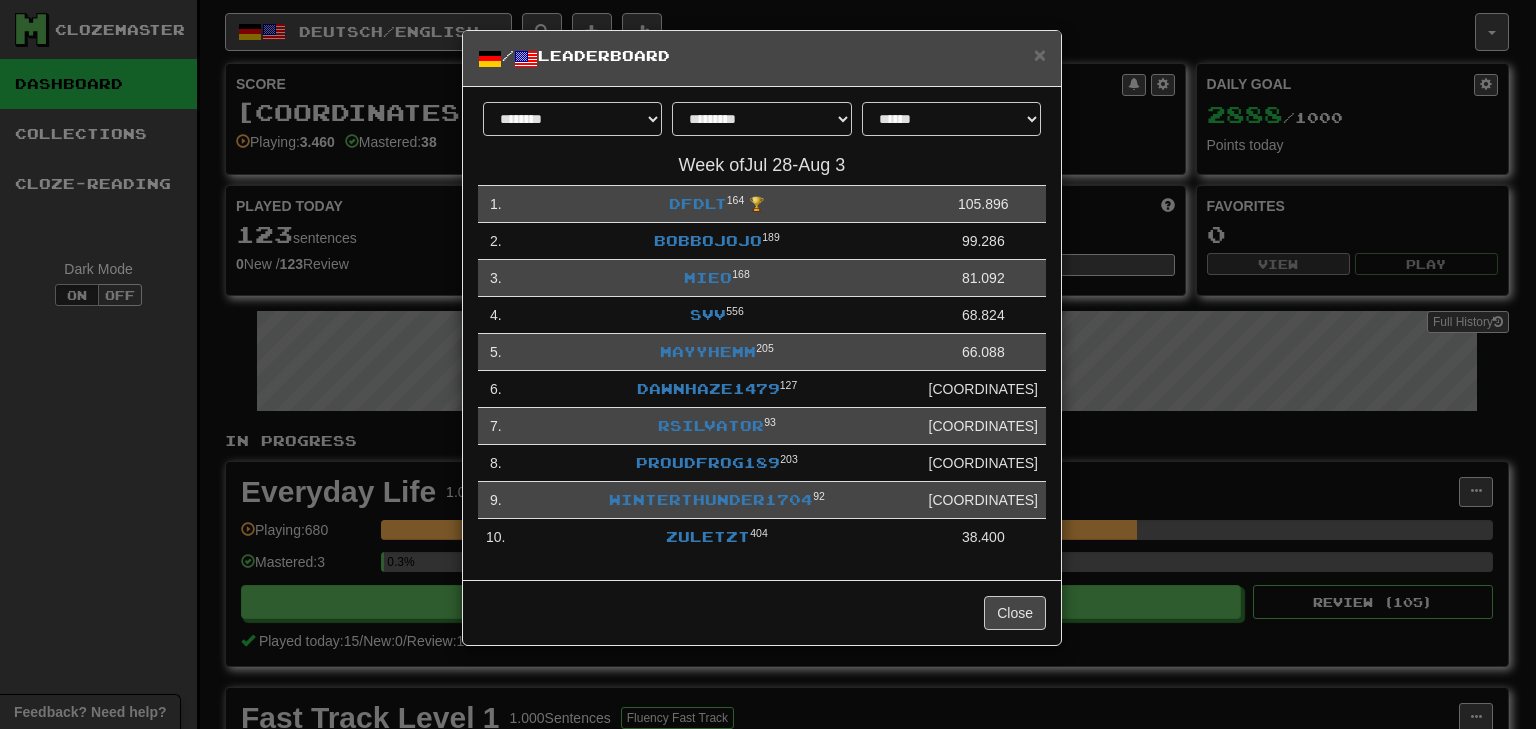 click on "**********" at bounding box center [768, 364] 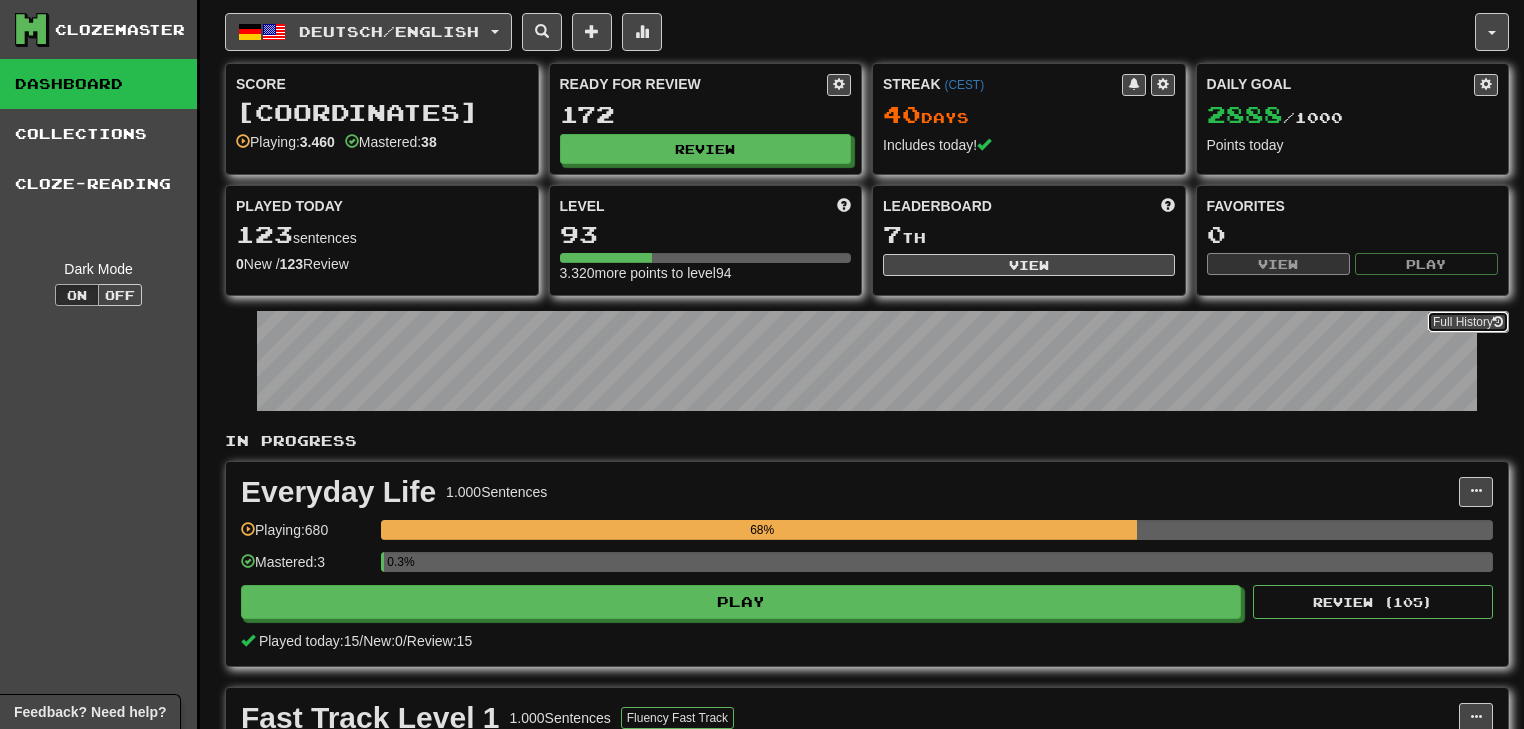 click on "Full History" at bounding box center (1468, 322) 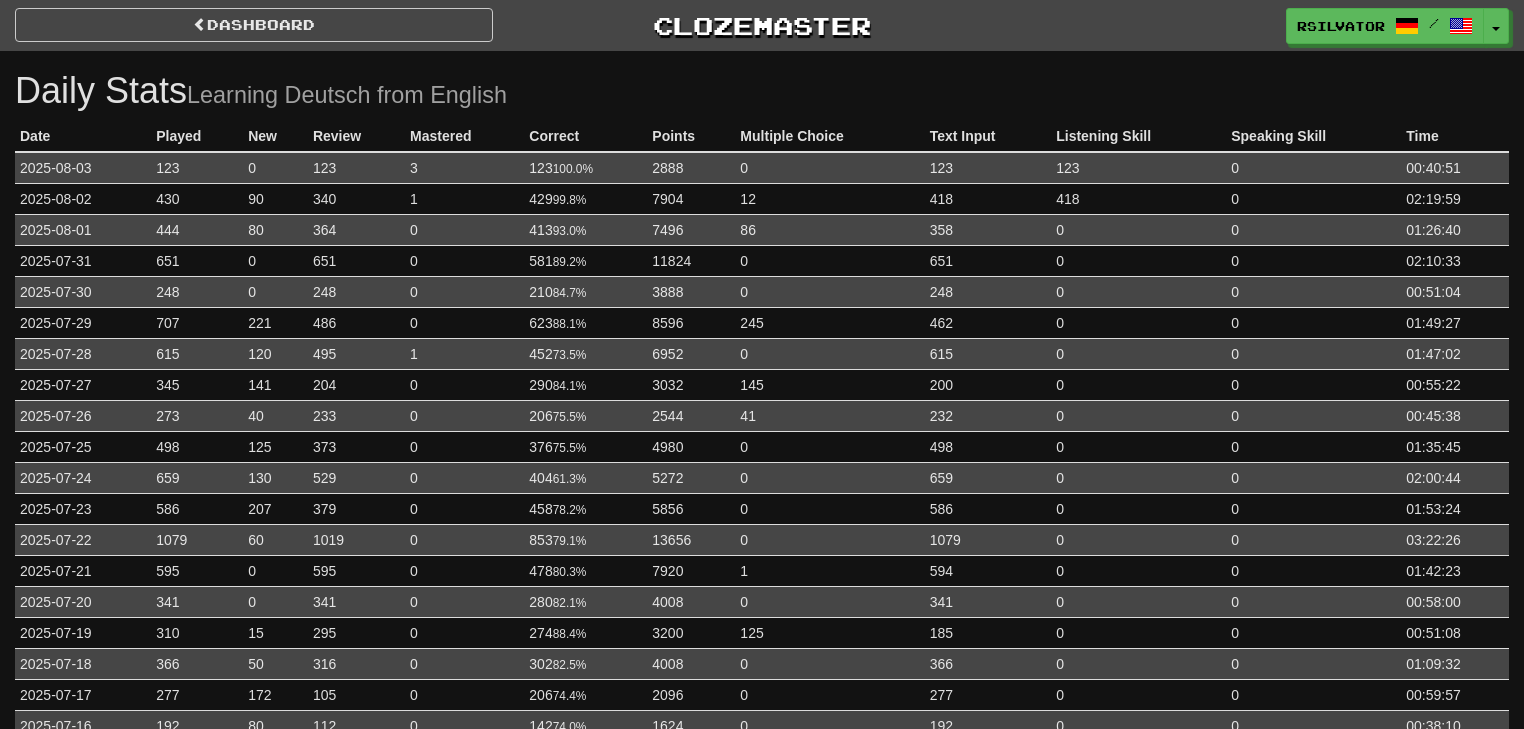 scroll, scrollTop: 0, scrollLeft: 0, axis: both 